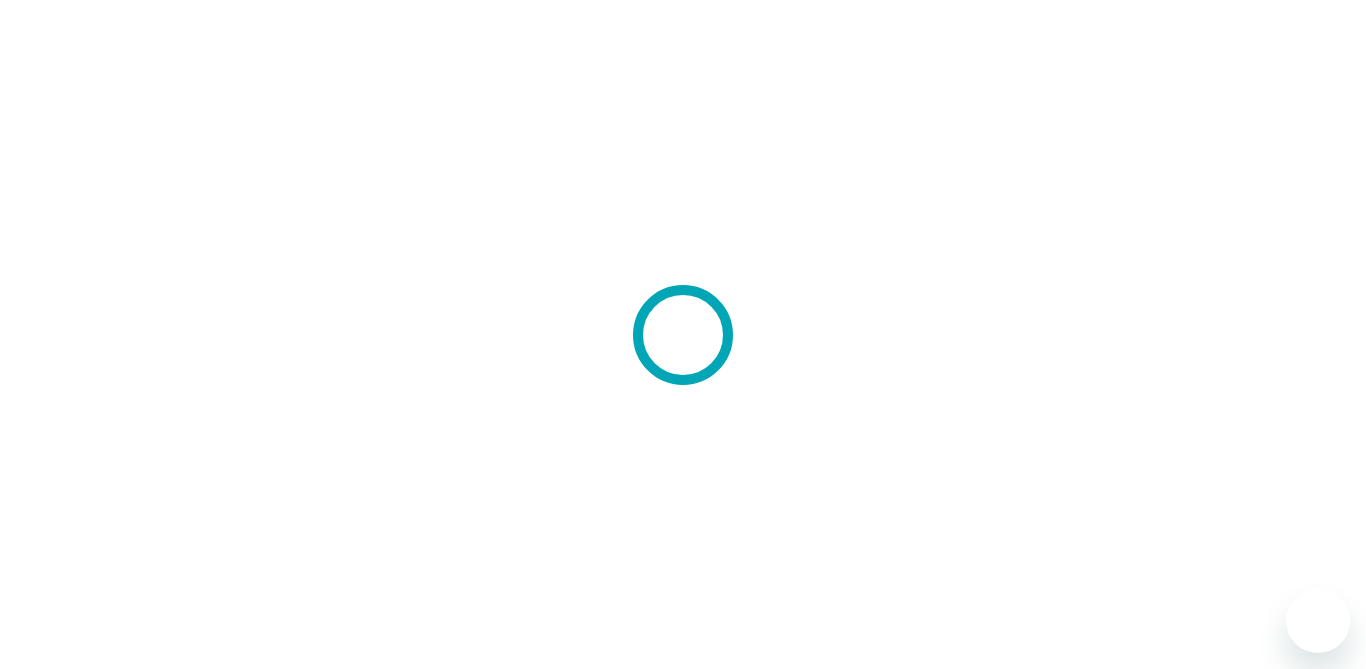 scroll, scrollTop: 0, scrollLeft: 0, axis: both 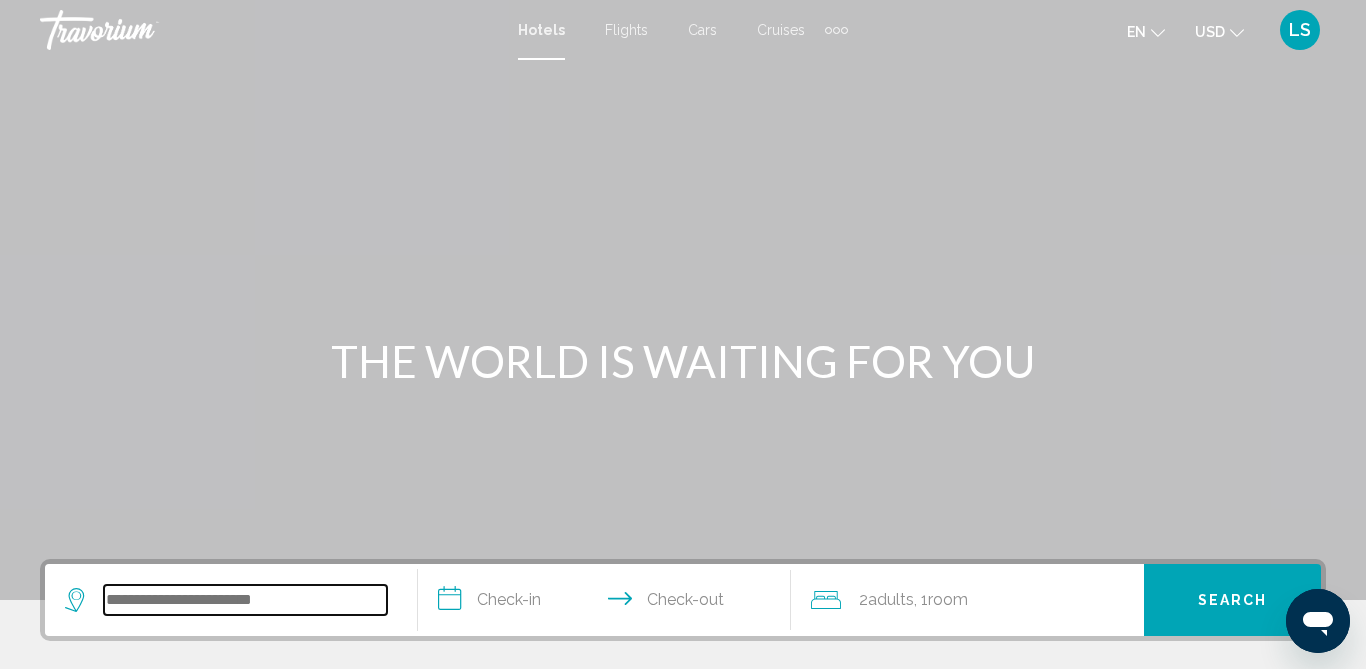 click at bounding box center (245, 600) 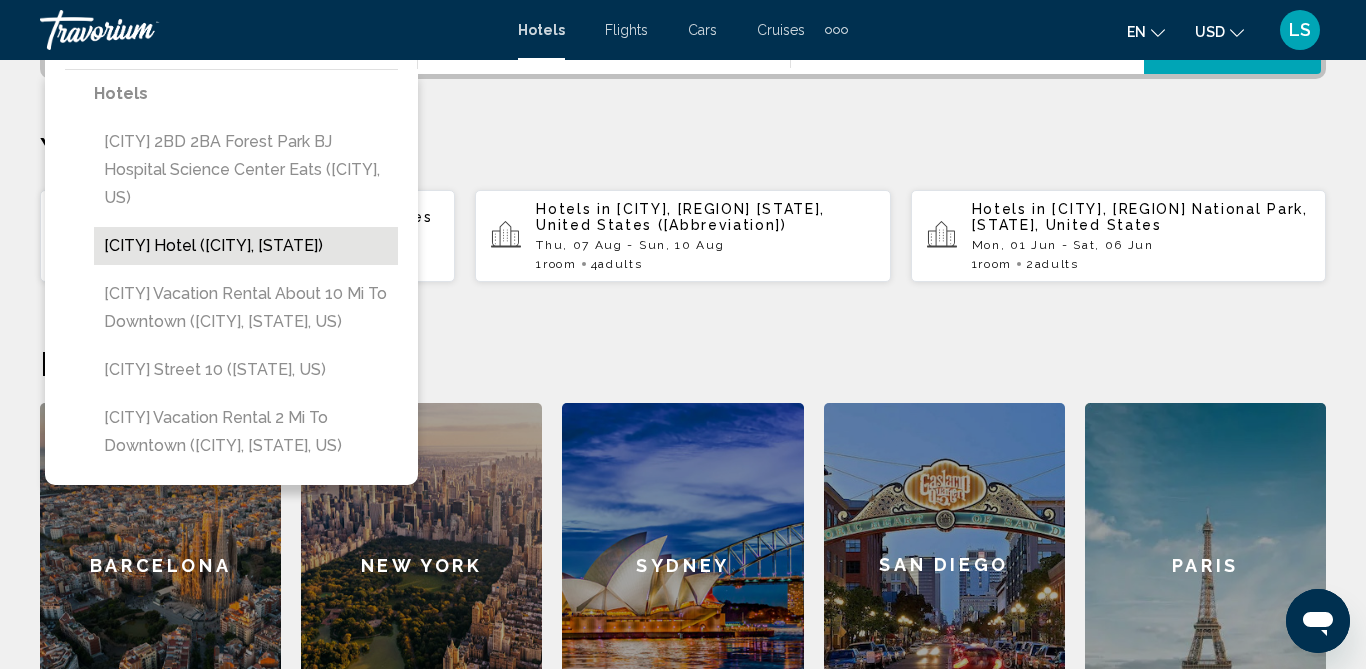 scroll, scrollTop: 564, scrollLeft: 0, axis: vertical 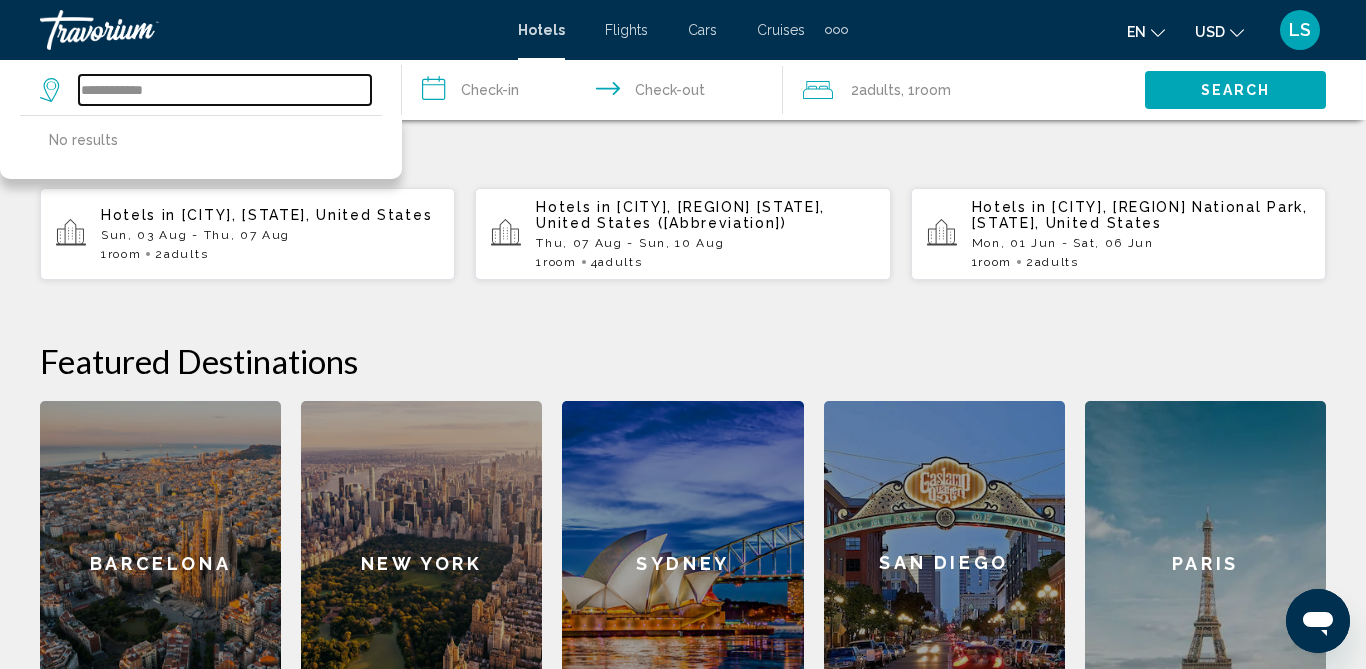 type on "**********" 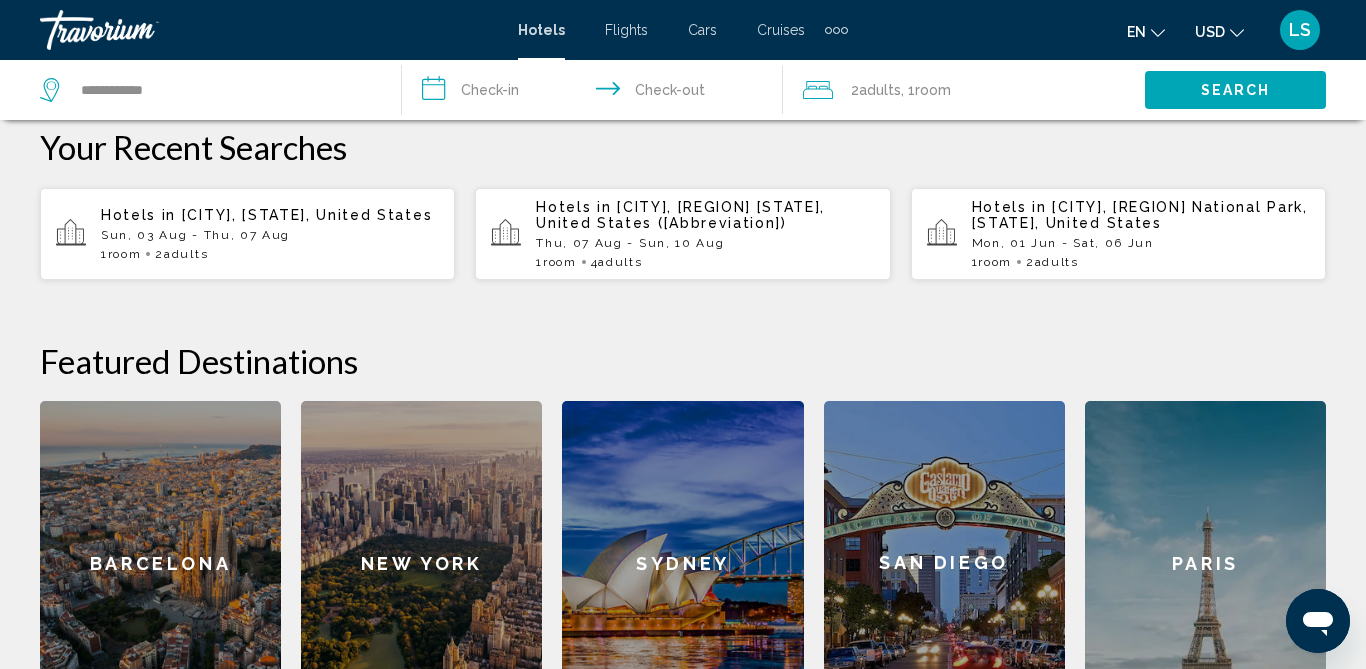 click on "**********" at bounding box center [597, 93] 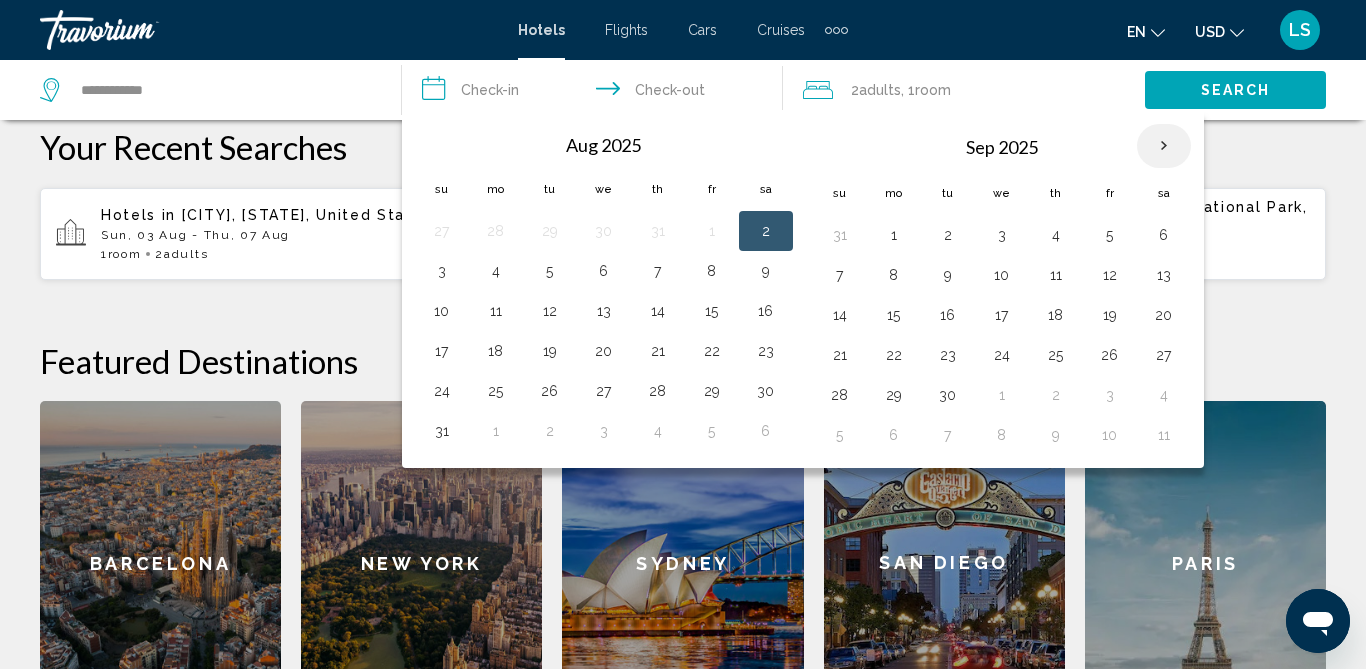click at bounding box center [1164, 146] 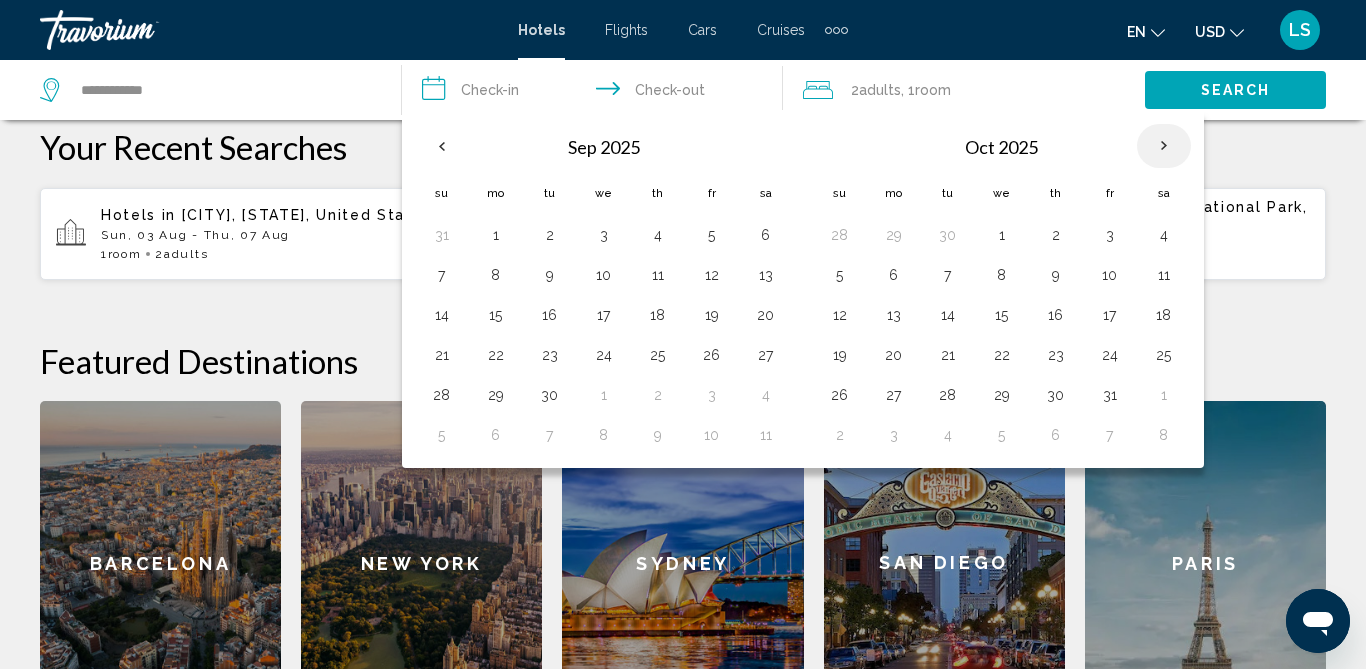click at bounding box center (1164, 146) 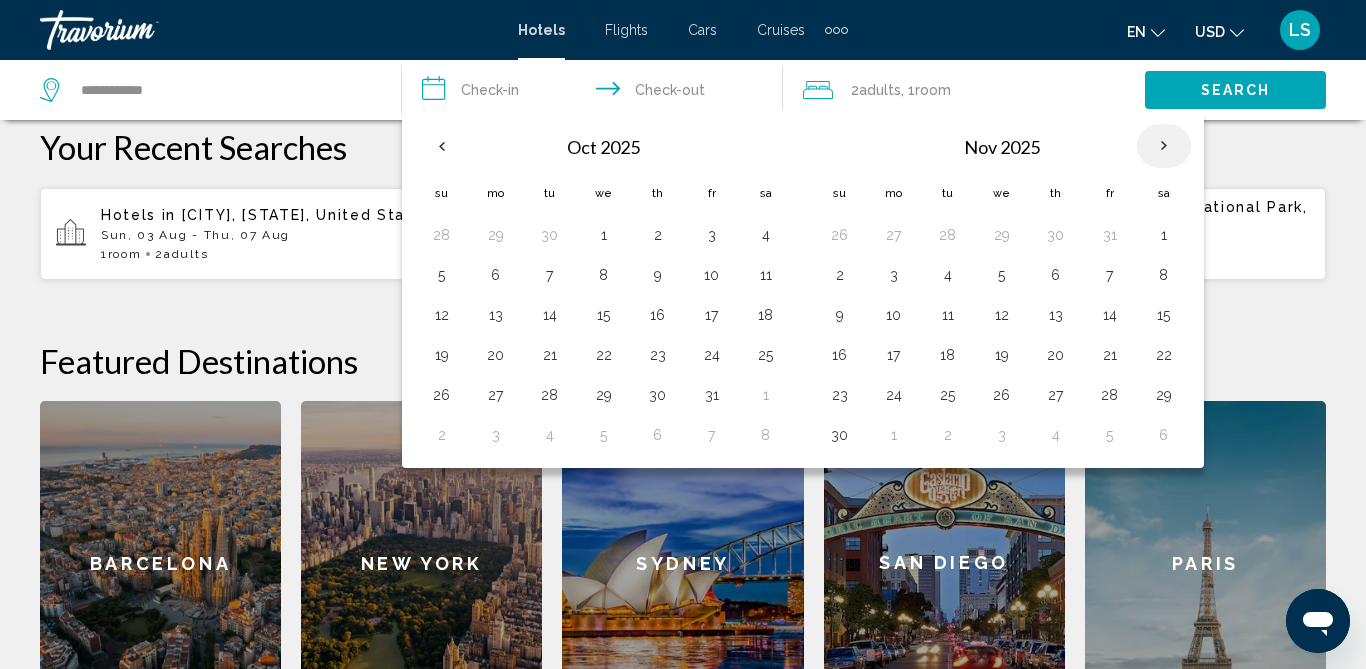 click at bounding box center (1164, 146) 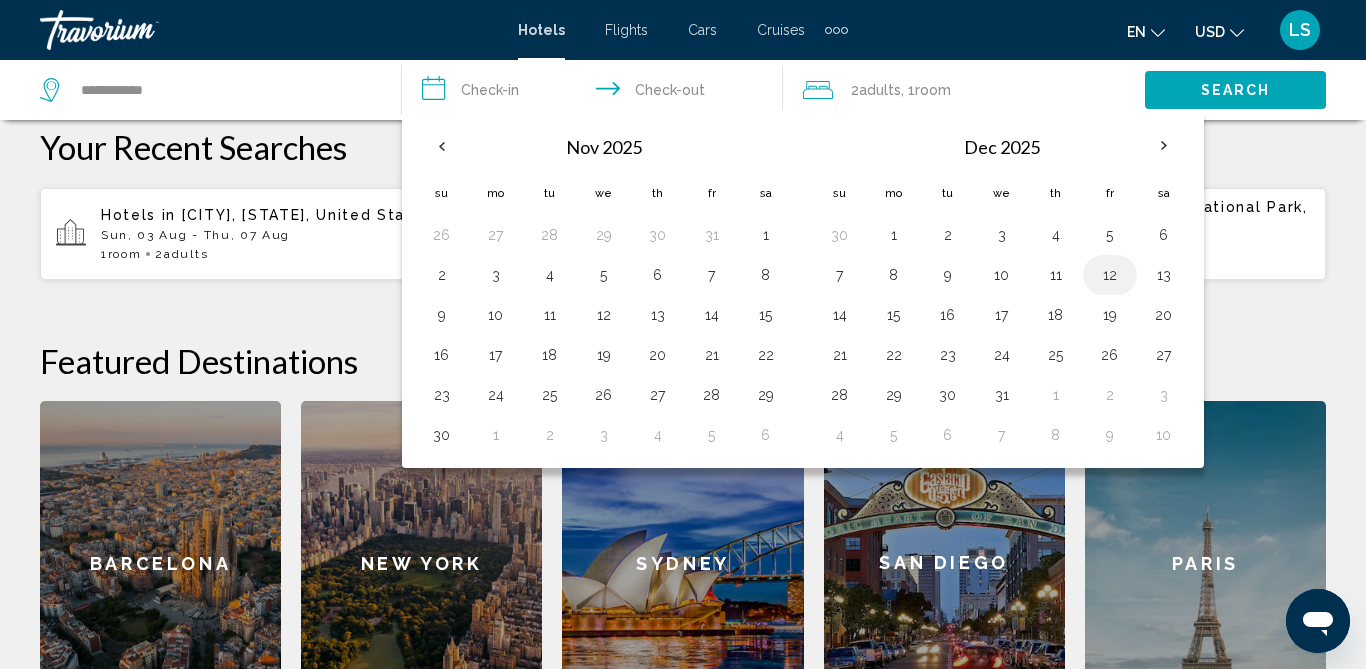 click on "12" at bounding box center (1110, 275) 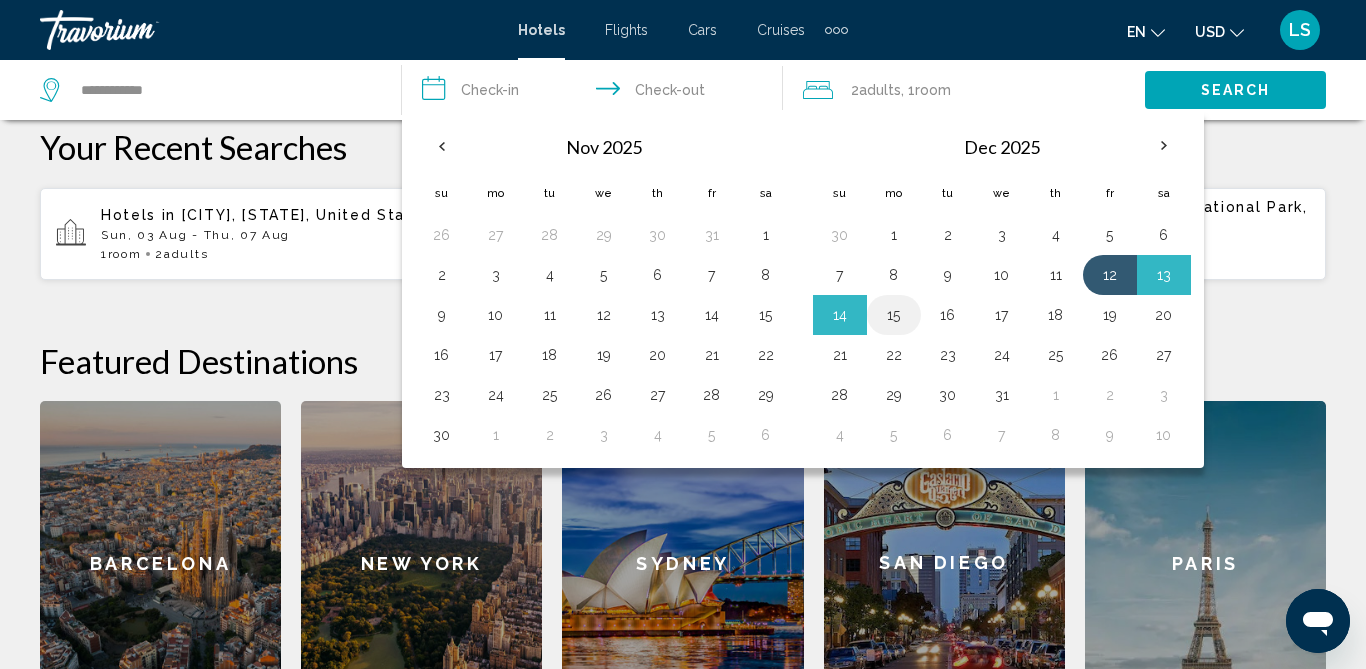 click on "15" at bounding box center [894, 315] 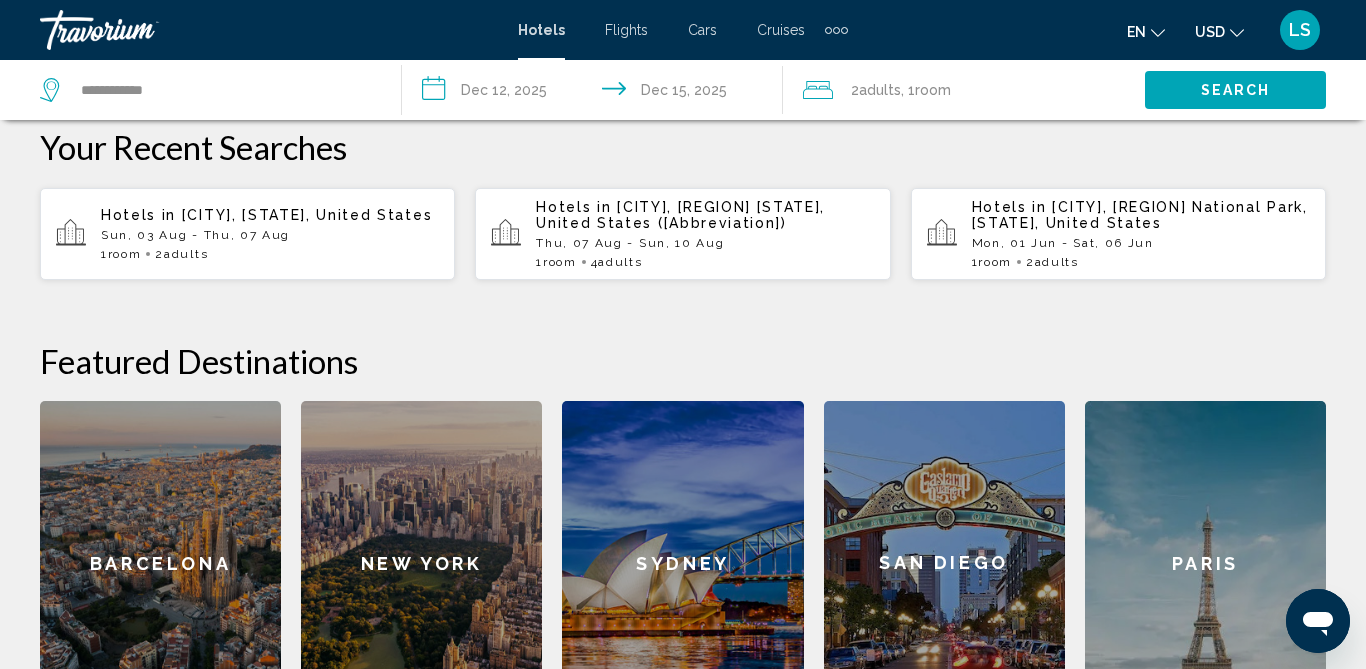 click on "Room" 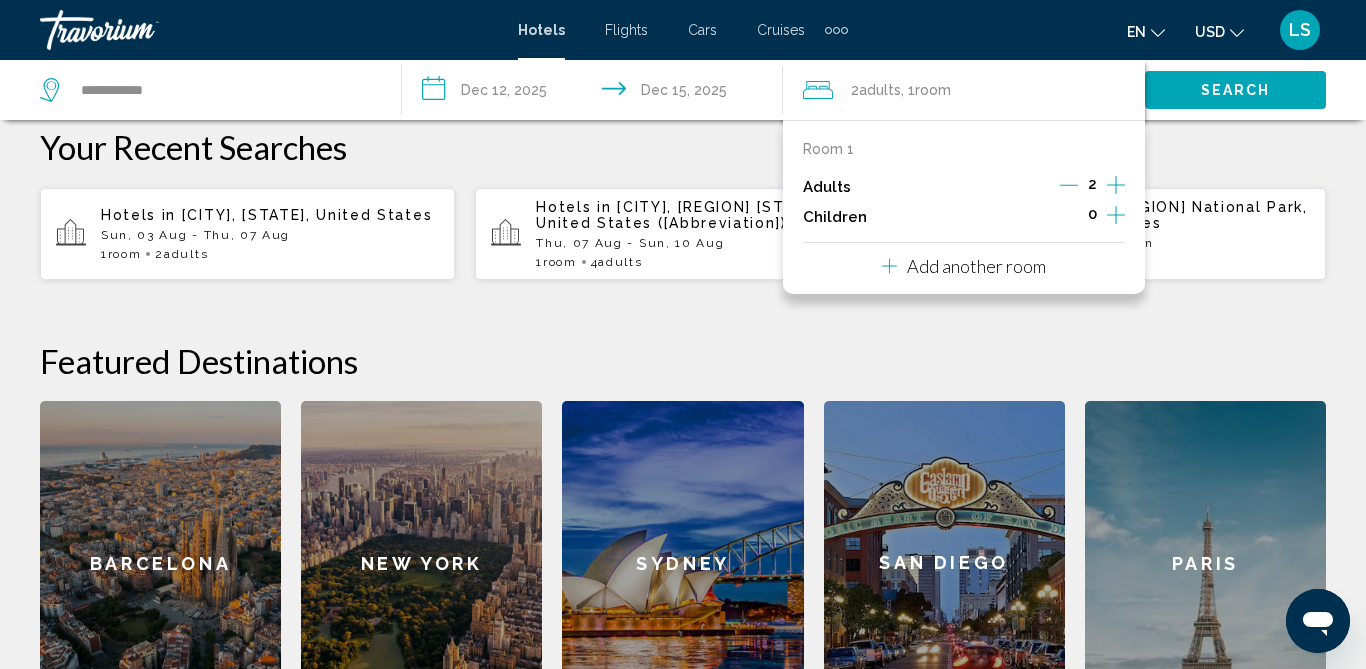 click 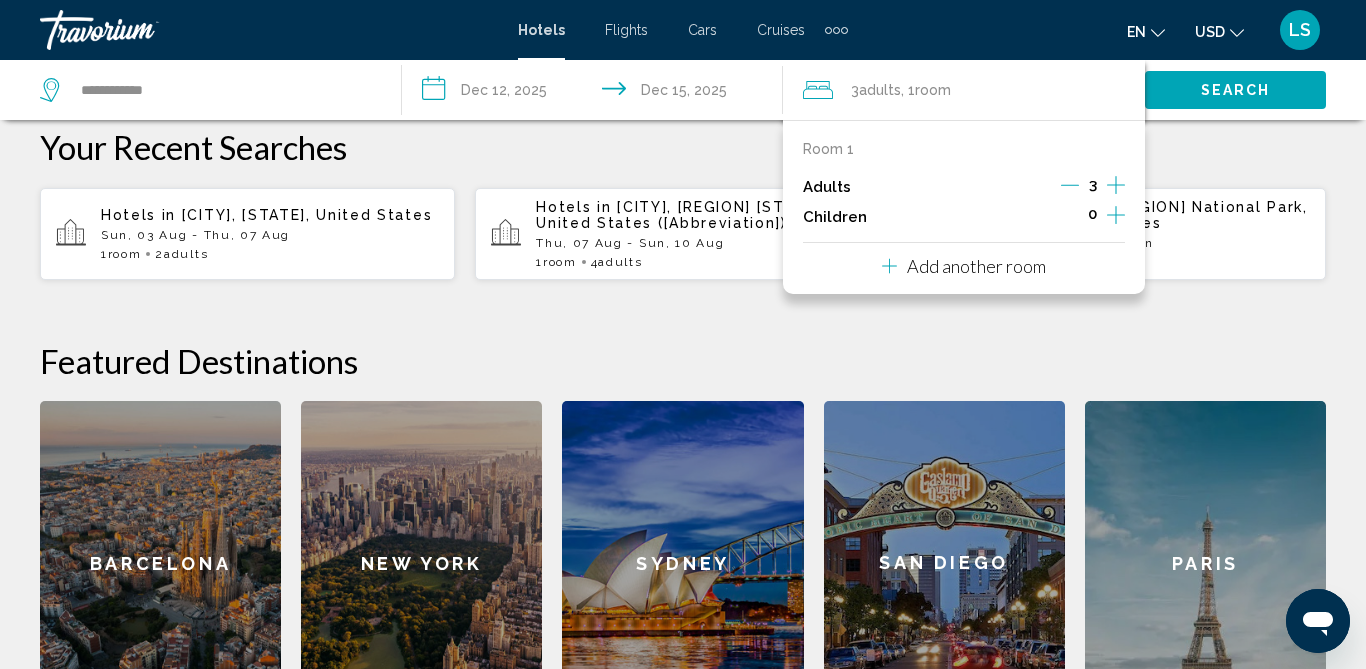 click 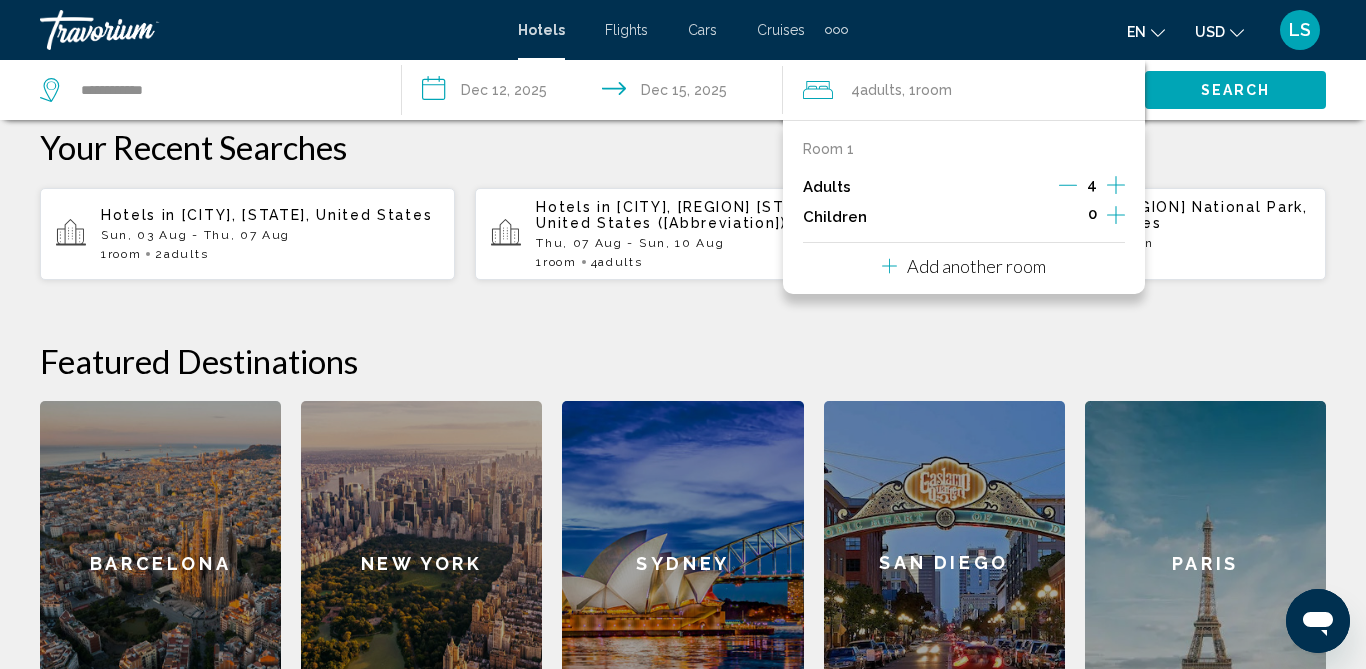 click on "Add another room" at bounding box center (976, 266) 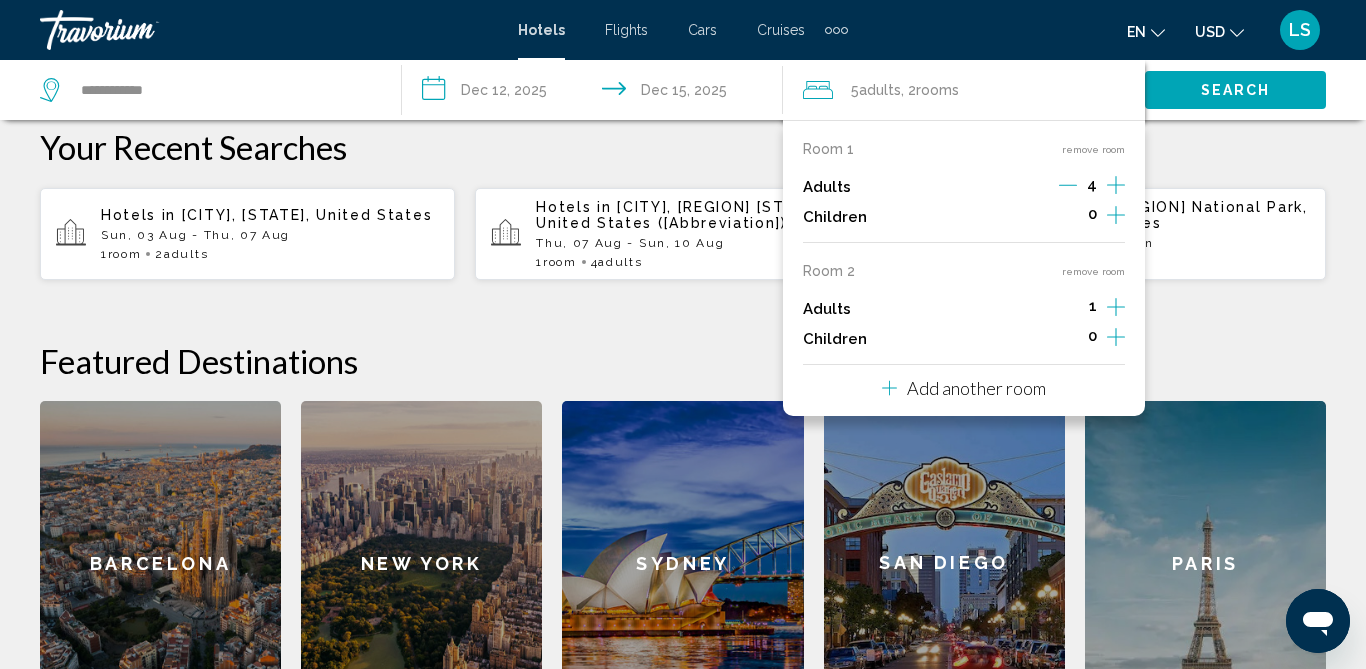 click 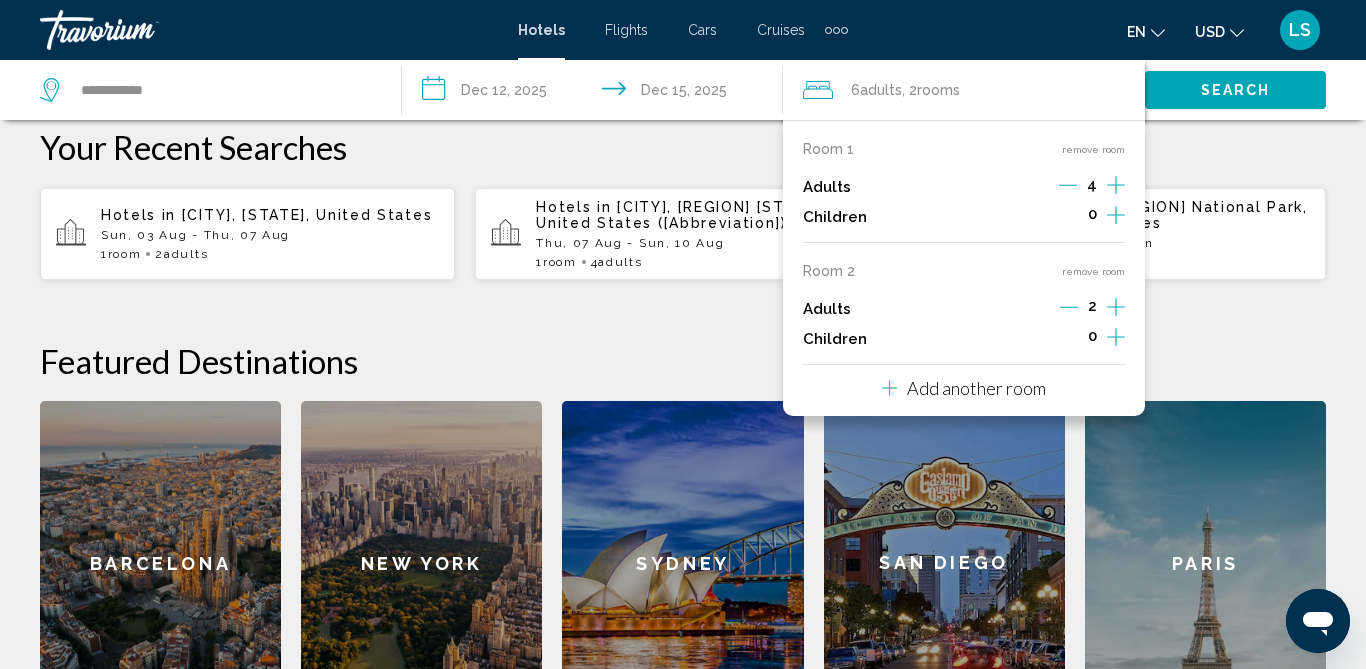 click 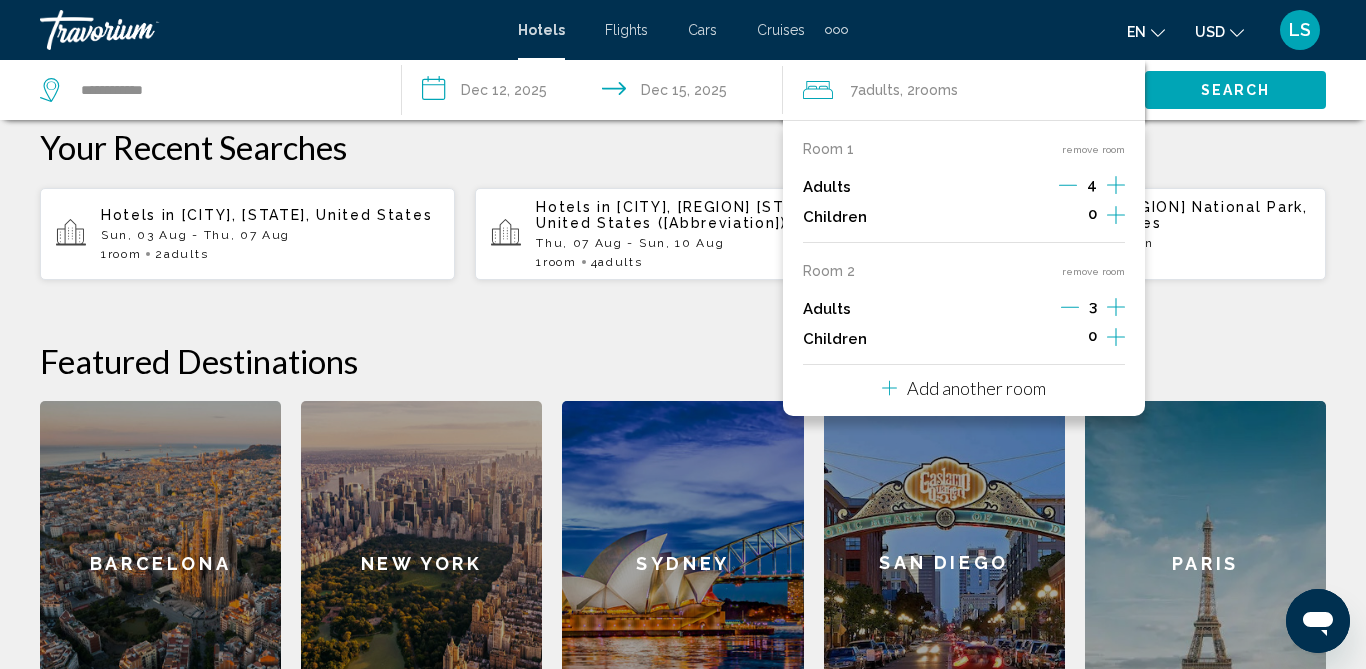 click 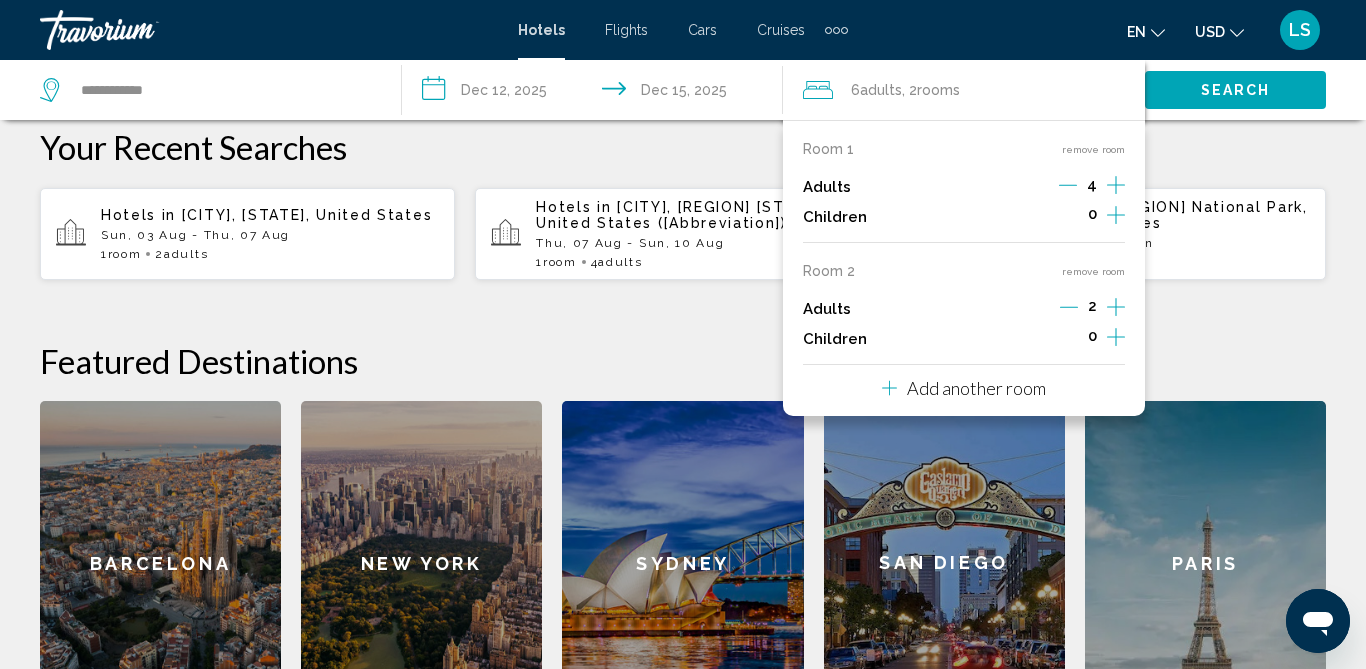 click 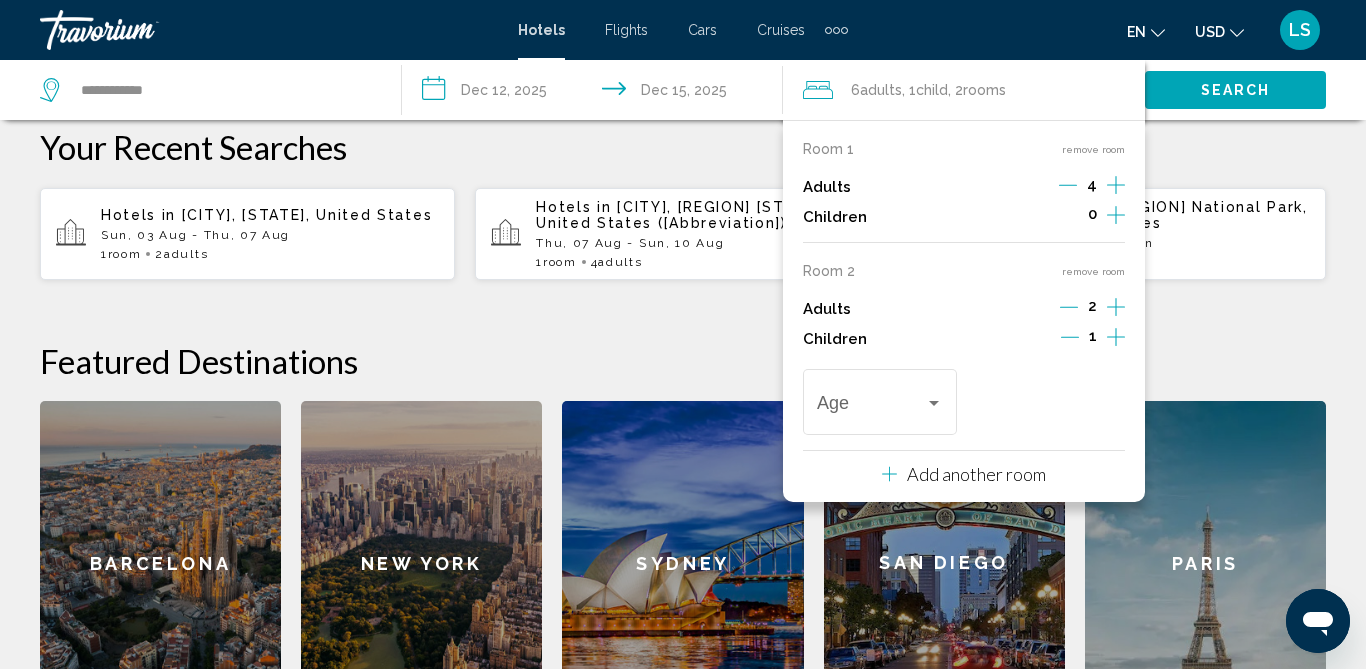 click 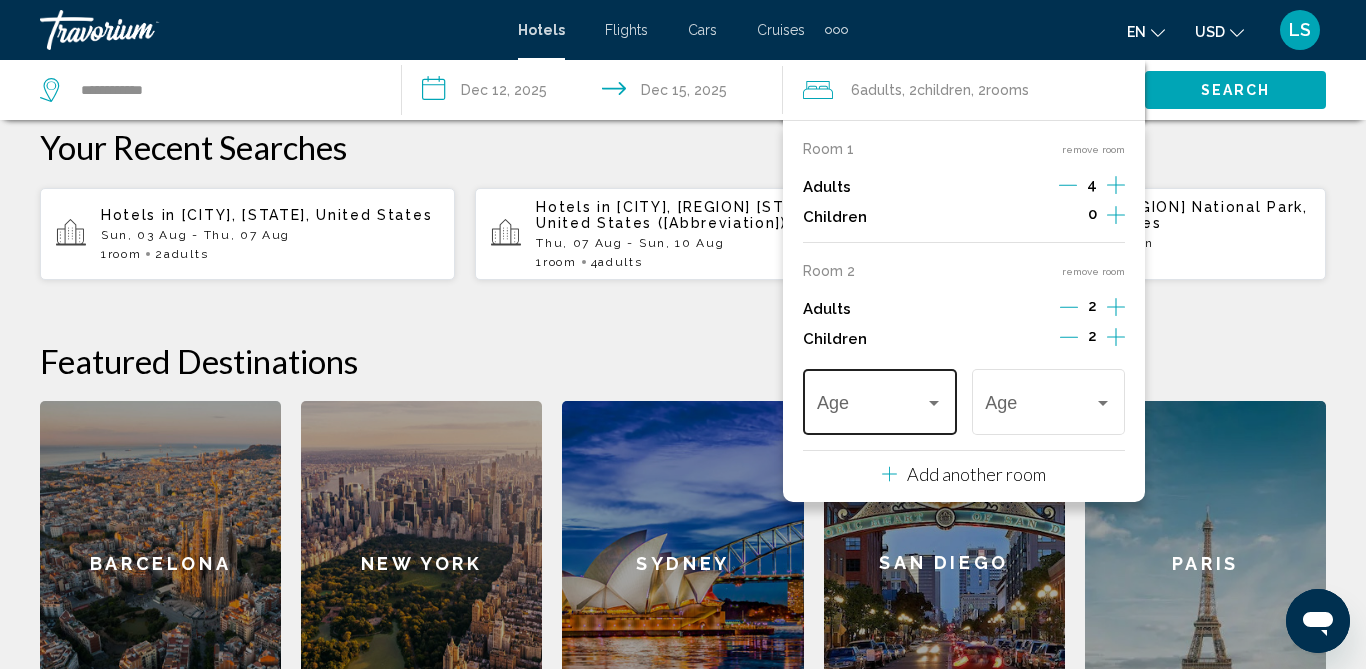 click on "Age" at bounding box center [880, 399] 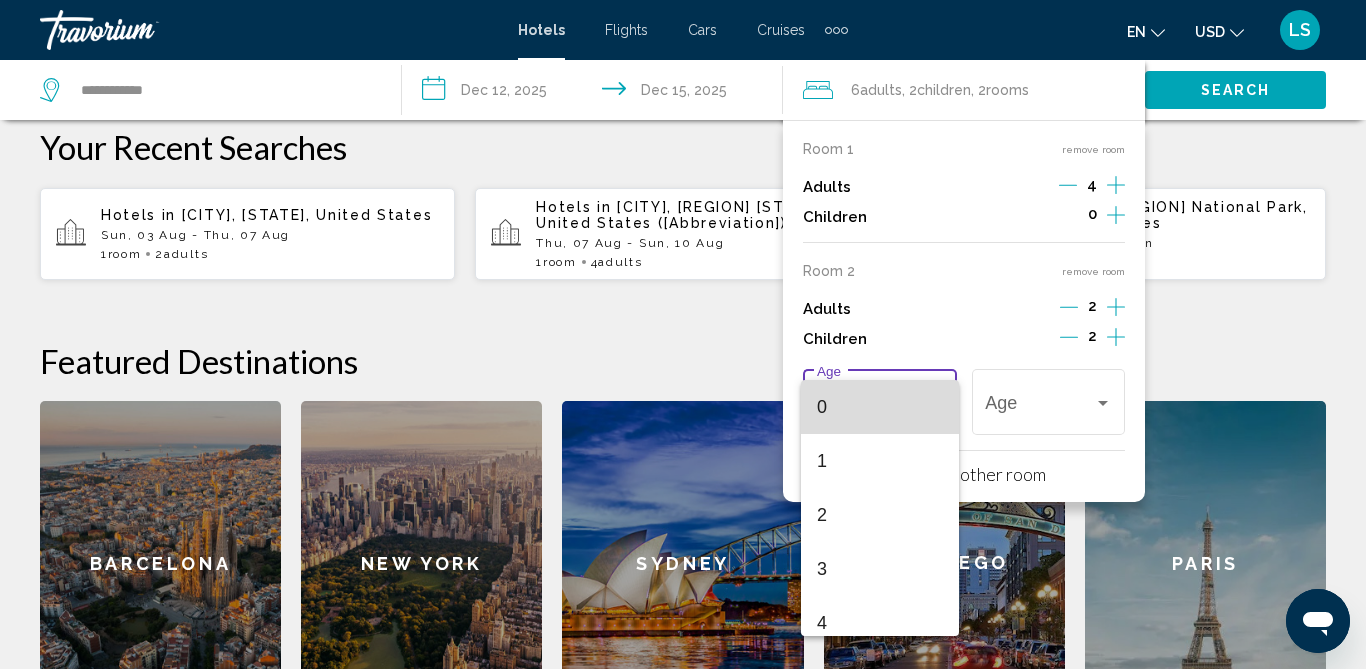 click on "0" at bounding box center [880, 407] 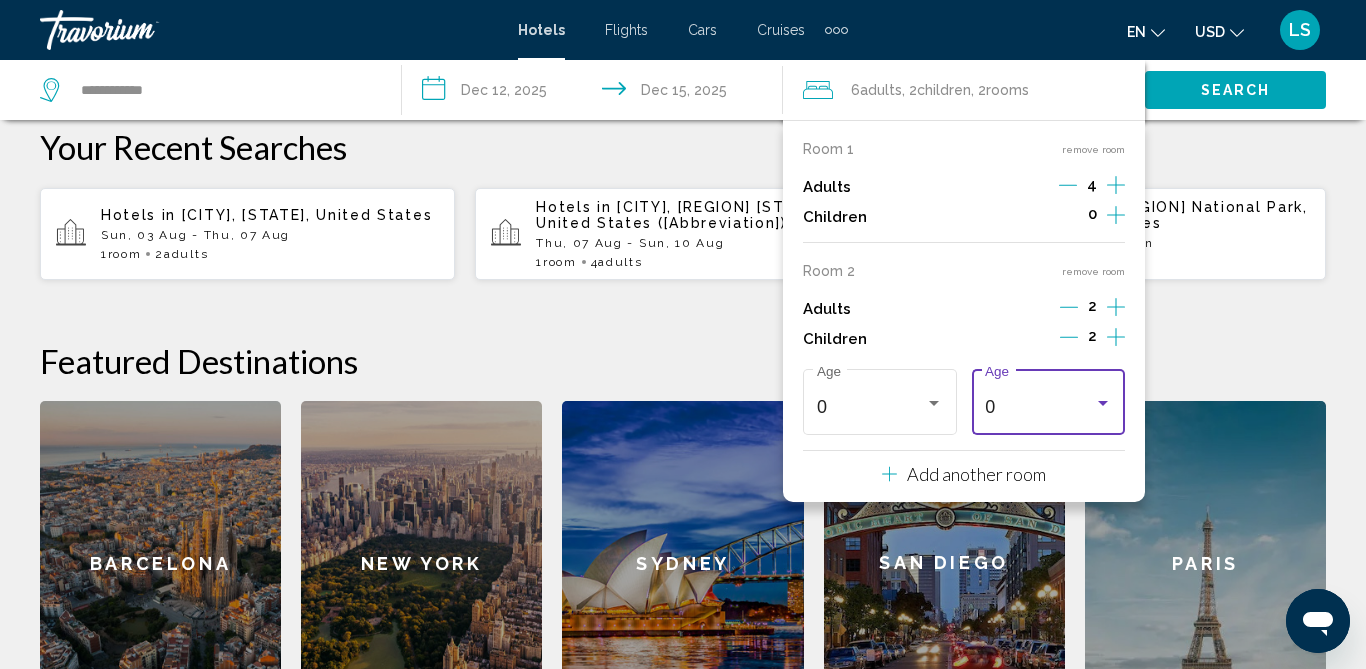 click on "0" at bounding box center (1039, 407) 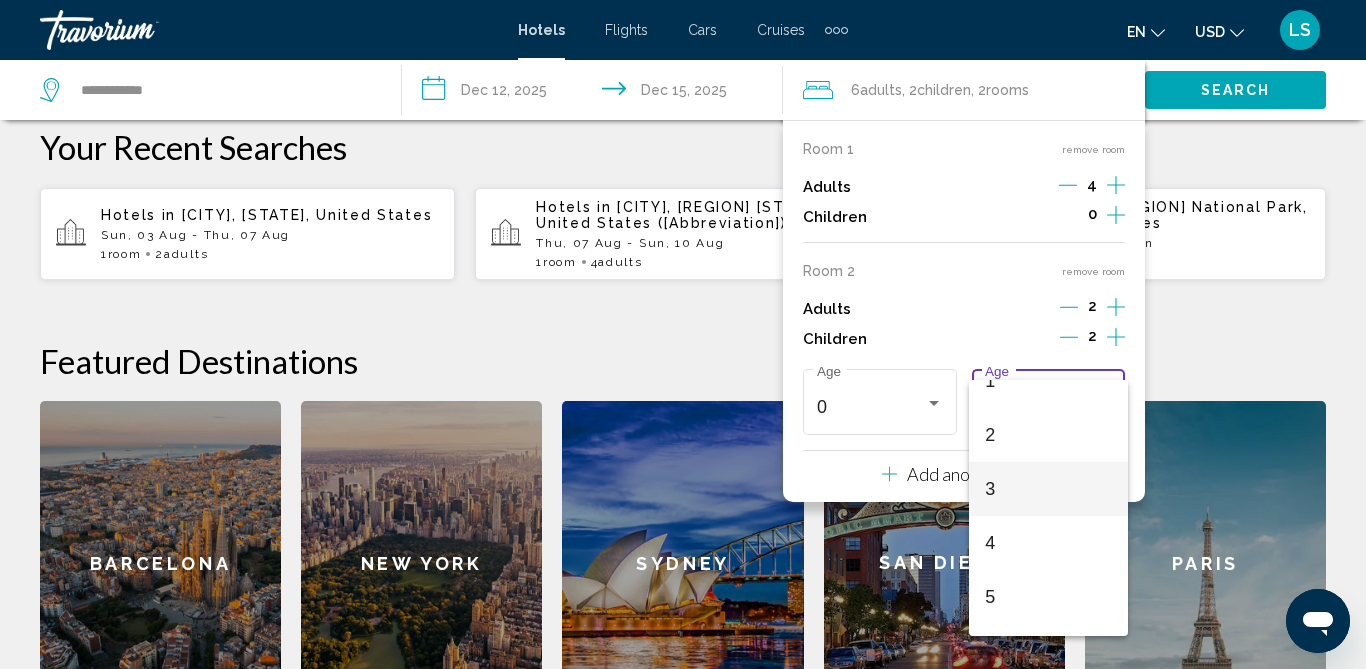 scroll, scrollTop: 85, scrollLeft: 0, axis: vertical 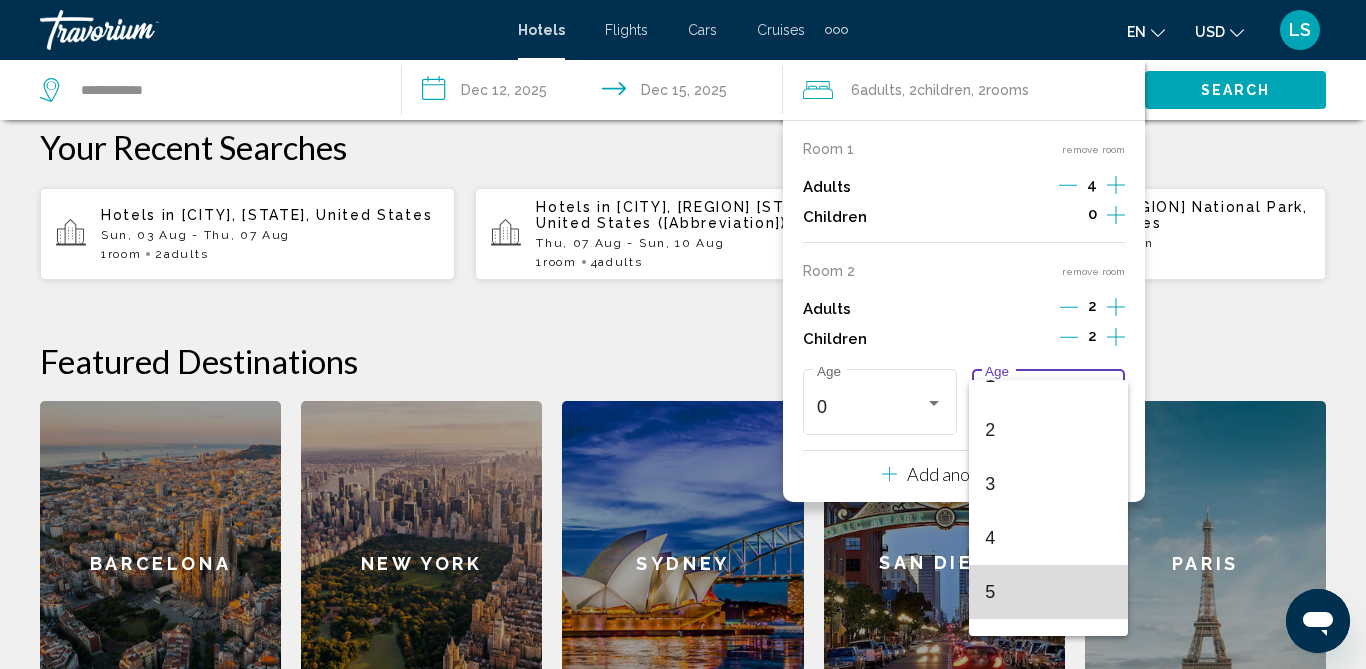 click on "5" at bounding box center [1048, 592] 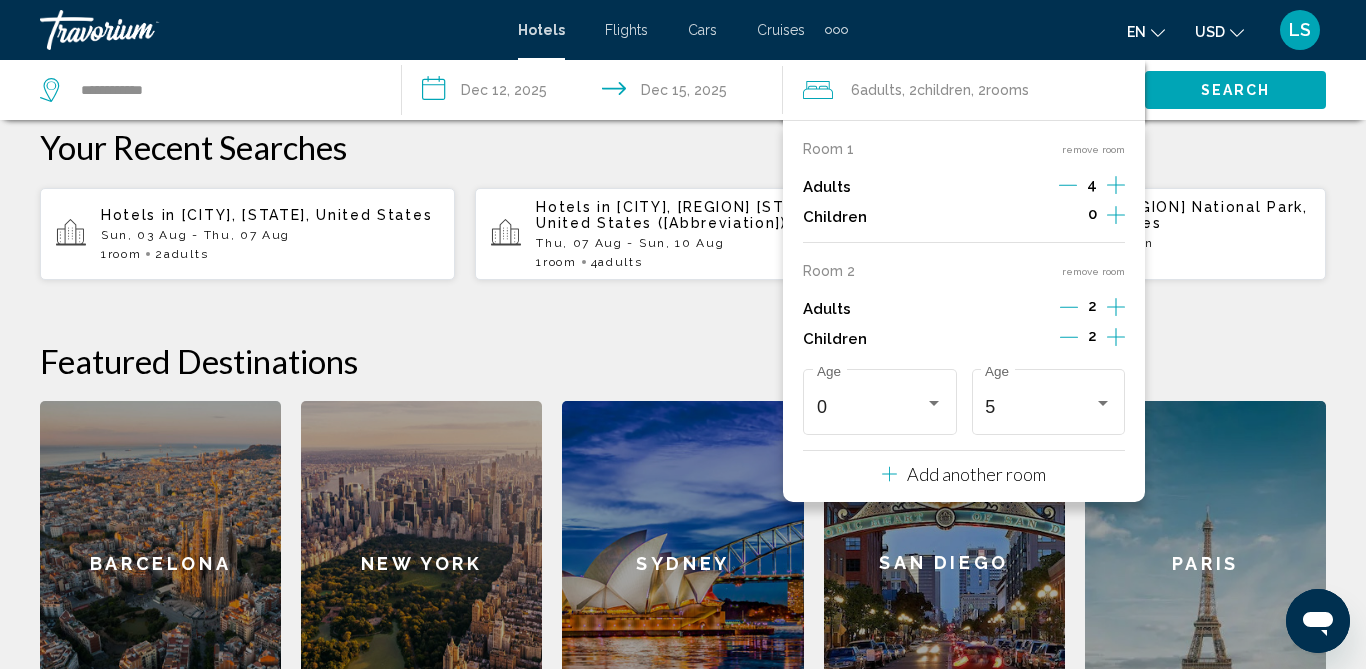 click on "Featured Destinations" 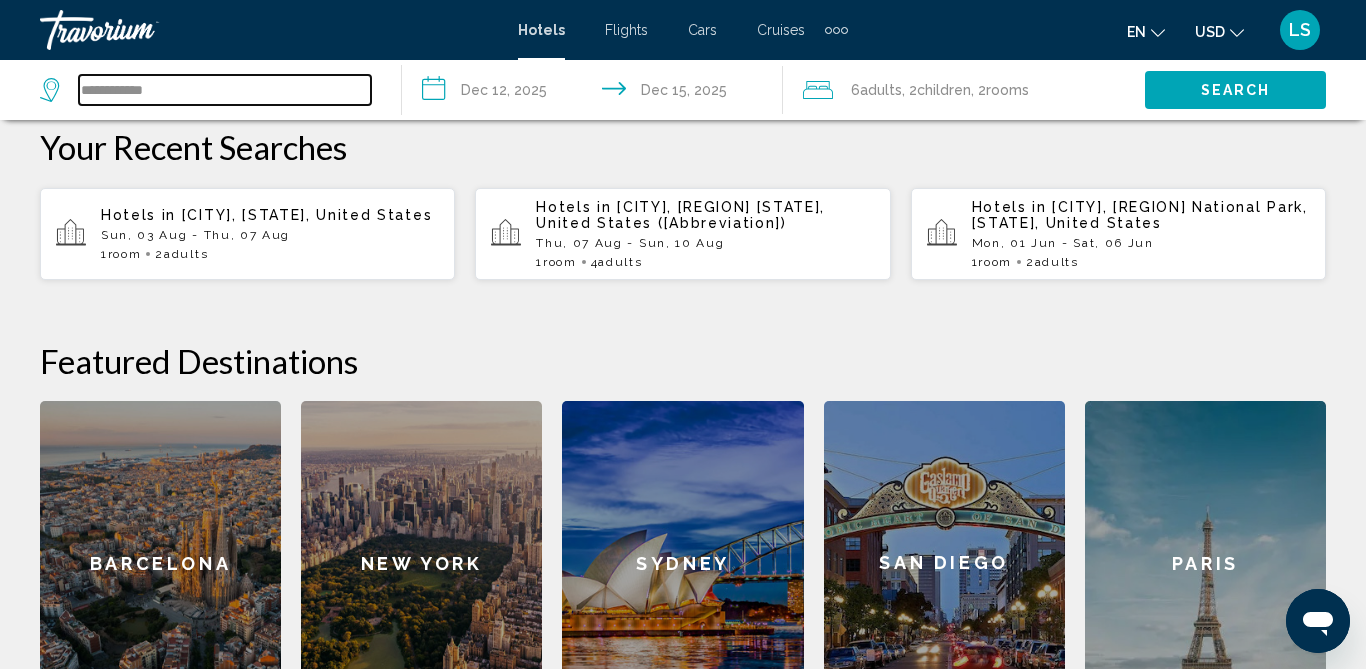 click on "**********" at bounding box center (225, 90) 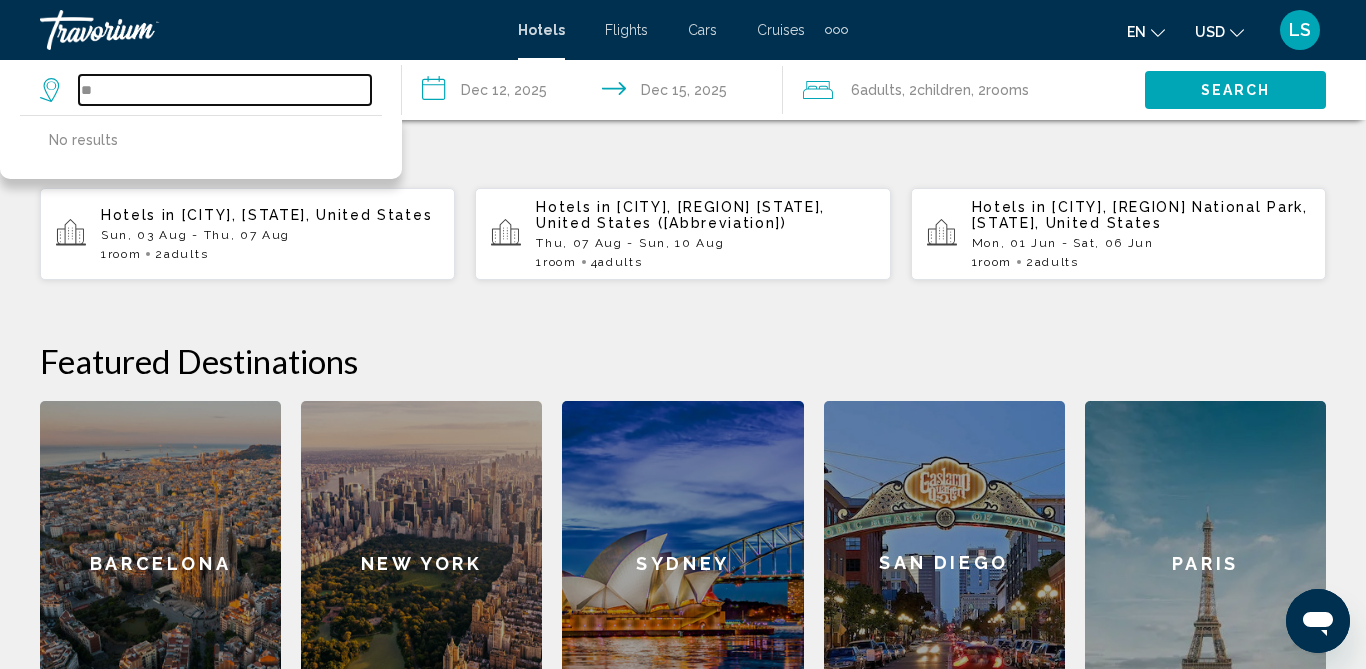 type on "*" 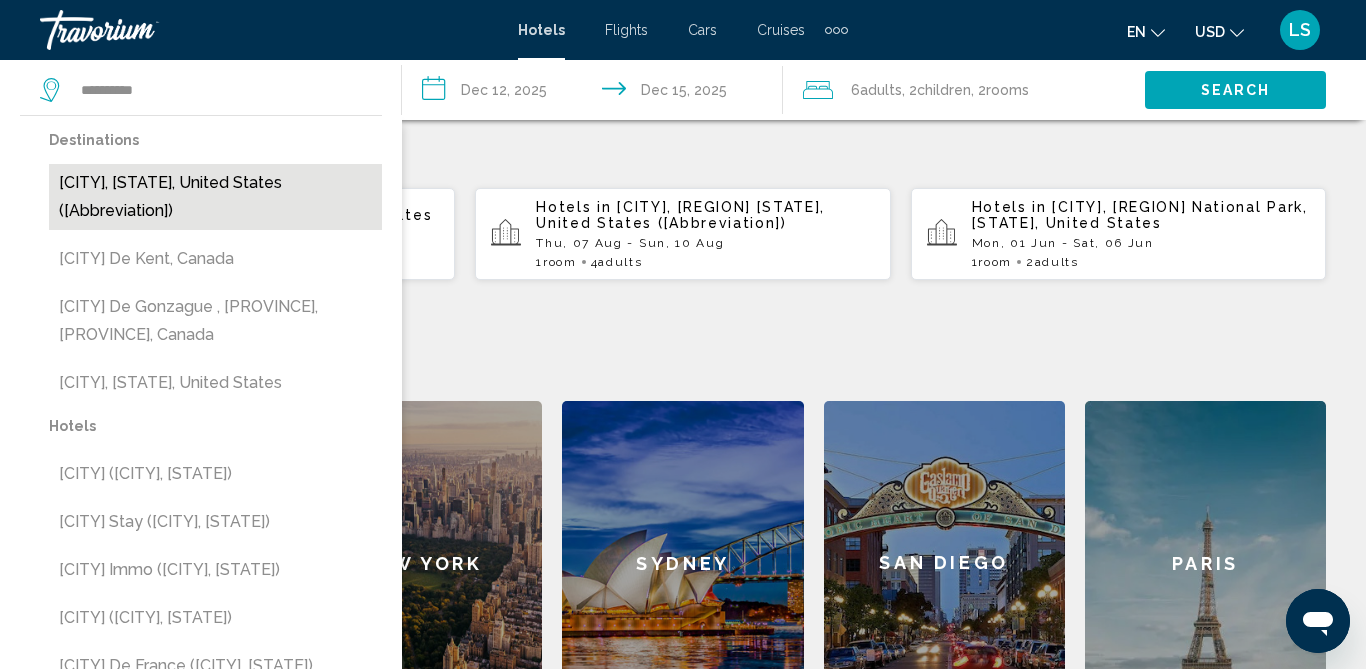 click on "[CITY], [STATE], [COUNTRY] ([AIRPORT])" at bounding box center [215, 197] 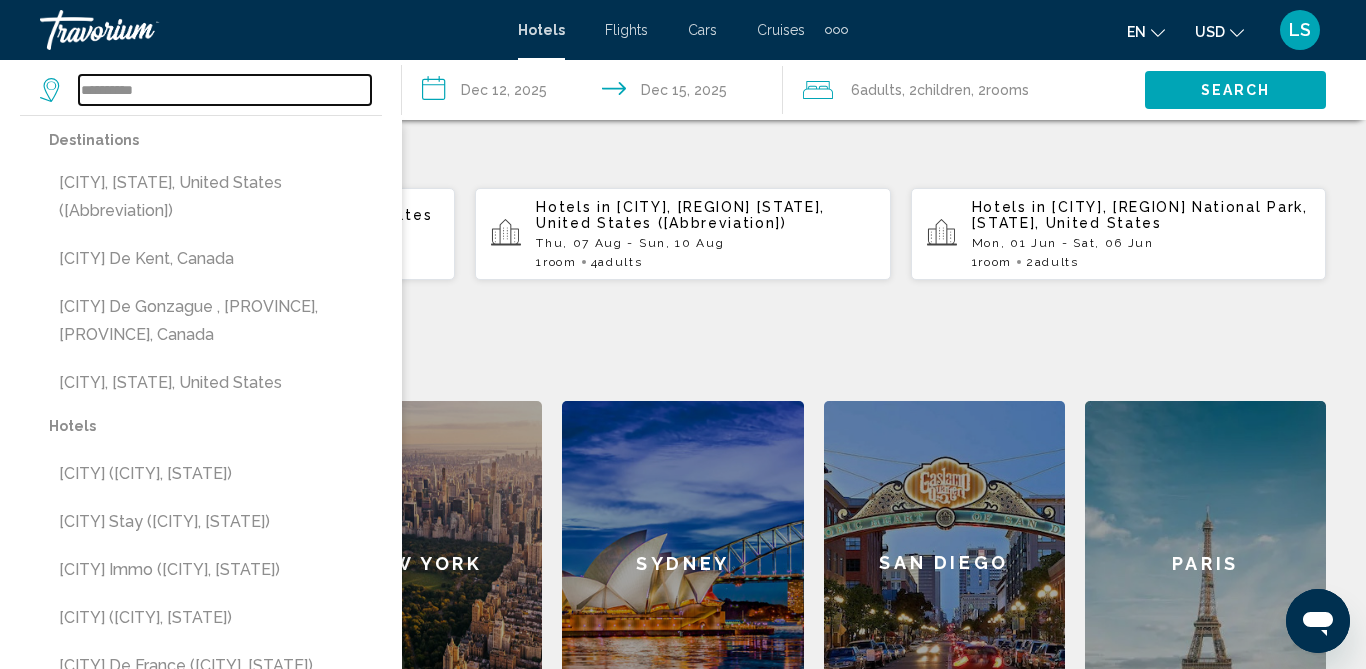 type on "**********" 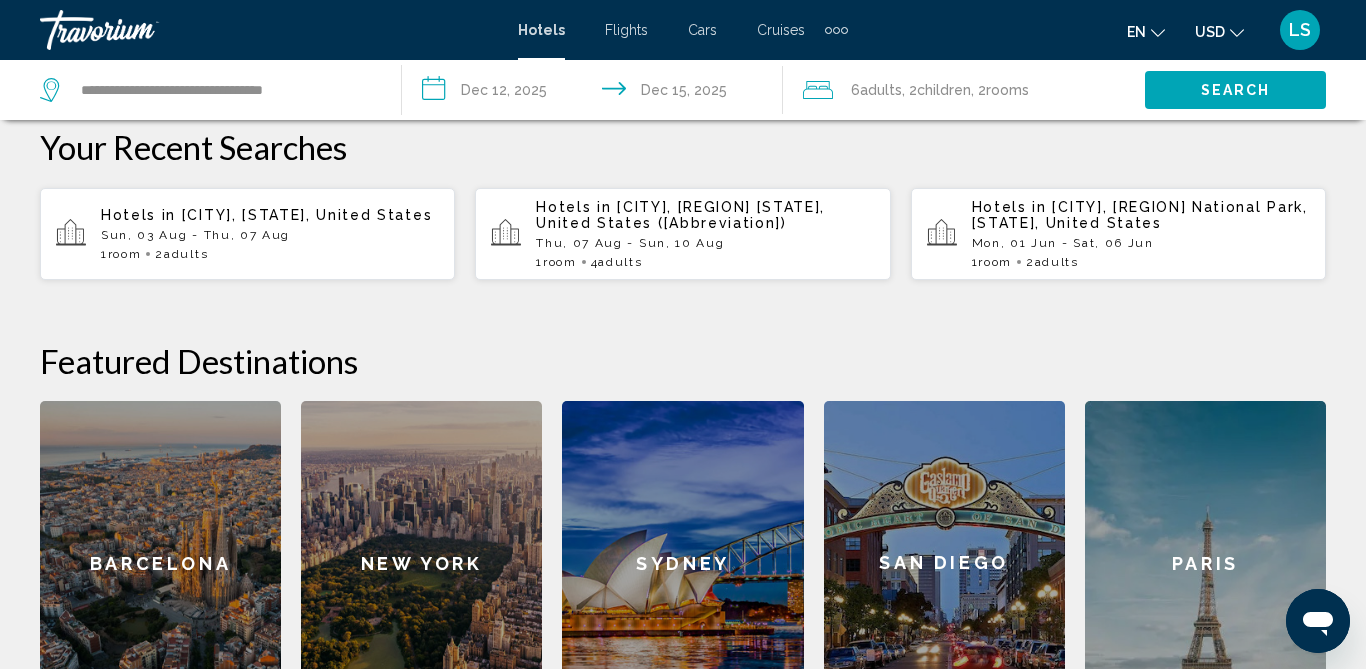 click on "Search" at bounding box center (1236, 91) 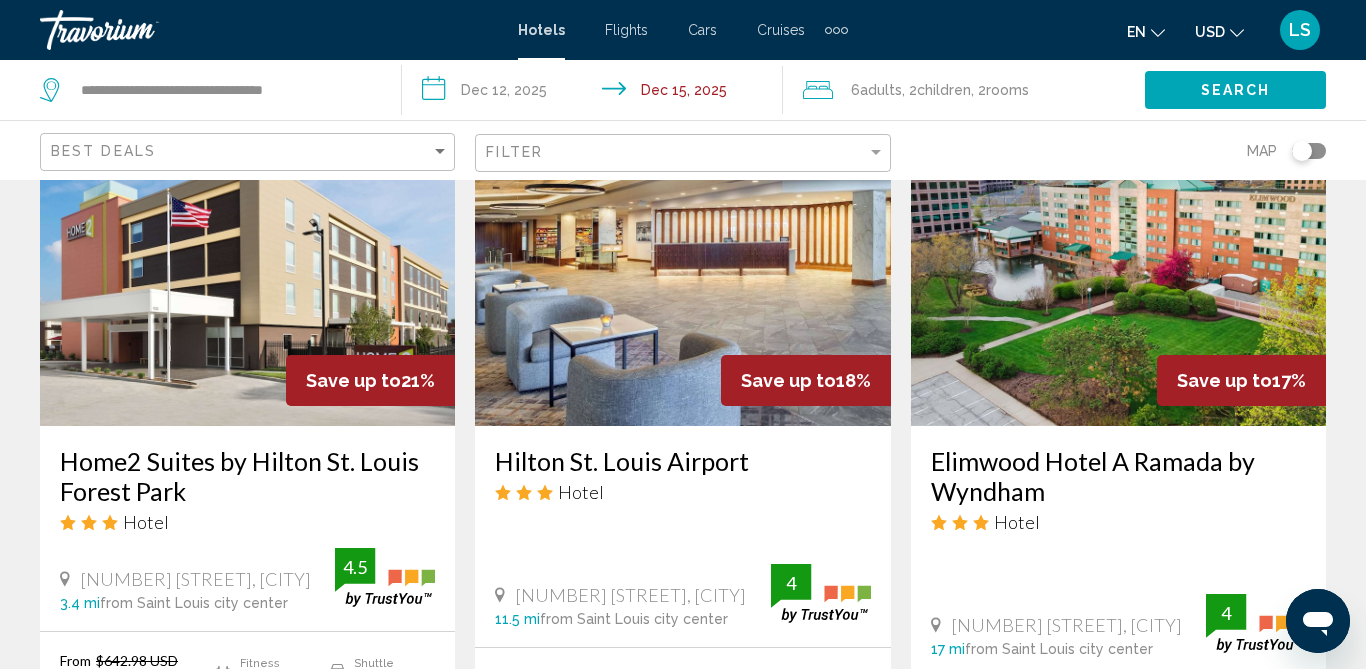 scroll, scrollTop: 0, scrollLeft: 0, axis: both 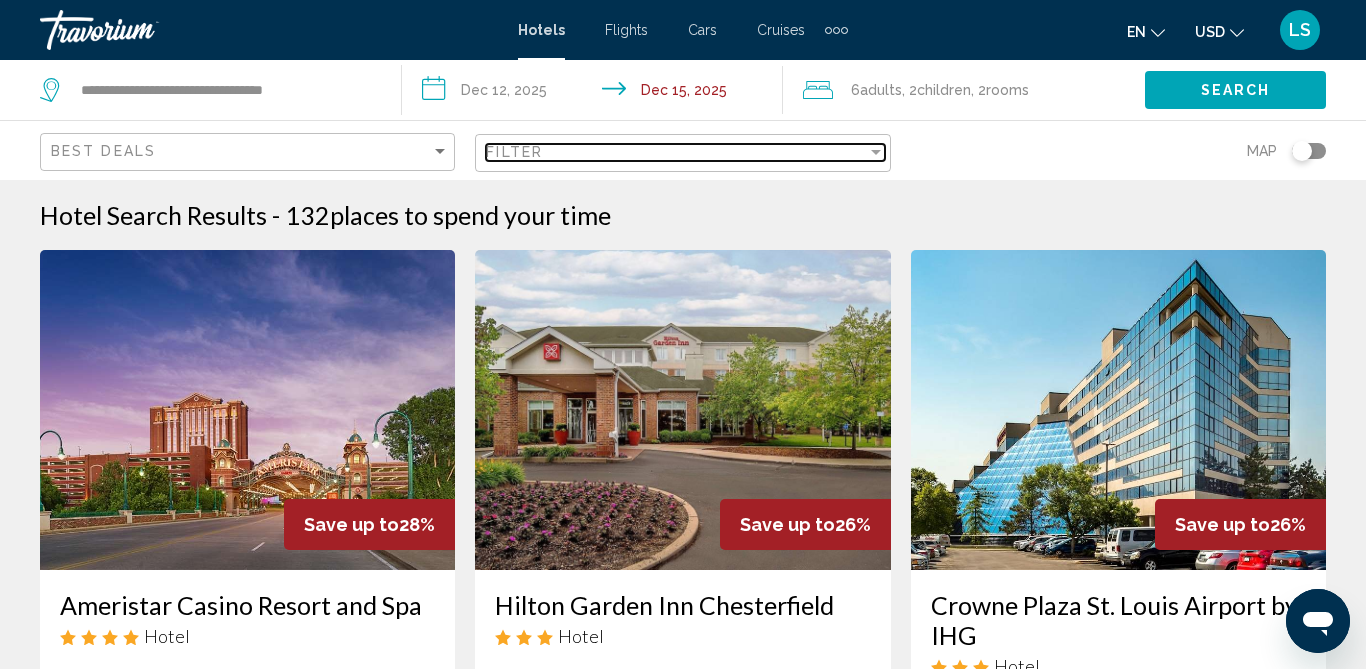 click on "Filter" at bounding box center (676, 152) 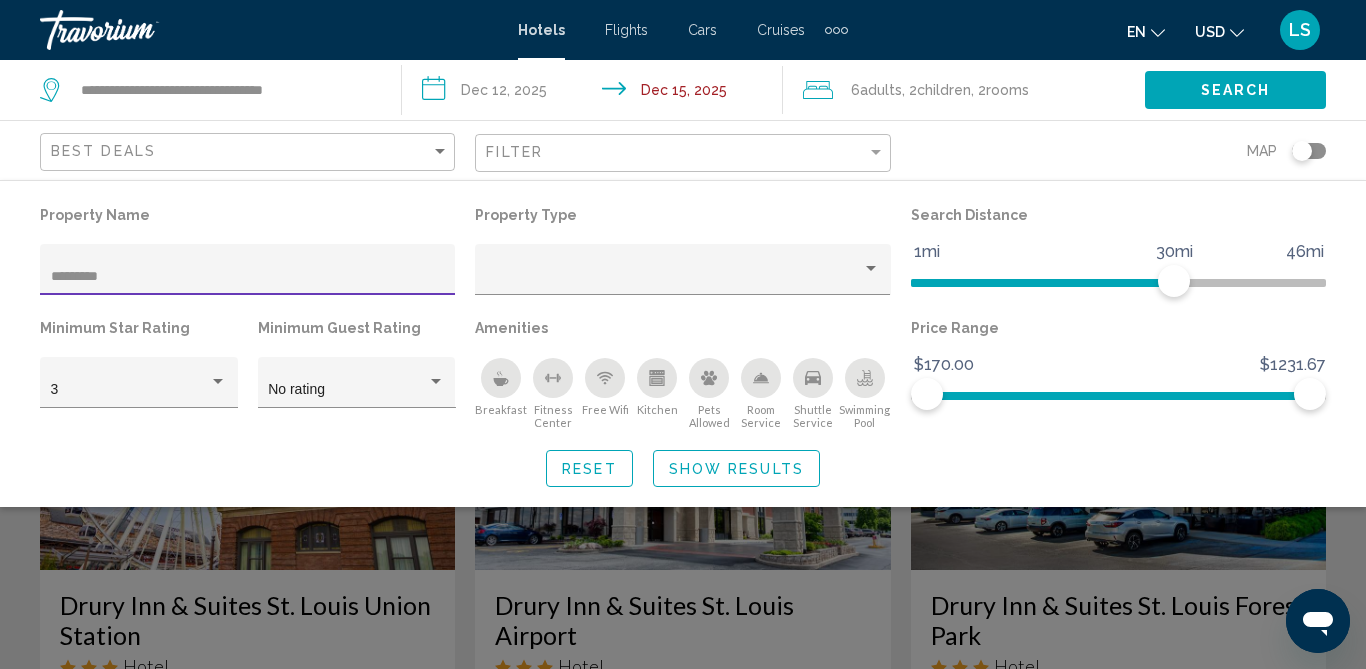 type on "*********" 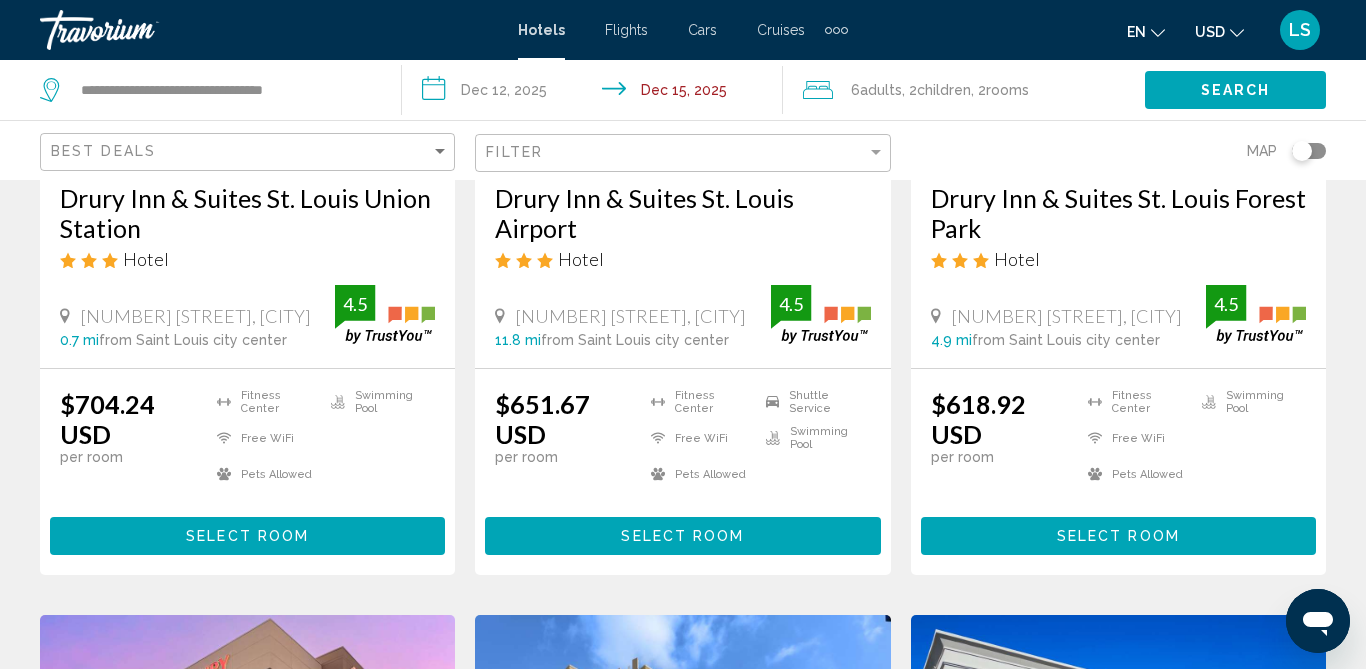 scroll, scrollTop: 408, scrollLeft: 0, axis: vertical 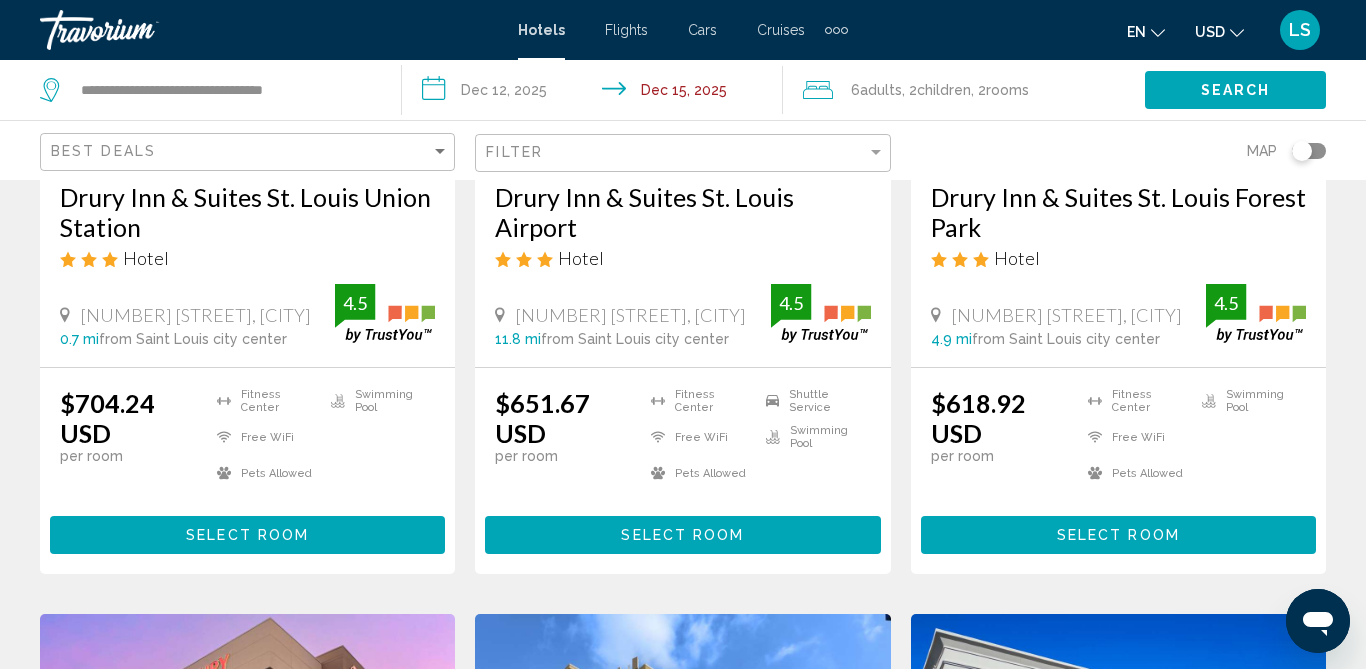 click on "Select Room" at bounding box center (247, 536) 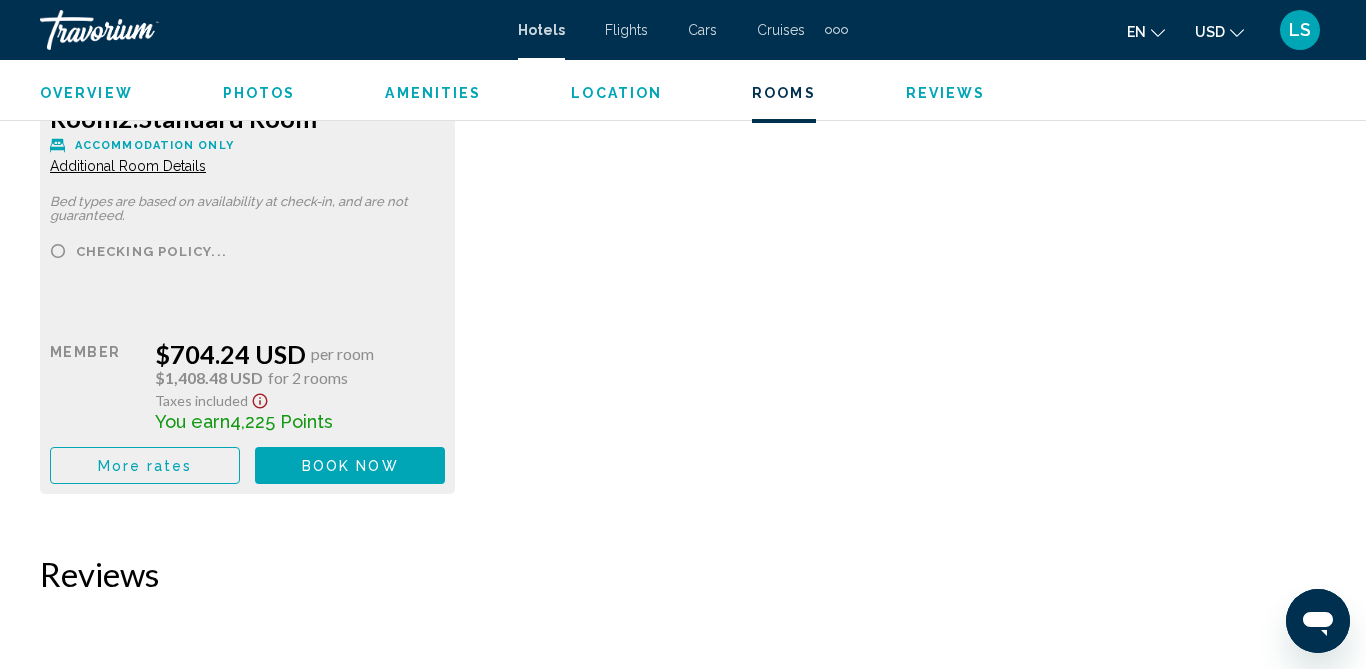 scroll, scrollTop: 3430, scrollLeft: 0, axis: vertical 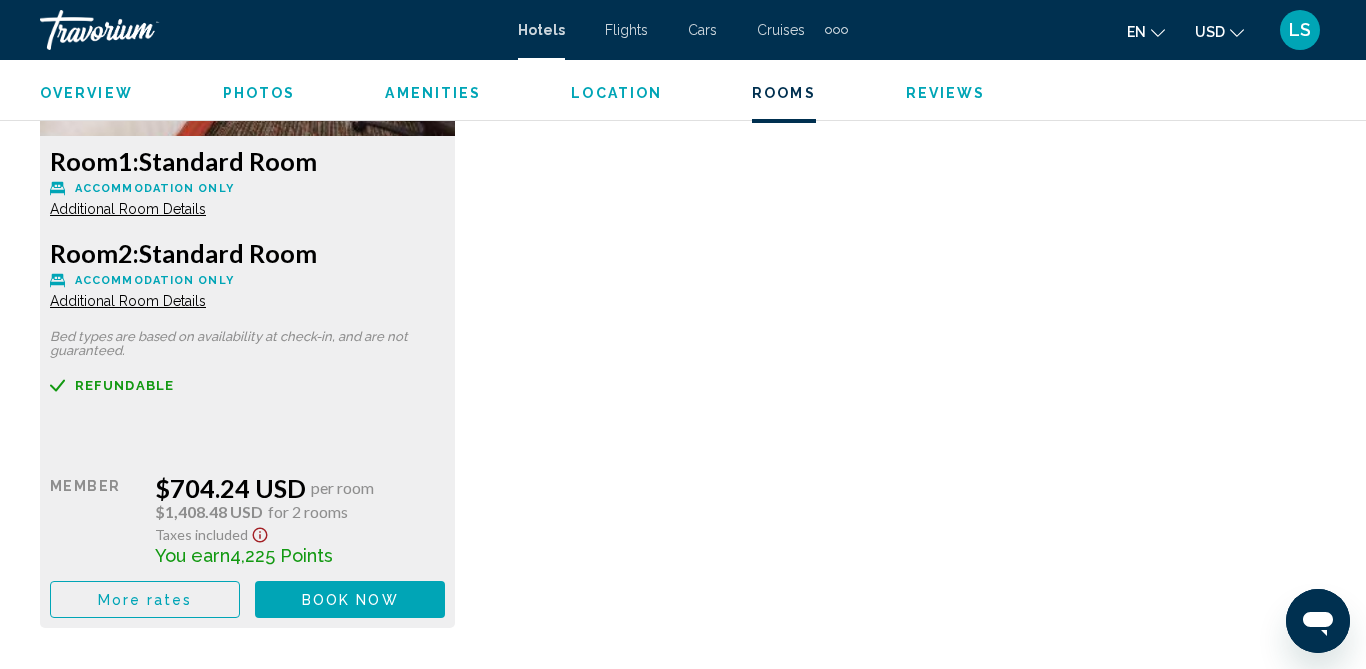 click on "Additional Room Details" at bounding box center [128, 209] 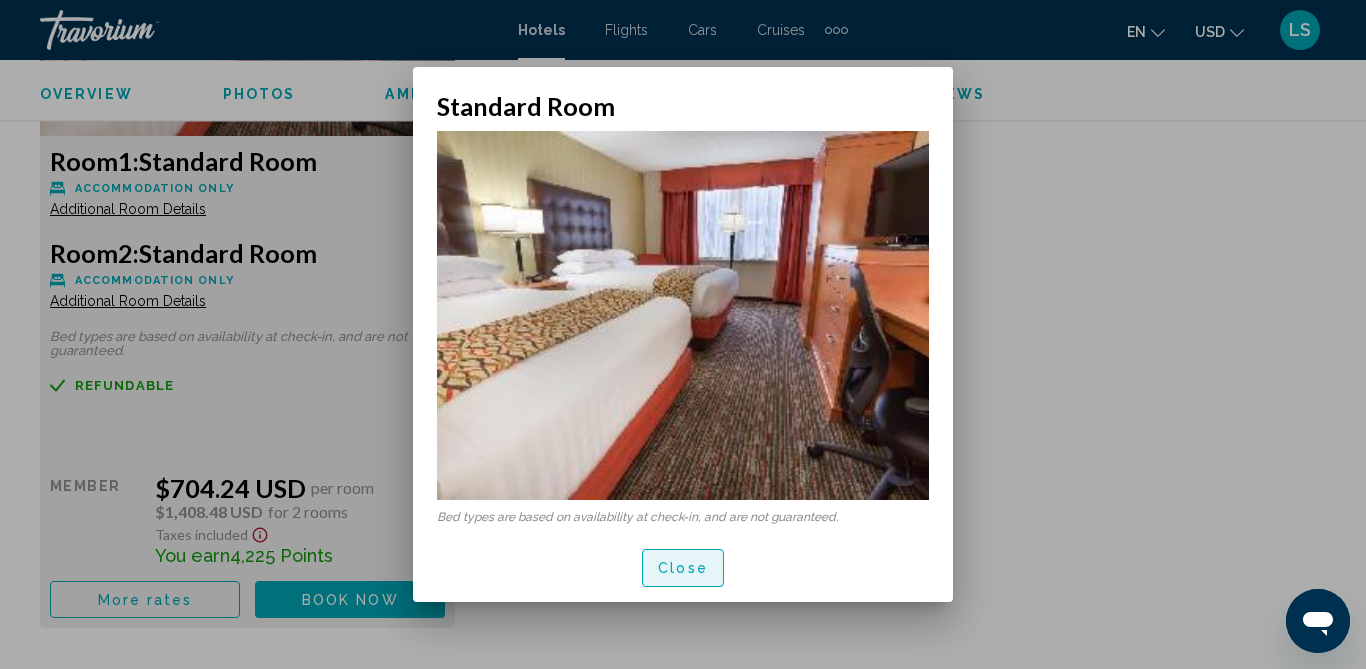 click on "Close" at bounding box center [683, 569] 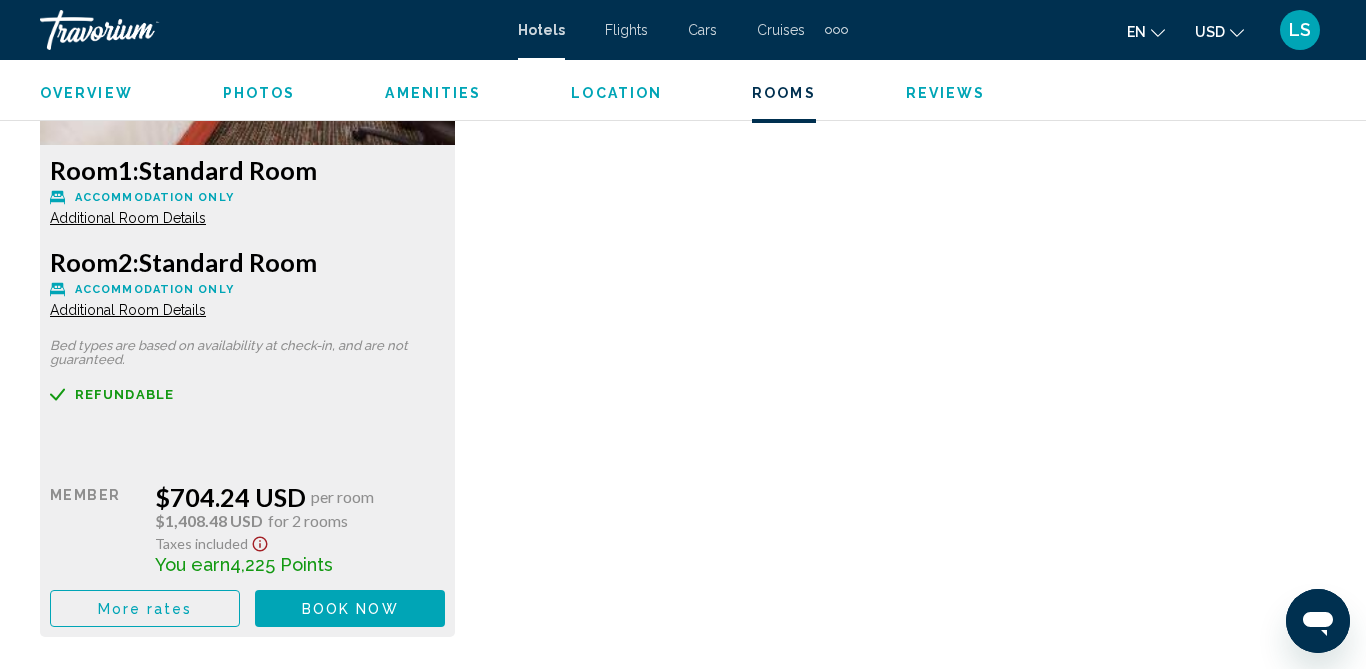 scroll, scrollTop: 3288, scrollLeft: 0, axis: vertical 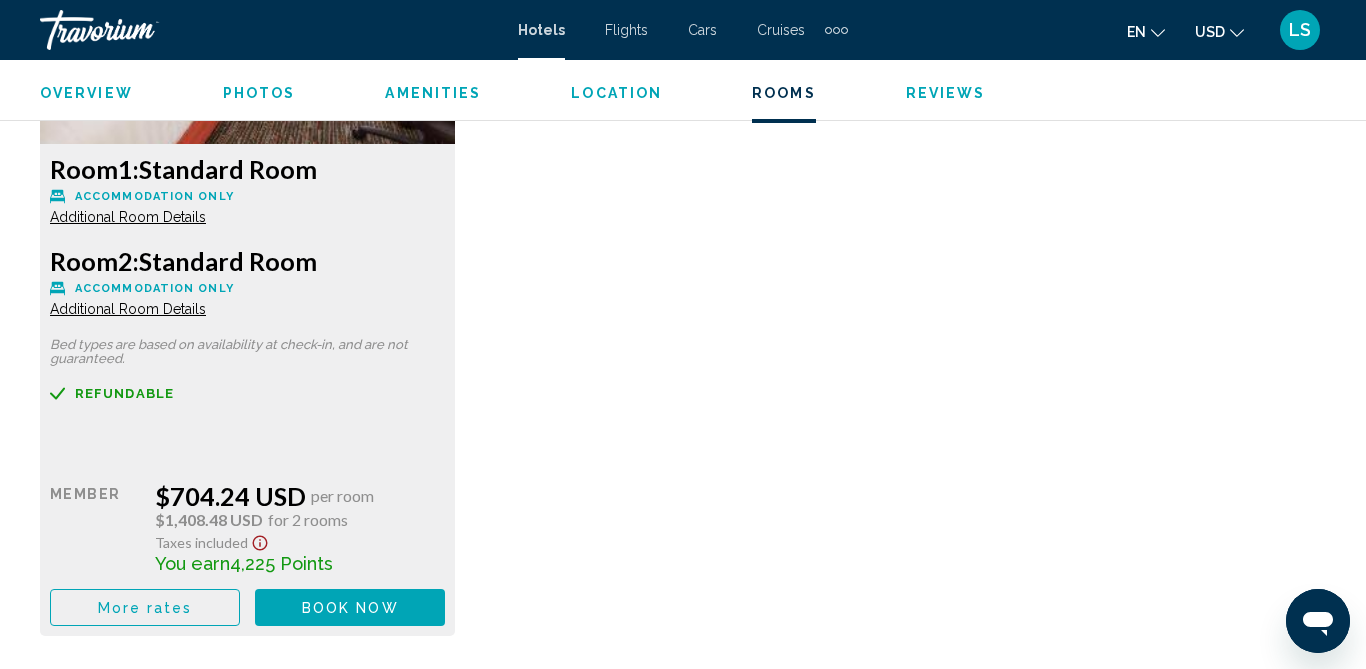 click on "Reviews" at bounding box center [946, 93] 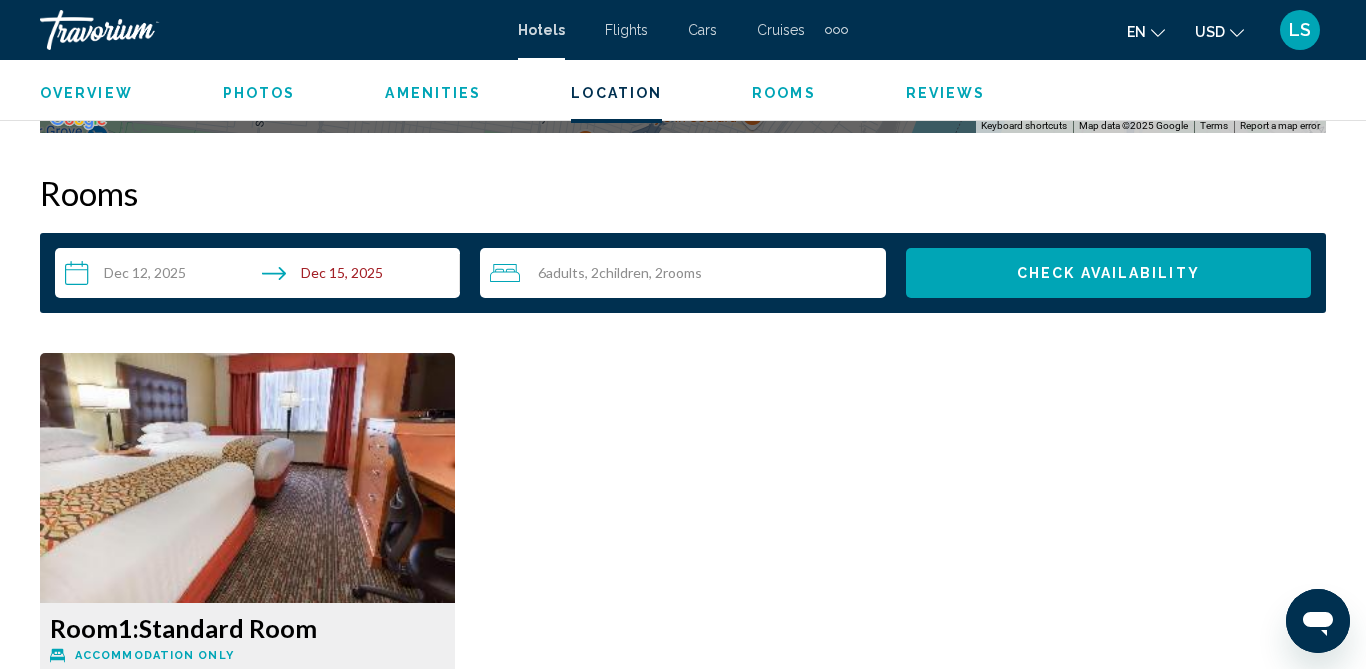 scroll, scrollTop: 2833, scrollLeft: 0, axis: vertical 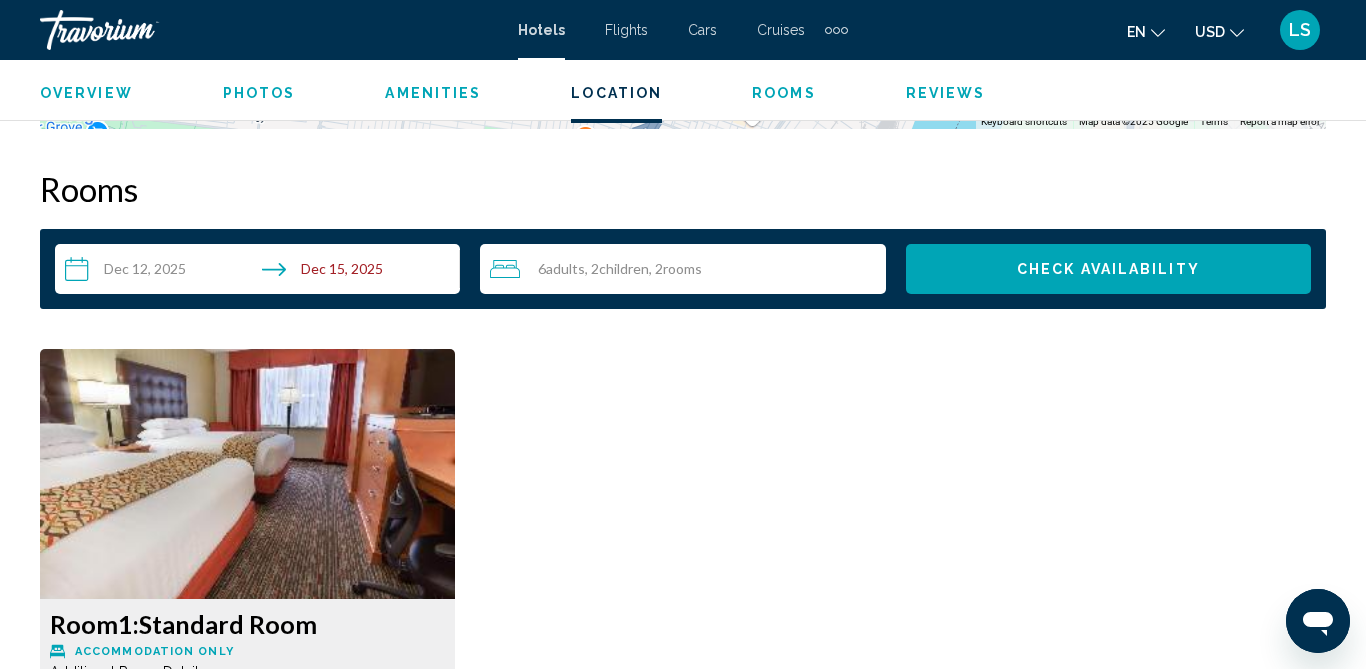 click on "6  Adult Adults , 2  Child Children , 2  Room rooms" at bounding box center [687, 269] 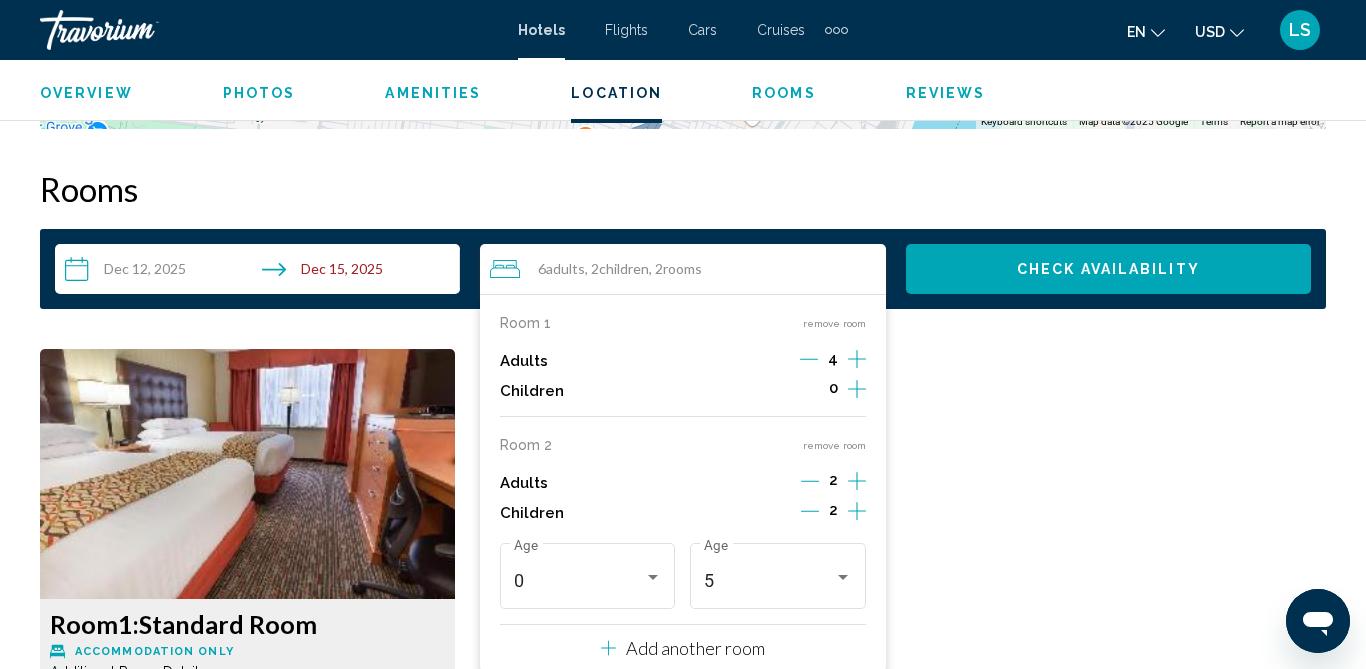 click on "remove room" at bounding box center [834, 445] 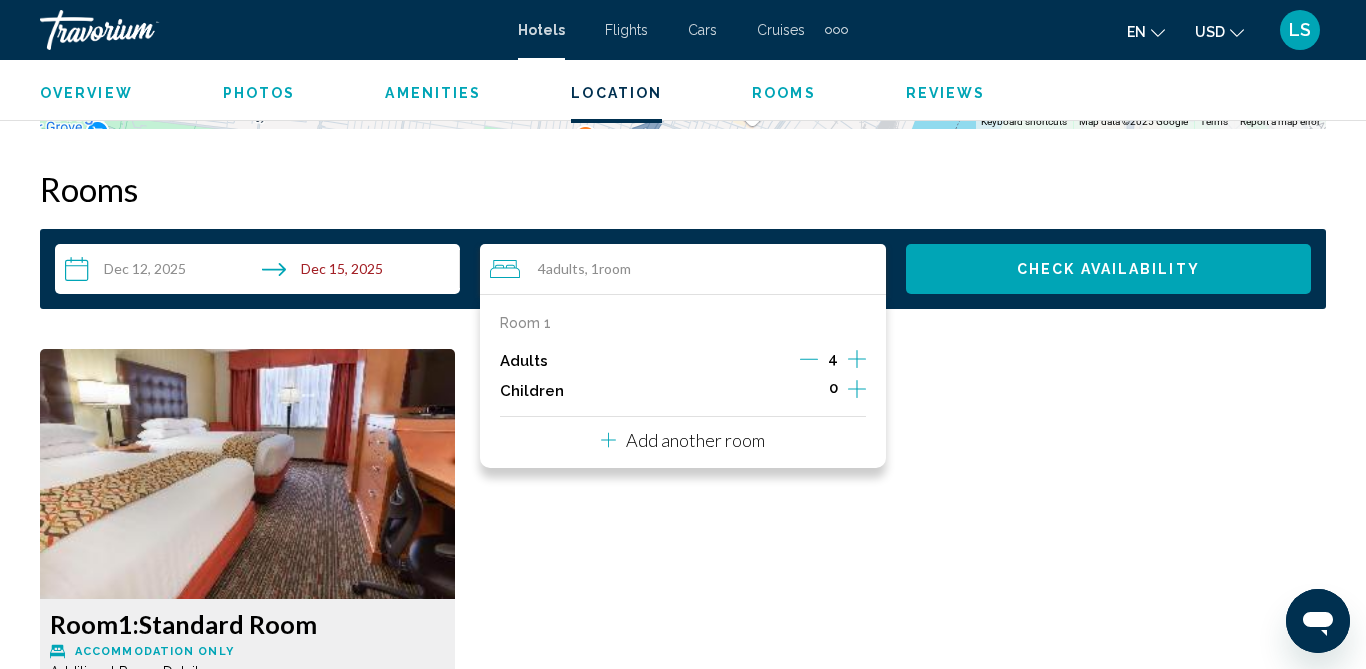 drag, startPoint x: 957, startPoint y: 487, endPoint x: 957, endPoint y: 476, distance: 11 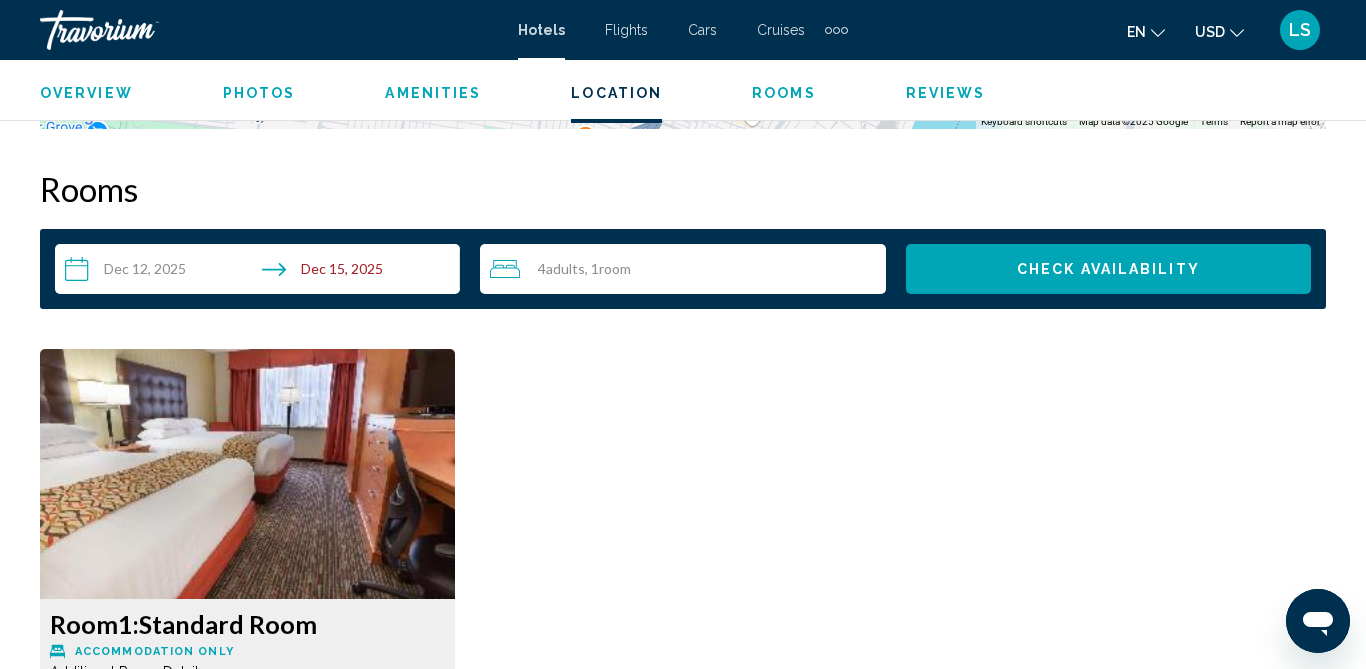 click on "Check Availability" at bounding box center (1108, 269) 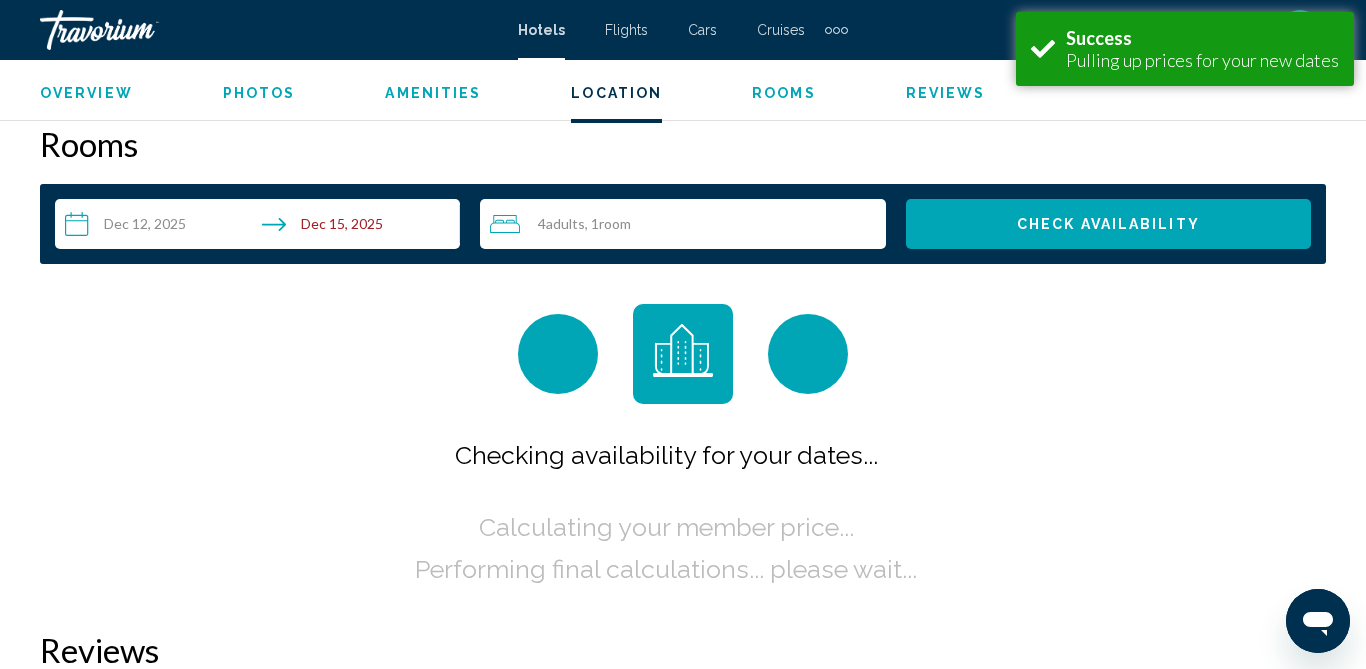 scroll, scrollTop: 2881, scrollLeft: 0, axis: vertical 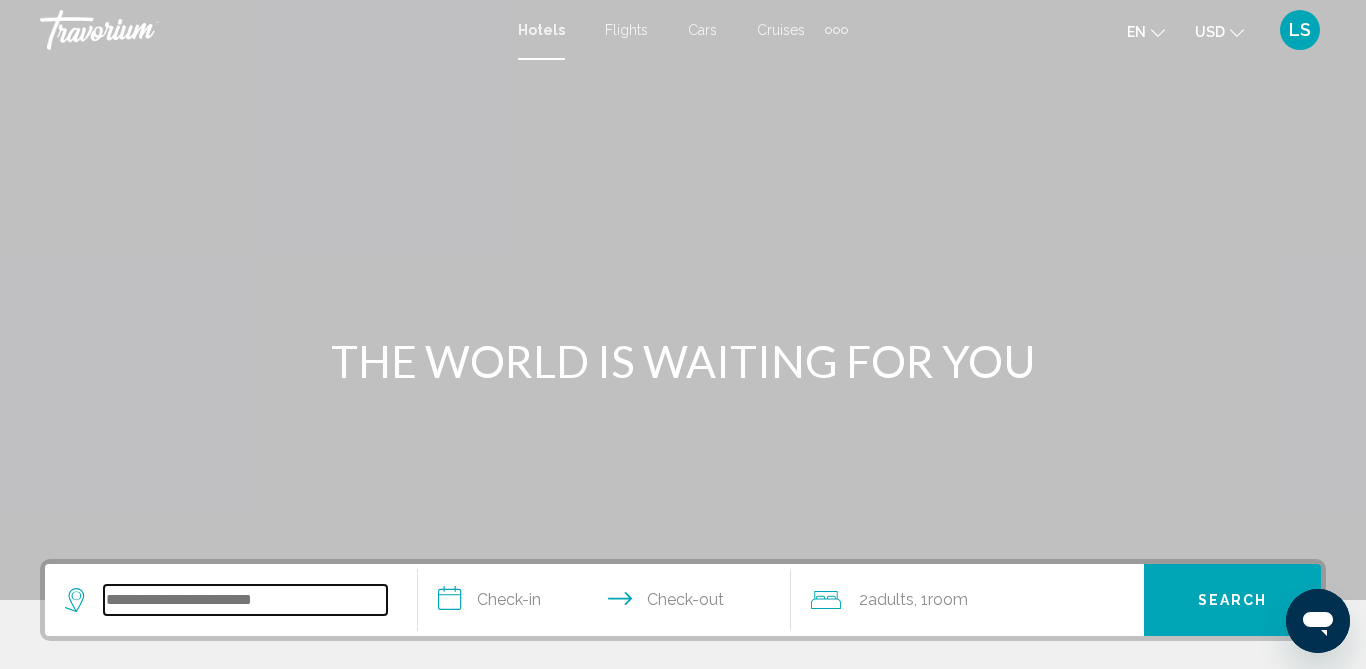 click at bounding box center [245, 600] 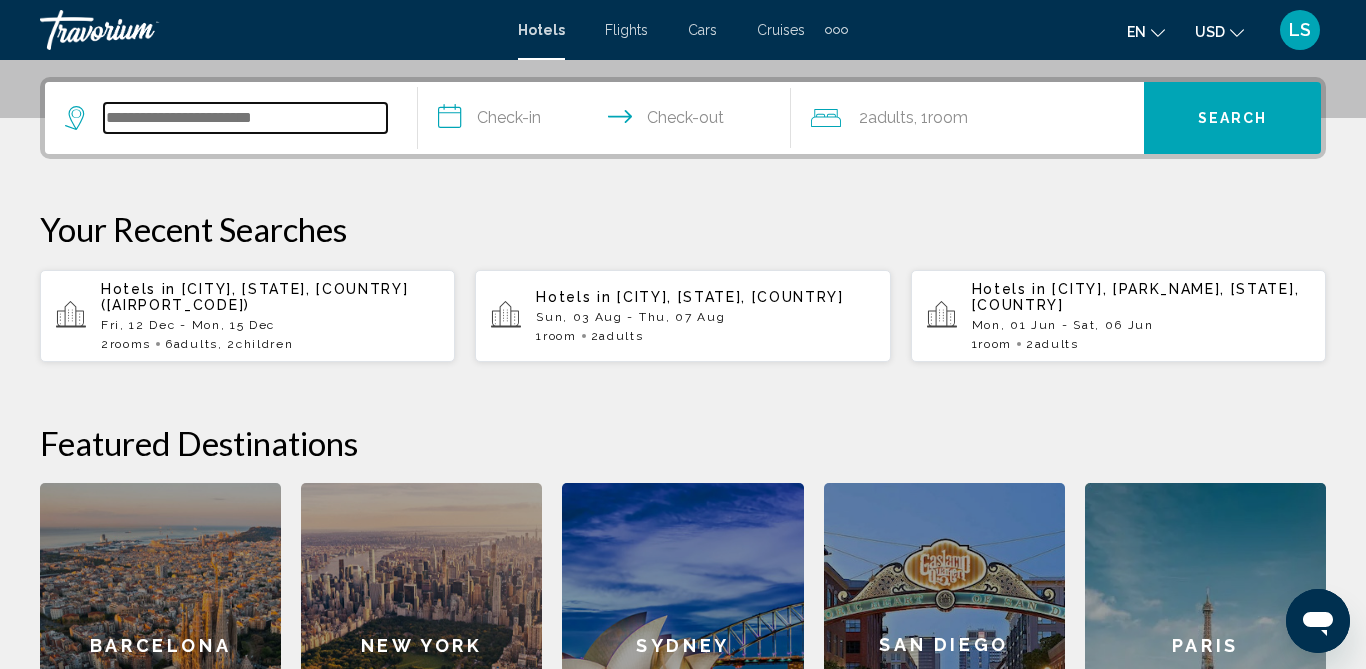 scroll, scrollTop: 494, scrollLeft: 0, axis: vertical 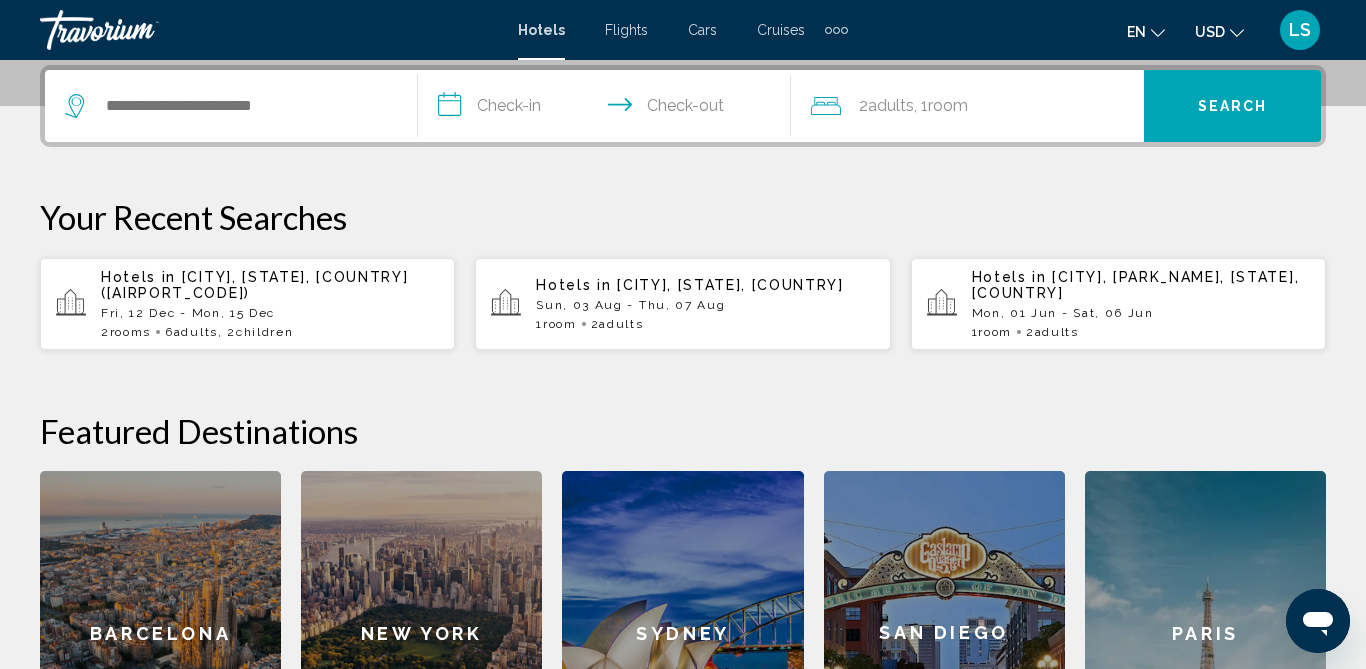 click on "Adults" at bounding box center [196, 332] 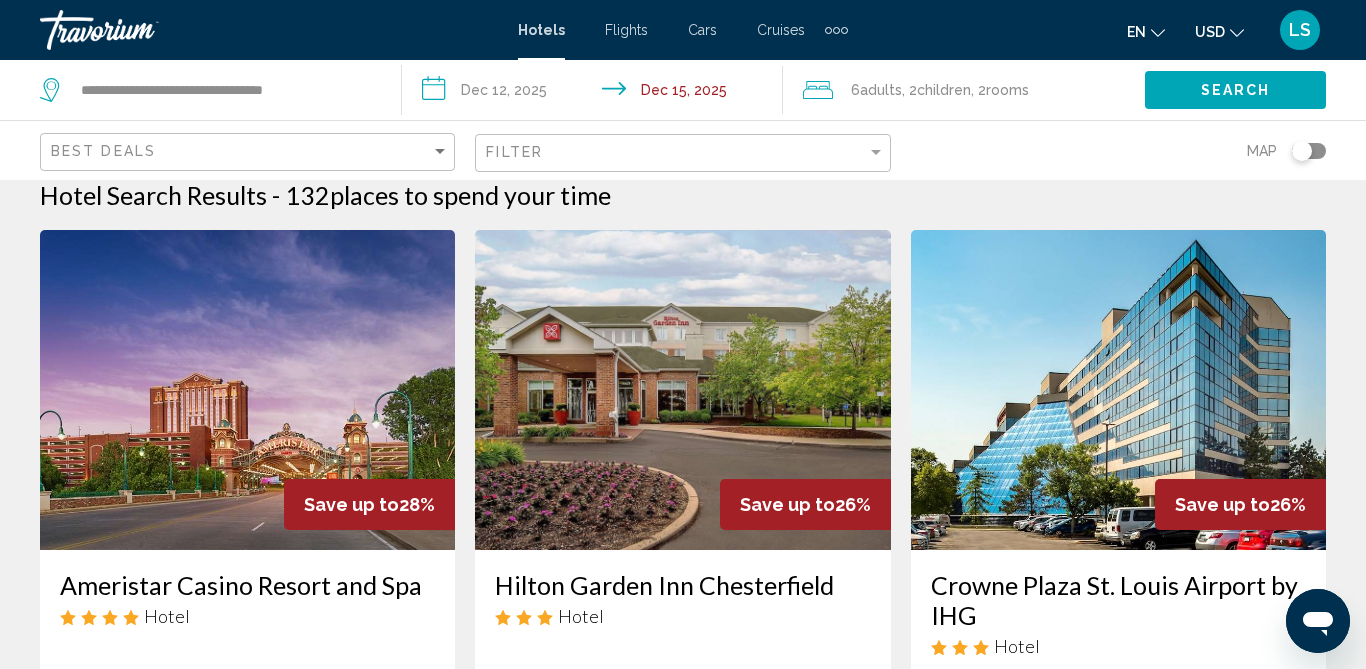 scroll, scrollTop: 17, scrollLeft: 0, axis: vertical 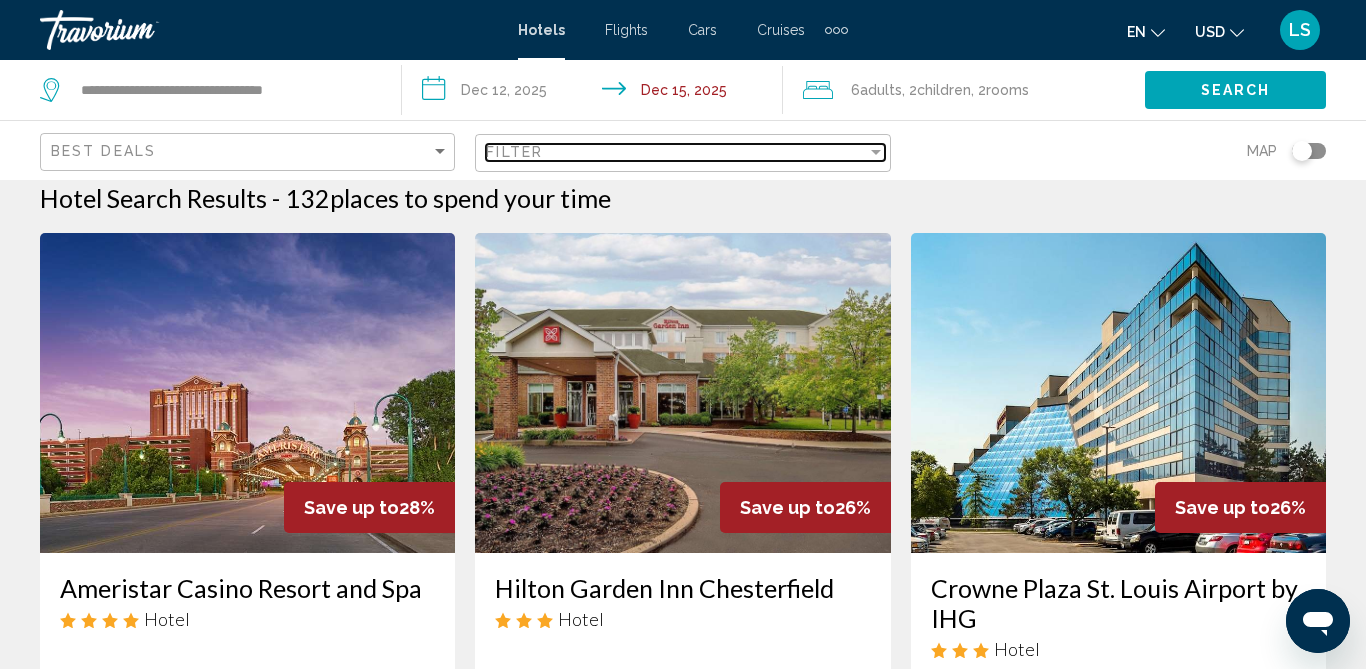 click on "Filter" at bounding box center [676, 152] 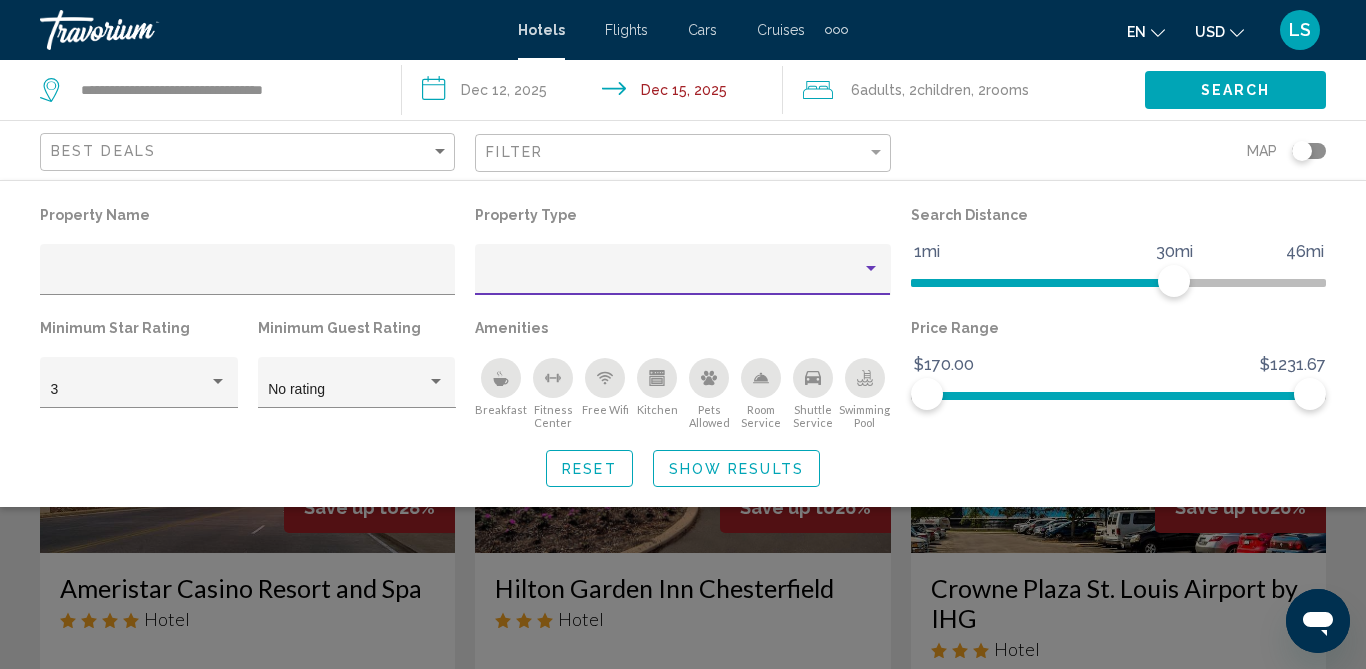 click at bounding box center [674, 277] 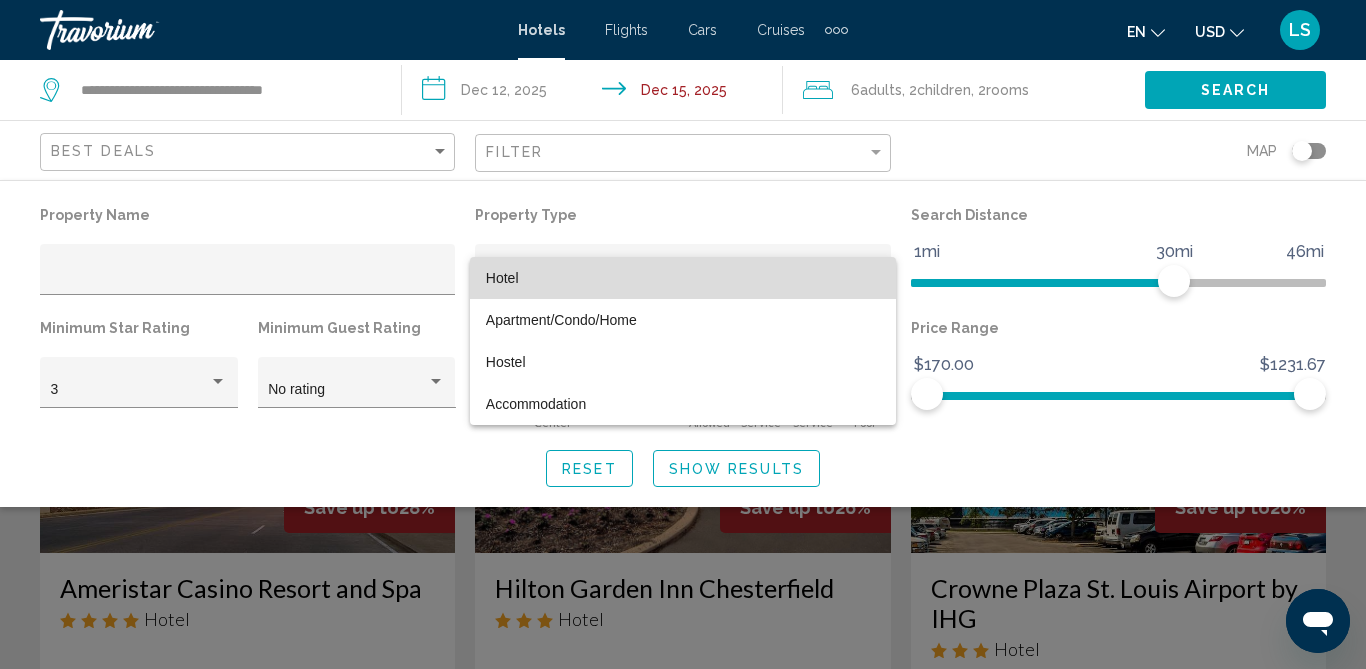 click on "Hotel" at bounding box center [683, 278] 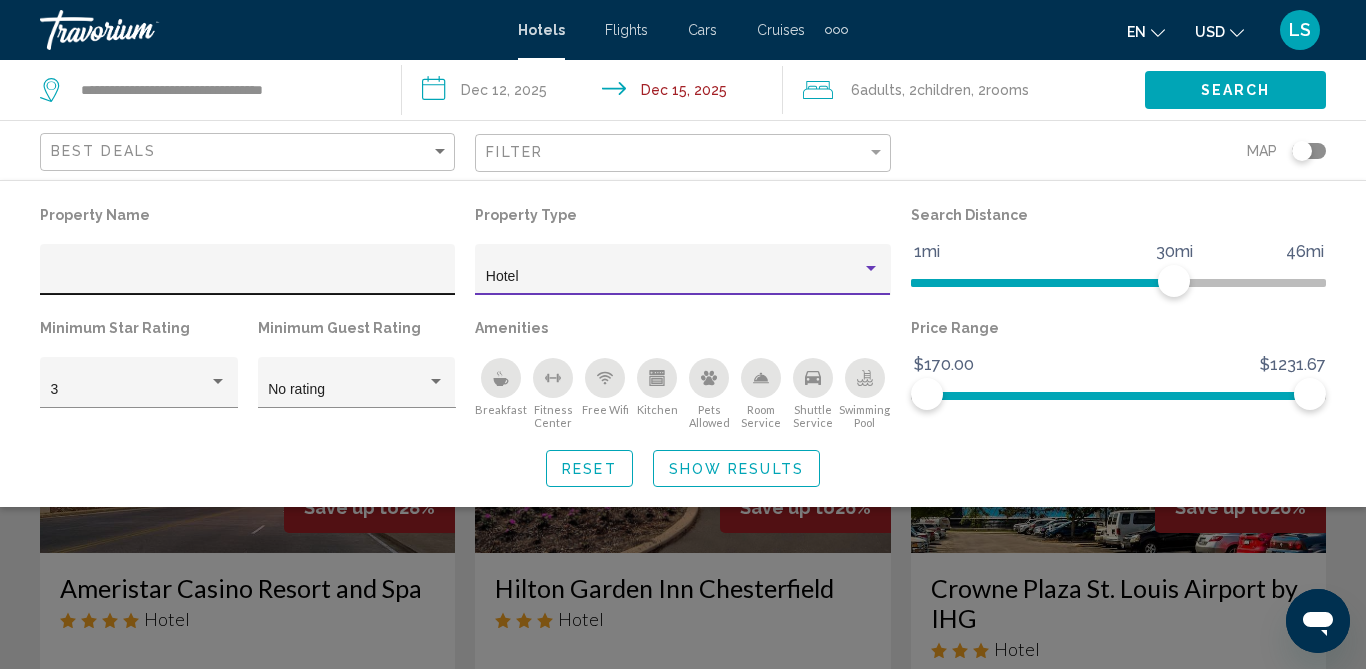 click at bounding box center [248, 277] 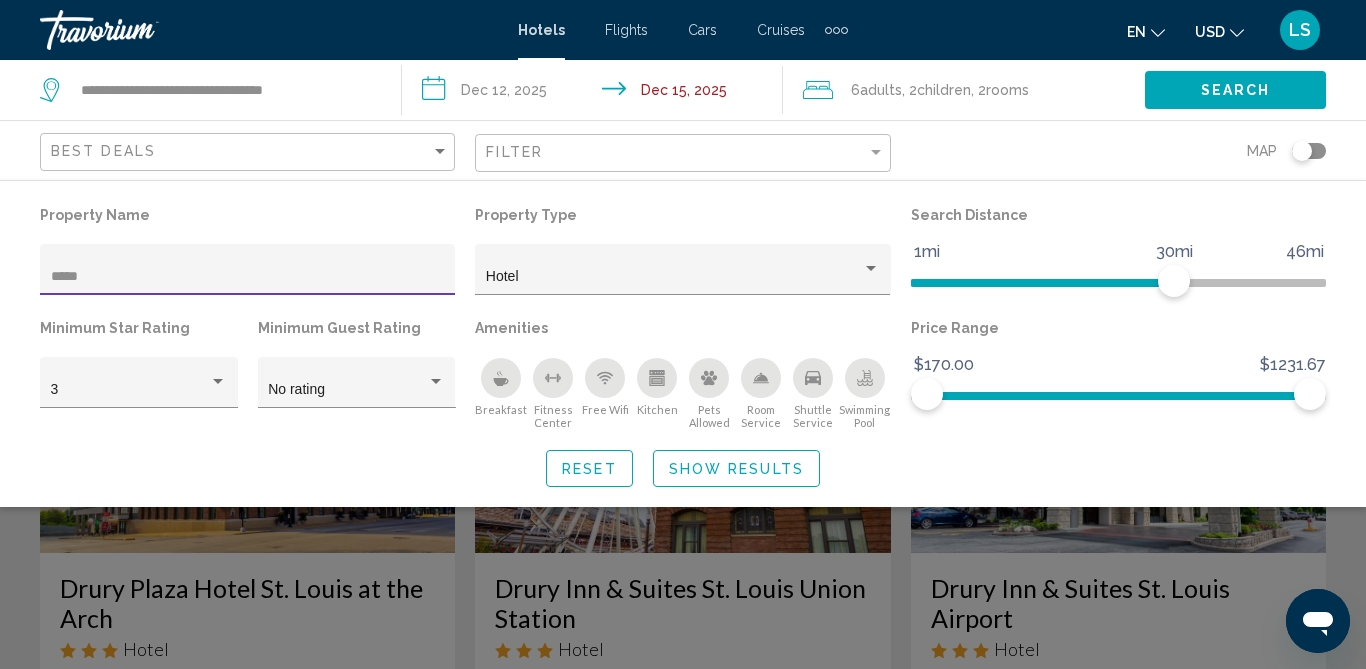 type on "*****" 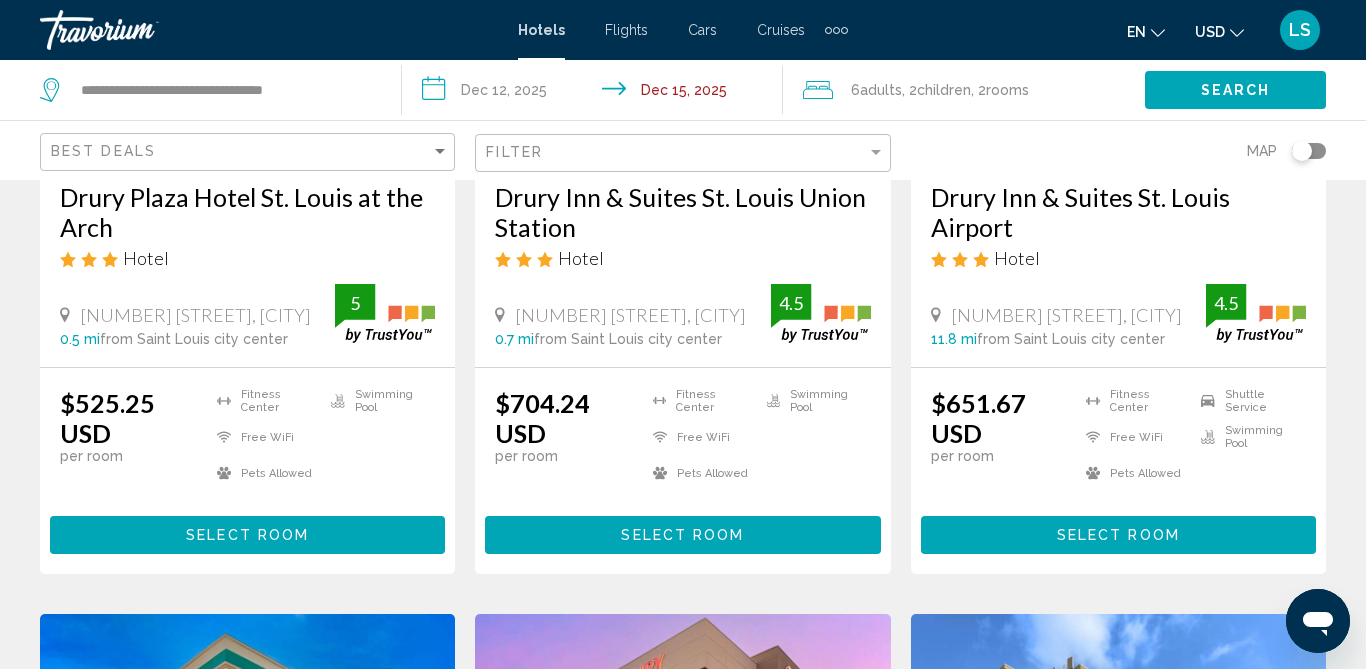 scroll, scrollTop: 411, scrollLeft: 0, axis: vertical 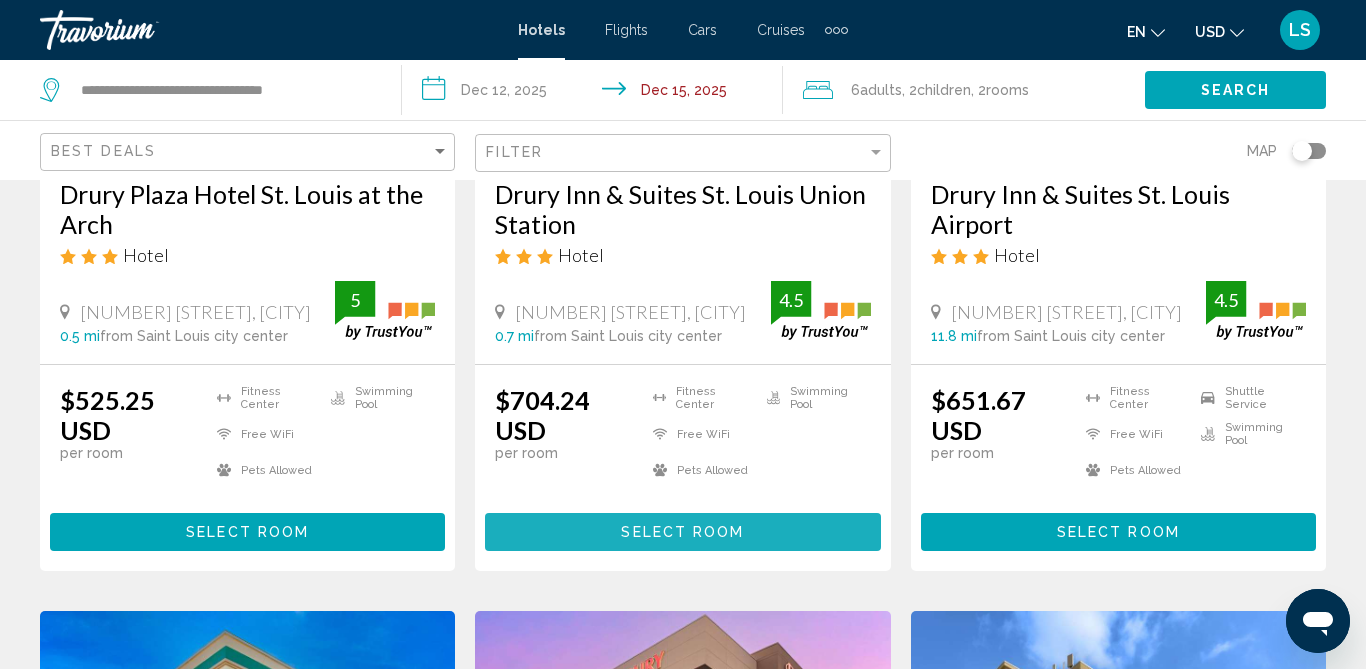 click on "Select Room" at bounding box center [682, 531] 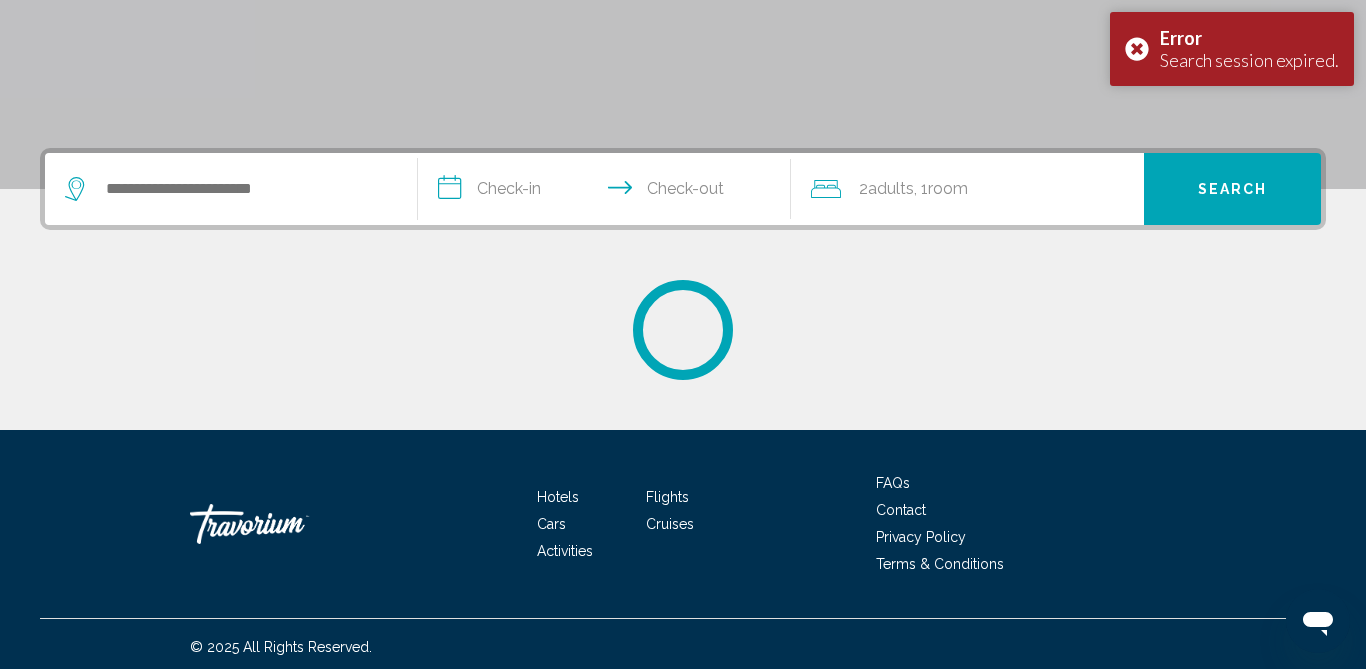 scroll, scrollTop: 0, scrollLeft: 0, axis: both 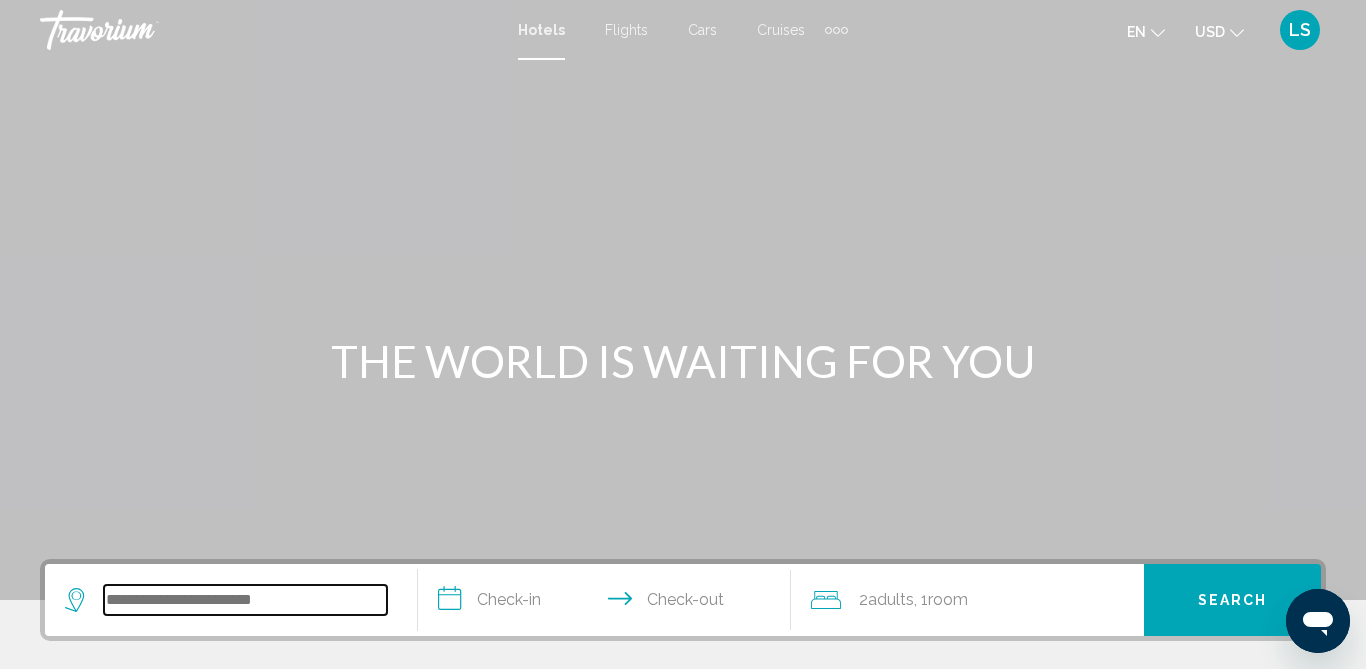 click at bounding box center (245, 600) 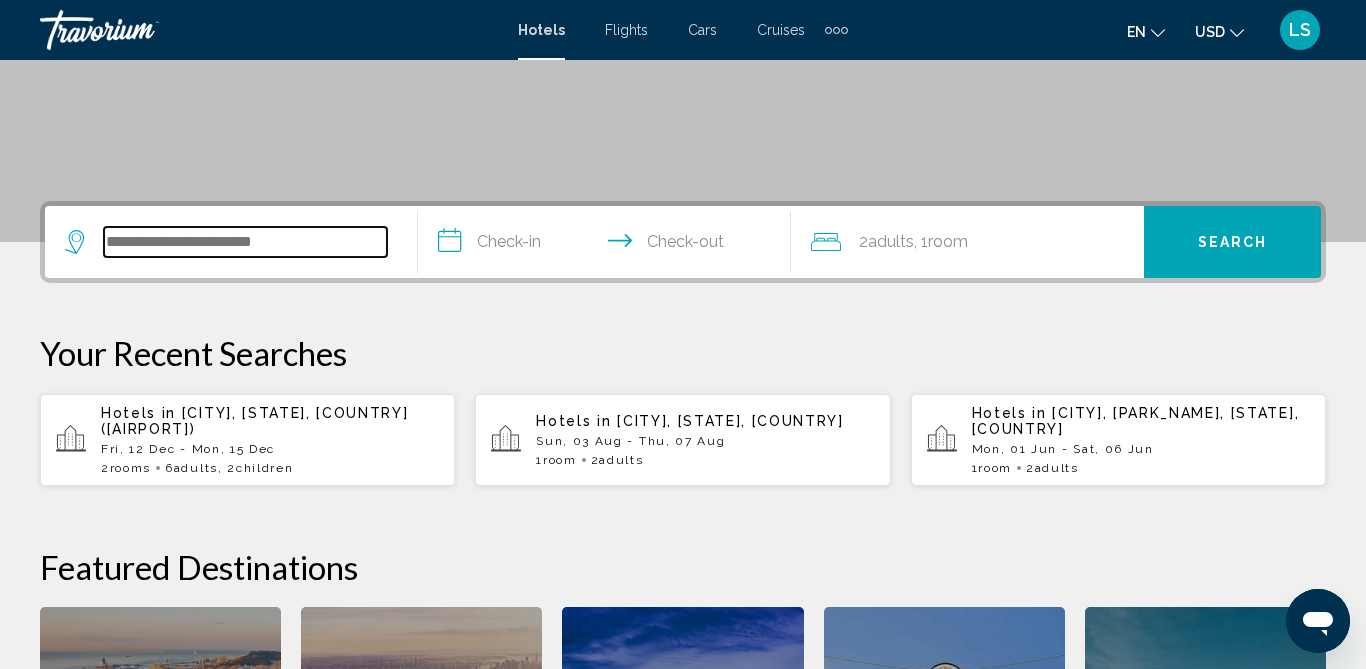 scroll, scrollTop: 494, scrollLeft: 0, axis: vertical 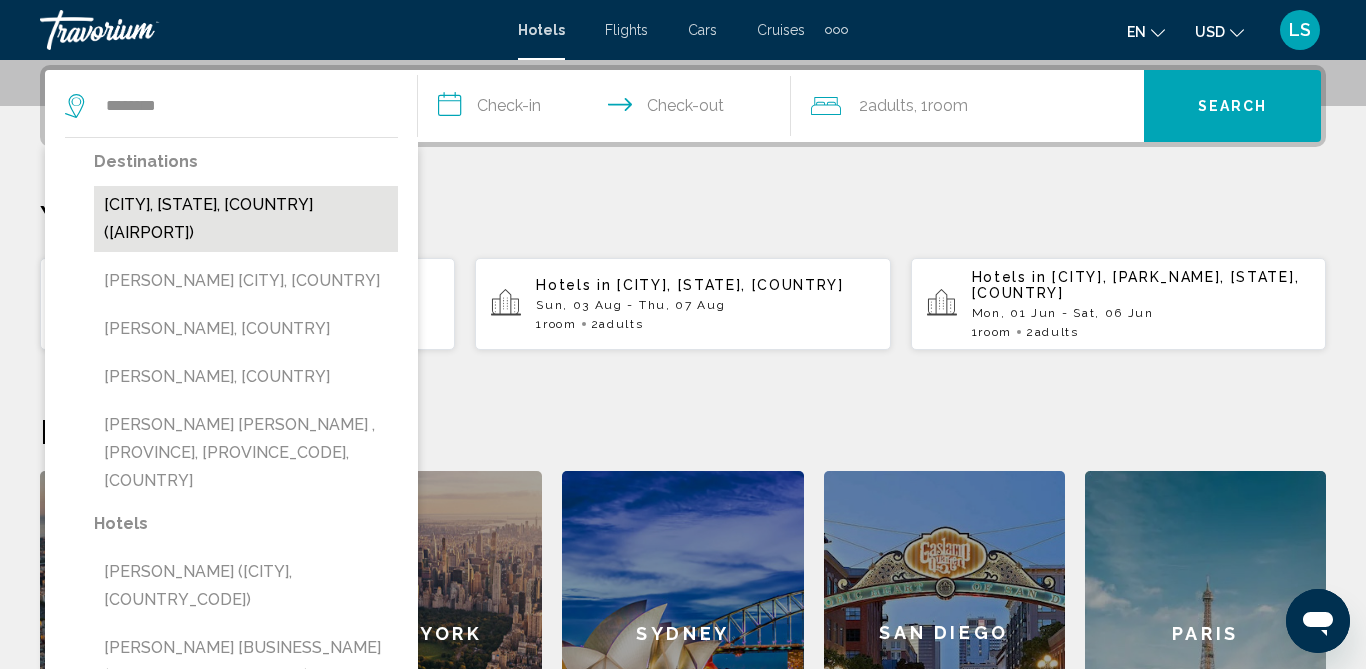 click on "[CITY], [STATE], [COUNTRY] ([AIRPORT])" at bounding box center [246, 219] 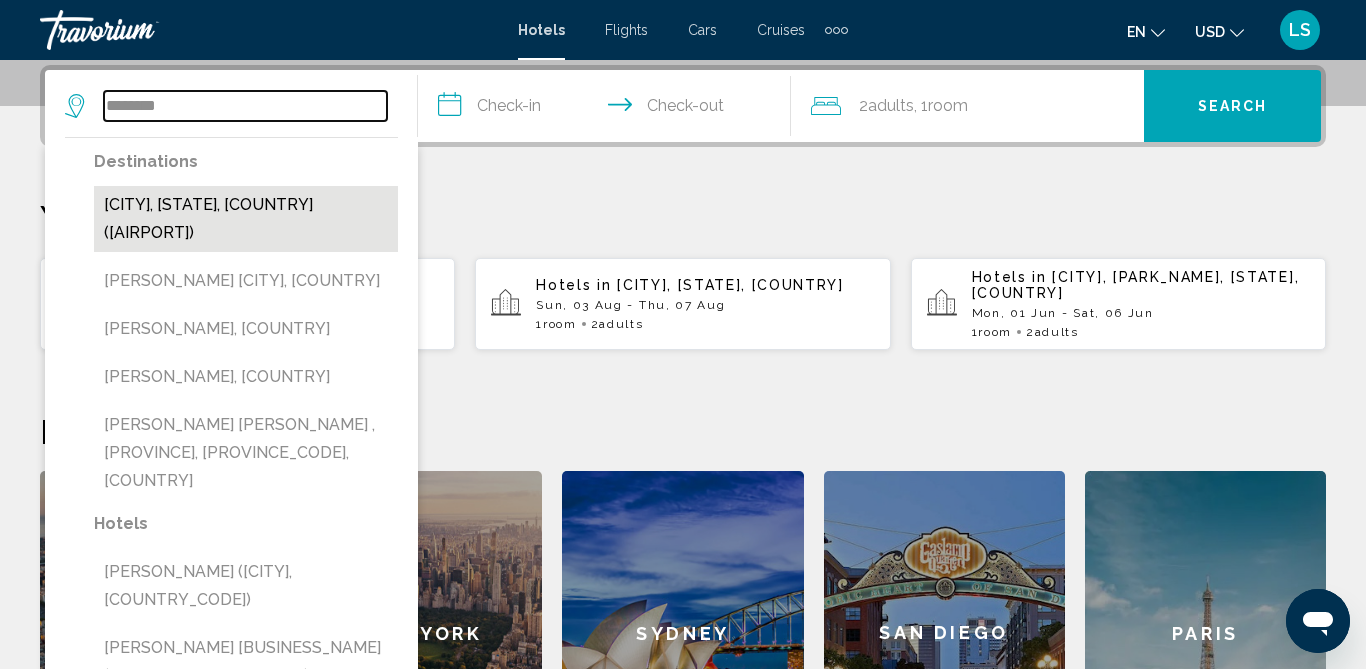 type on "**********" 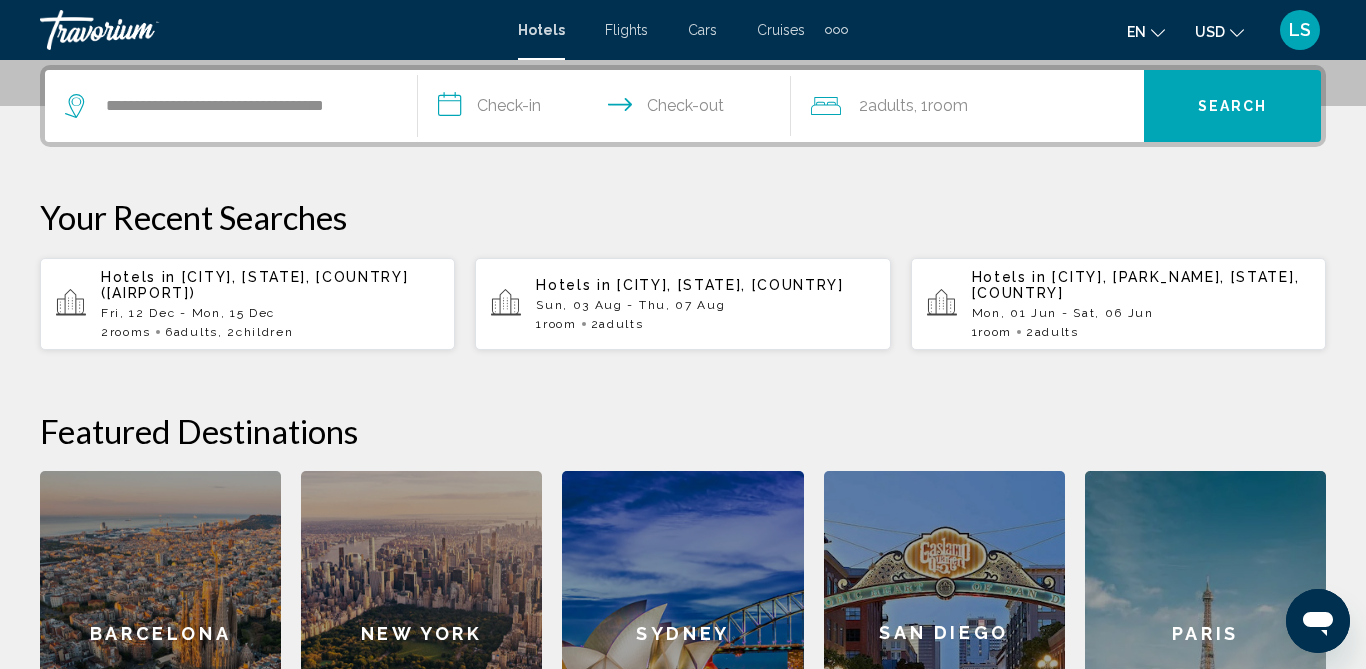 click on "**********" at bounding box center [608, 109] 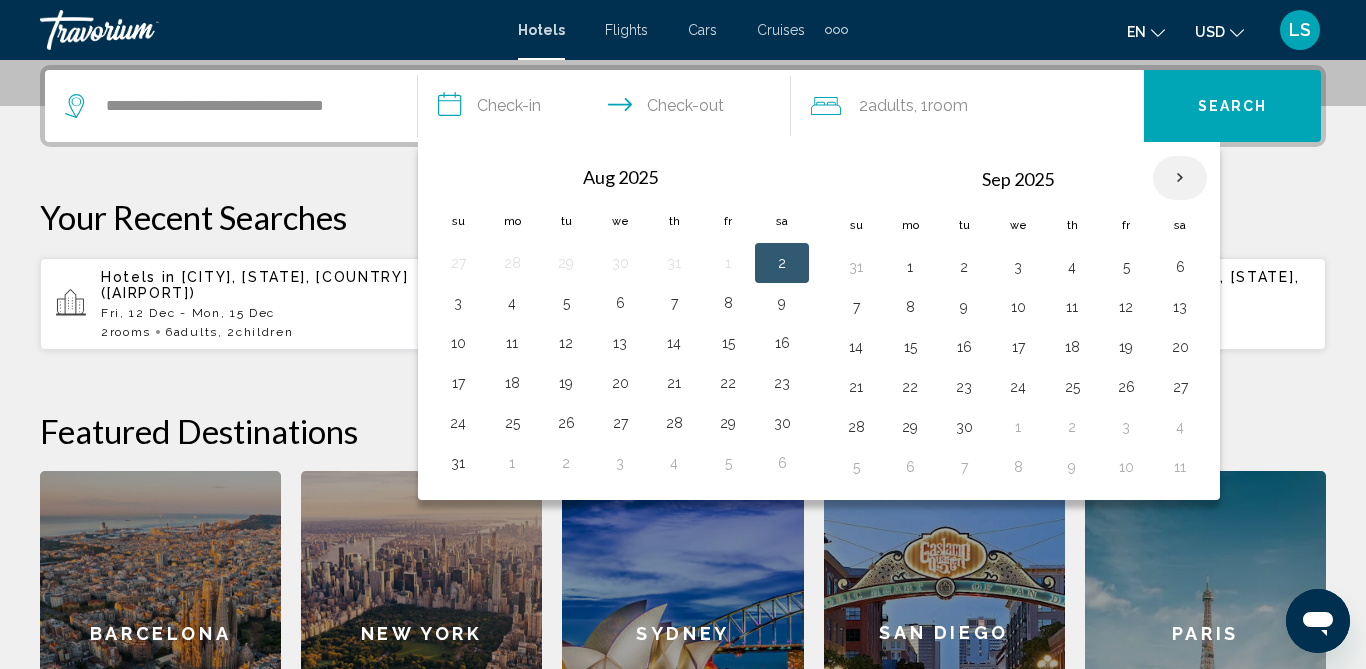 click at bounding box center (1180, 178) 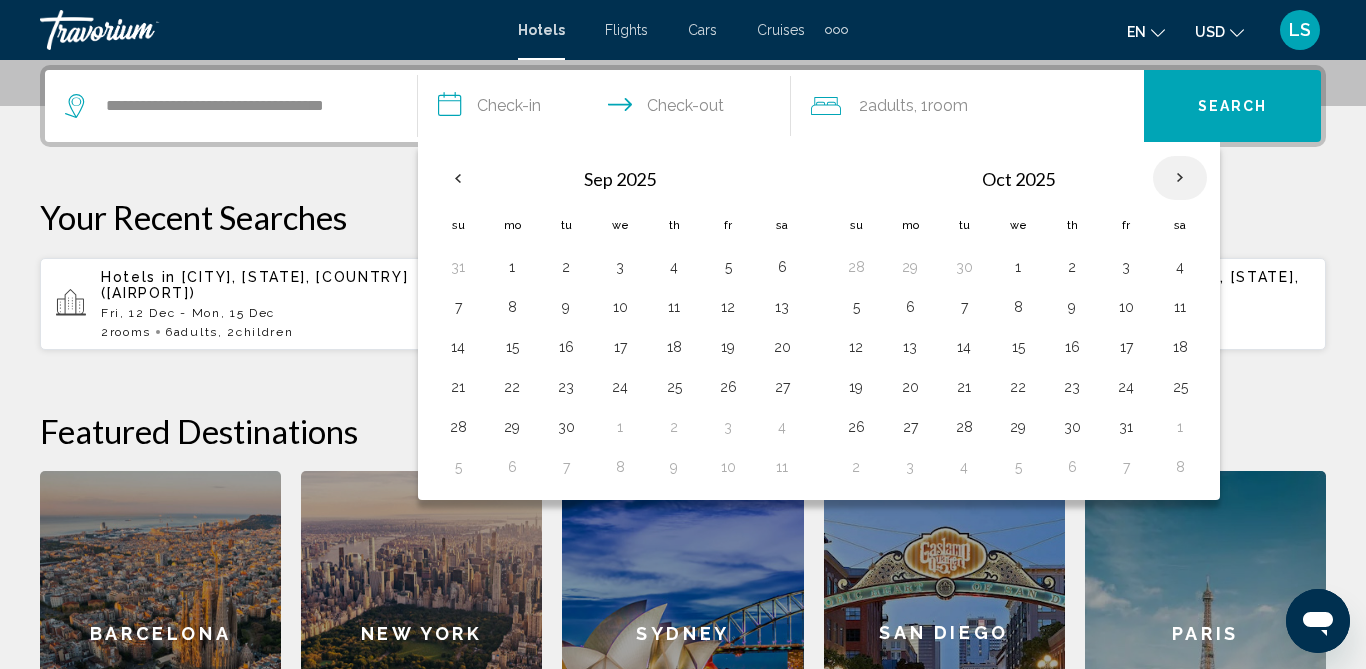 click at bounding box center [1180, 178] 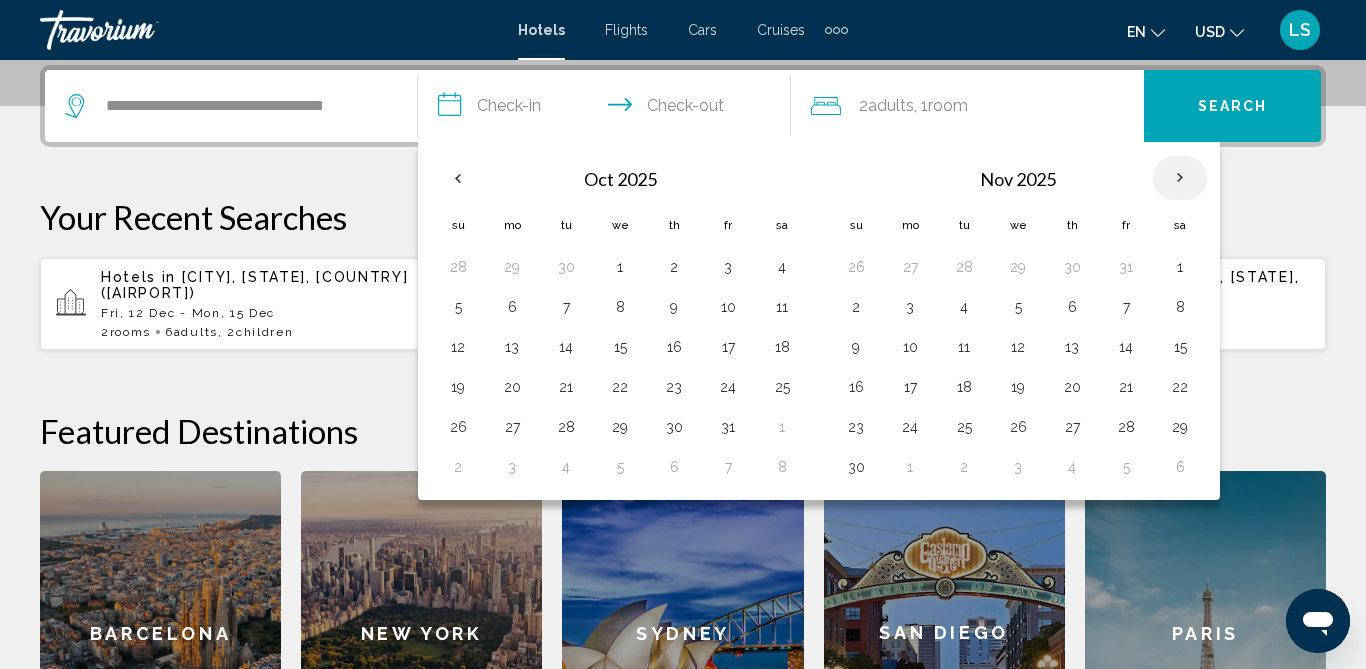 click at bounding box center [1180, 178] 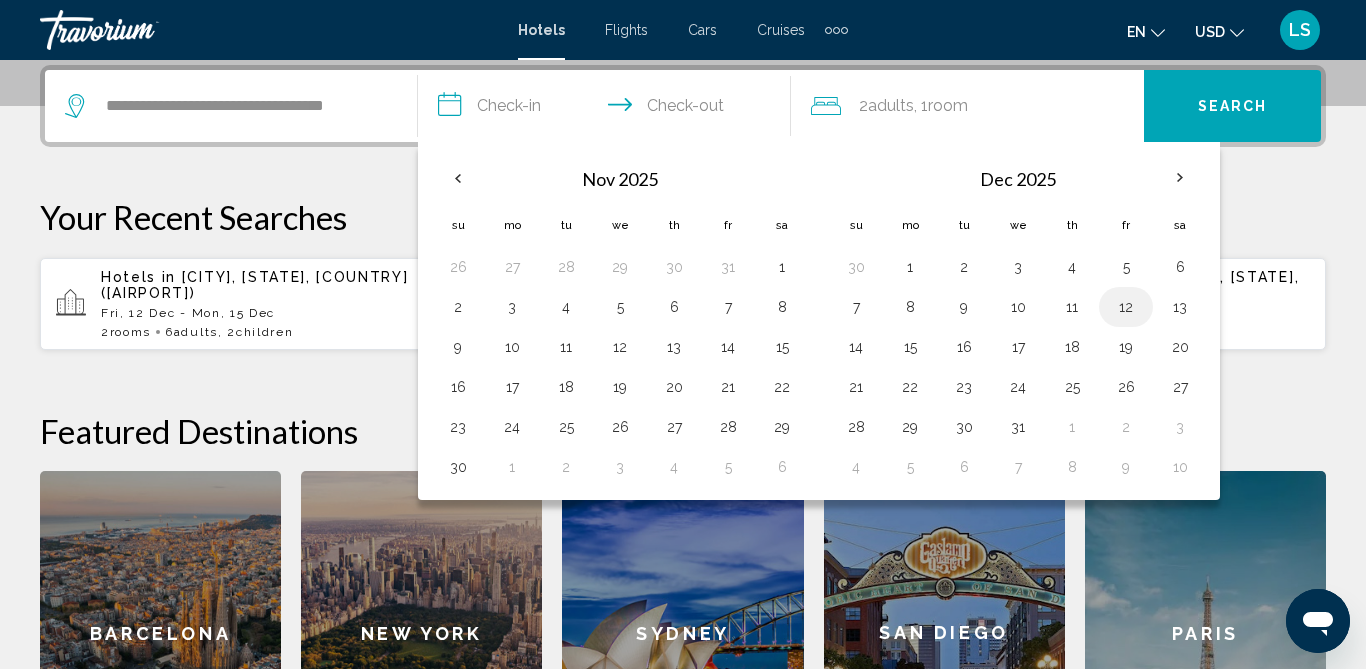 click on "12" at bounding box center (1126, 307) 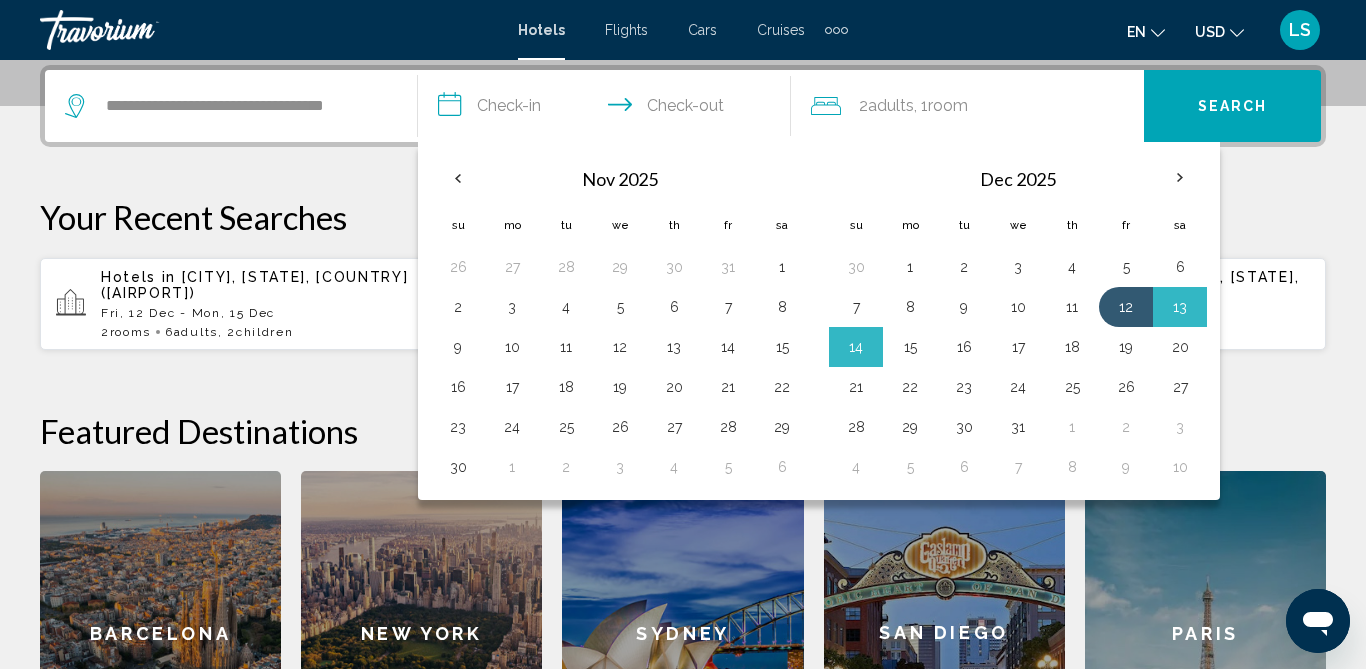 click on "15" at bounding box center (910, 347) 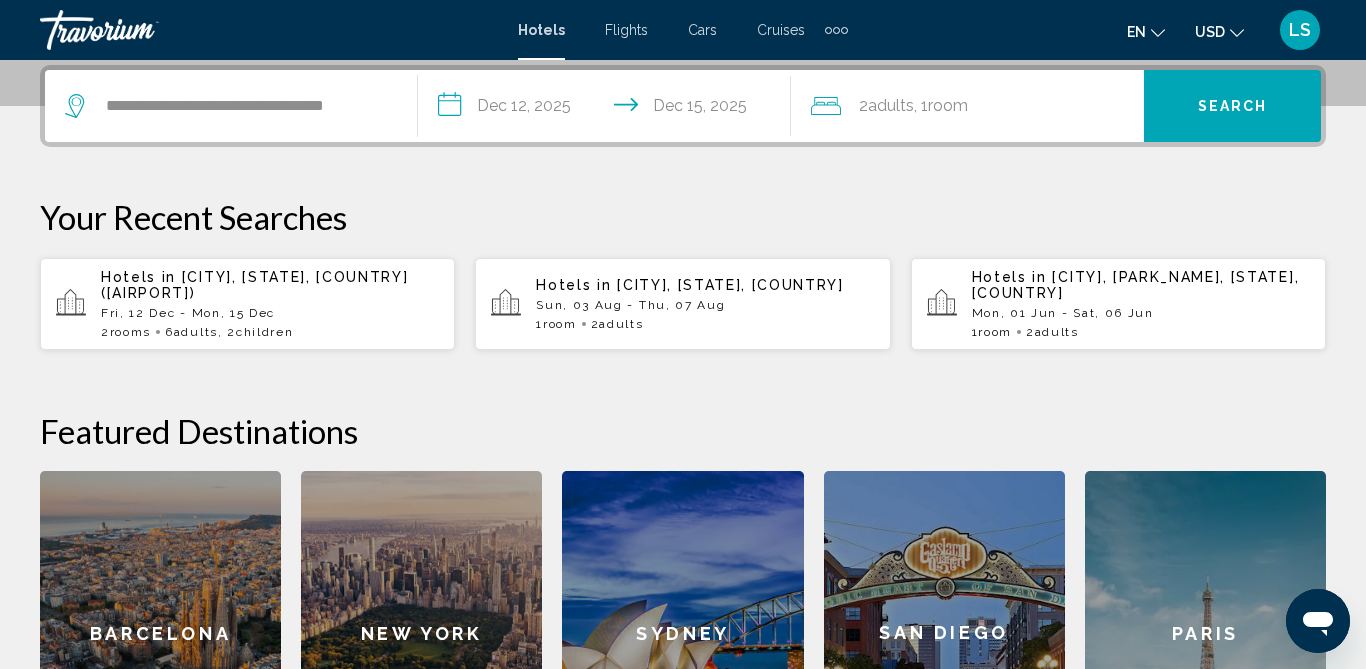 click on "Adults" 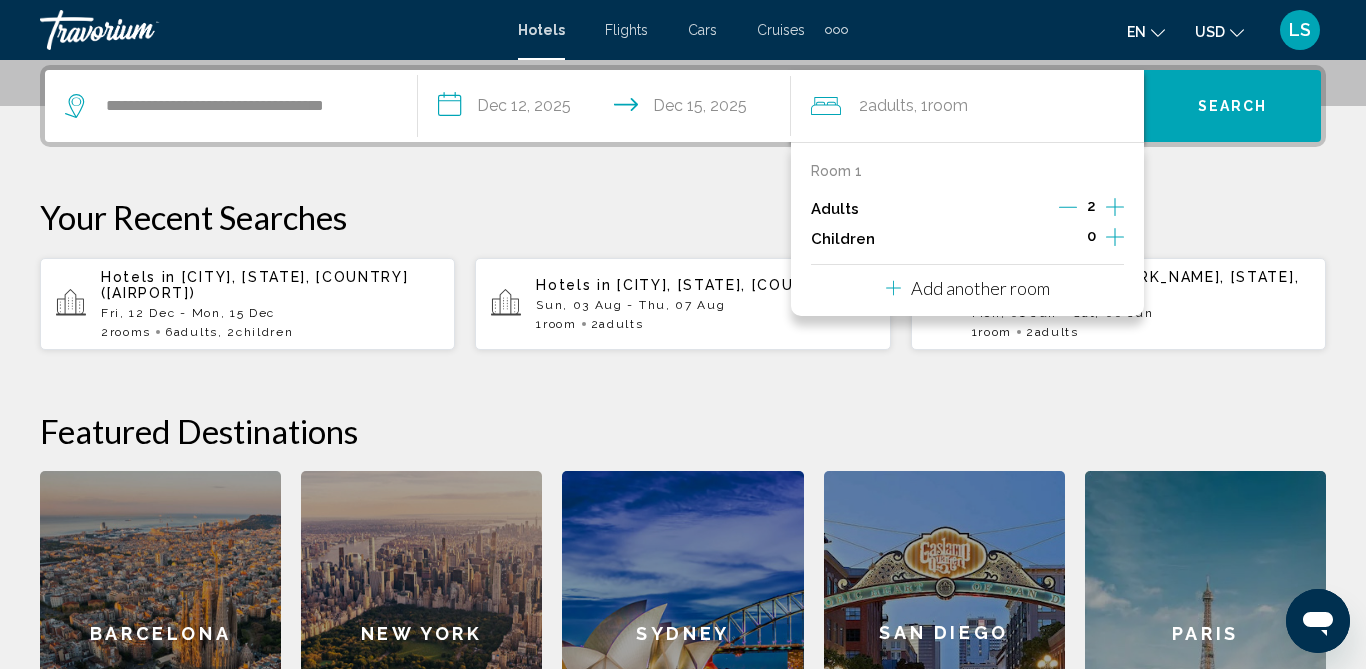 click 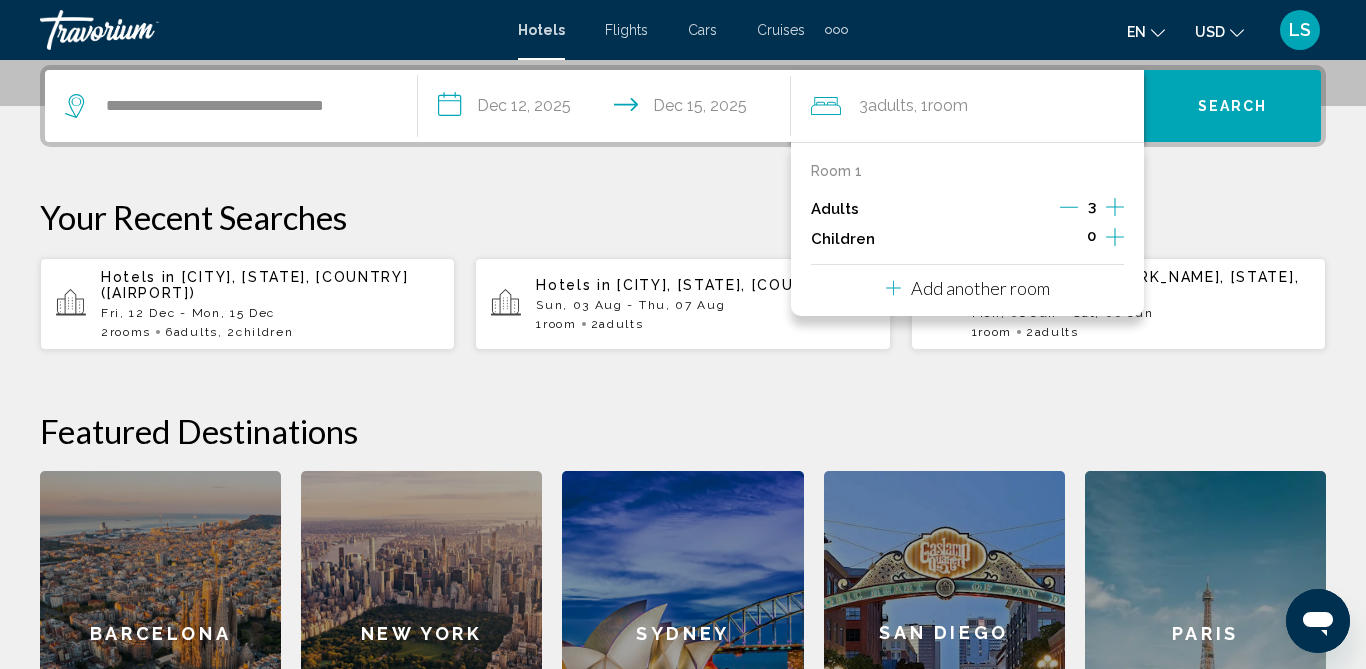 click 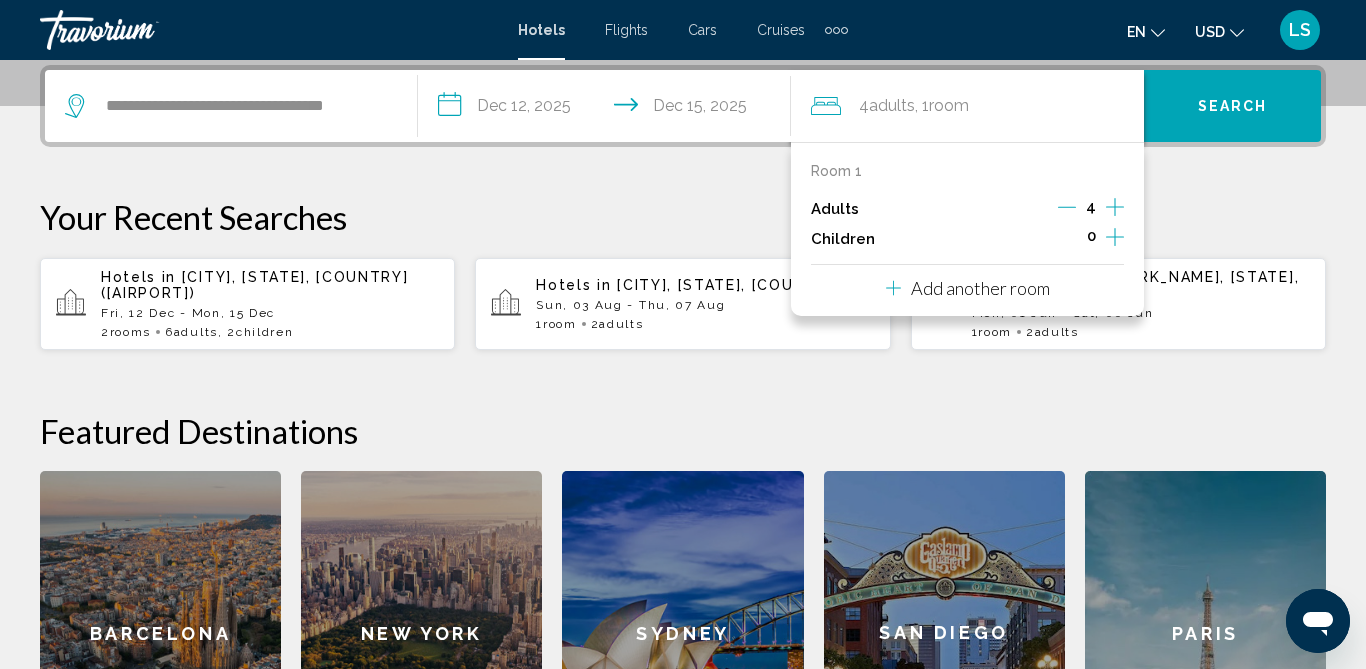 click on "Adults
4" at bounding box center (967, 209) 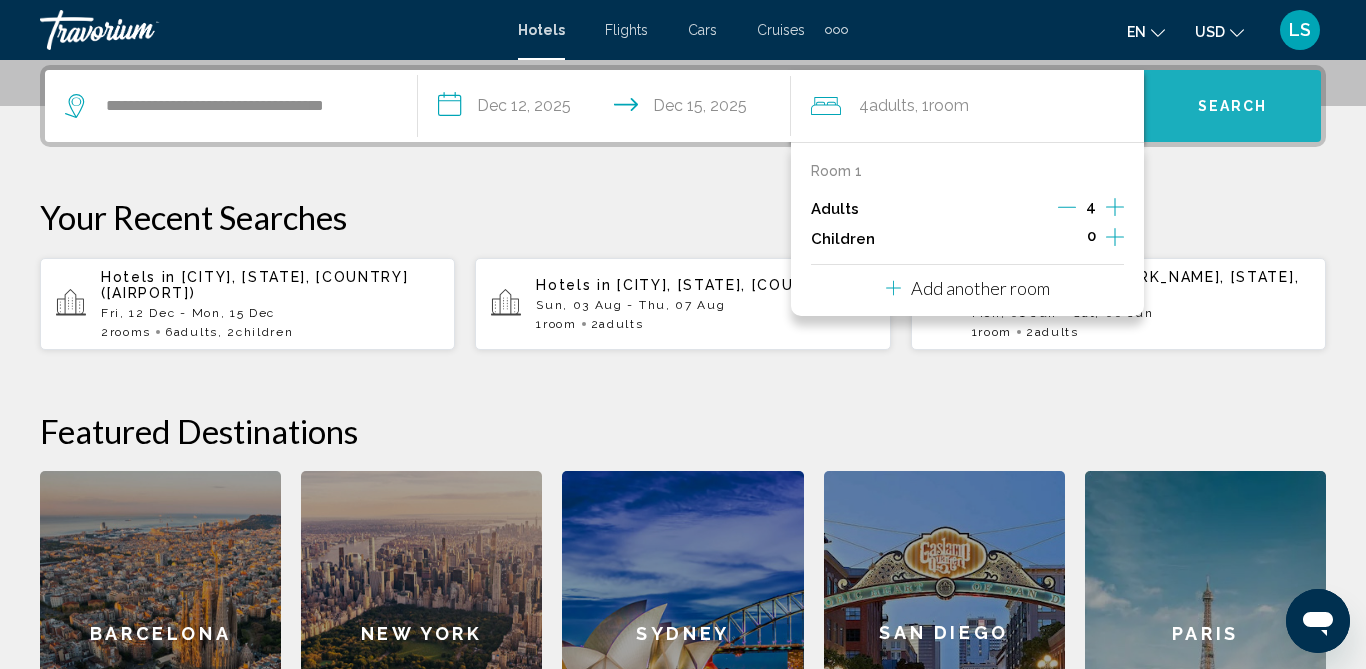 click on "Search" at bounding box center (1233, 107) 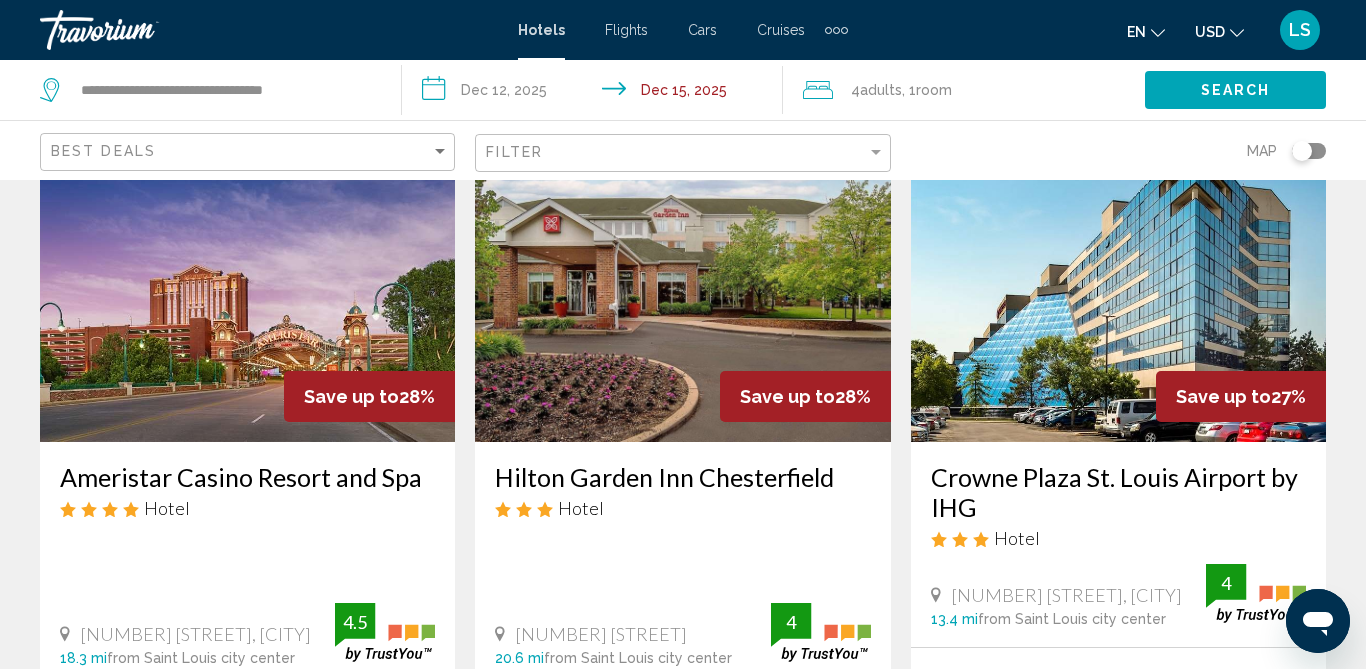 scroll, scrollTop: 21, scrollLeft: 0, axis: vertical 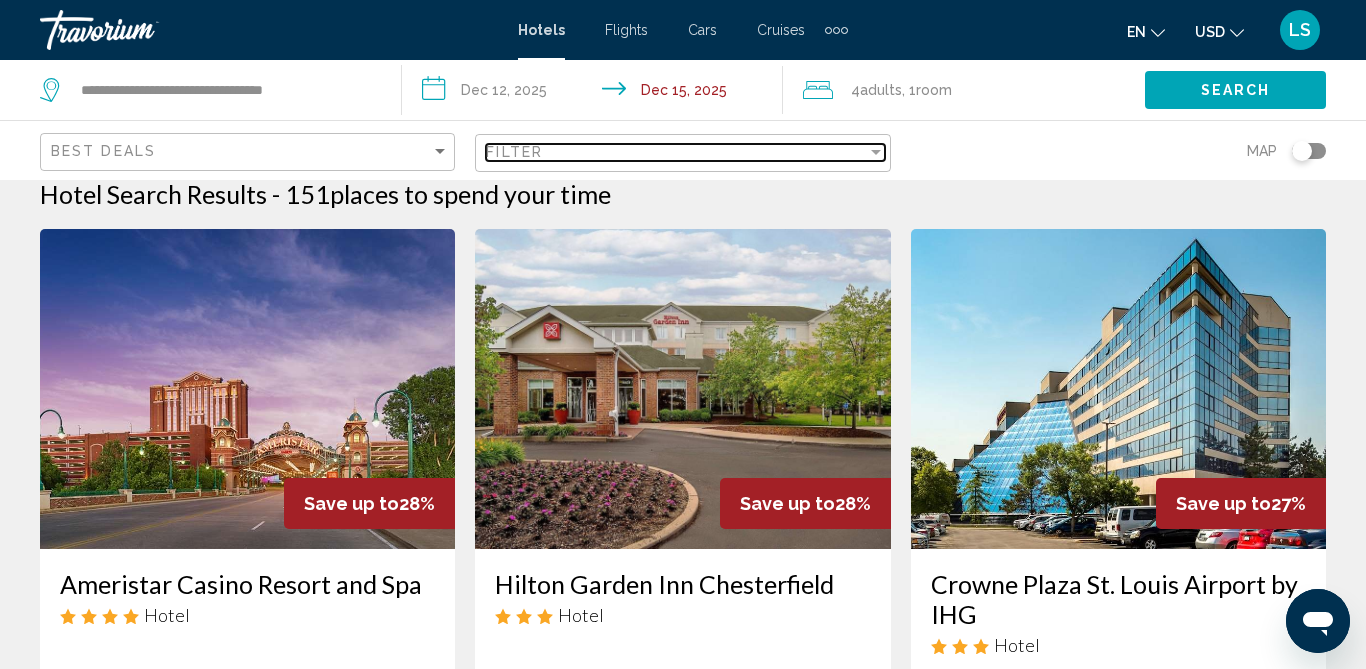 click on "Filter" at bounding box center [676, 152] 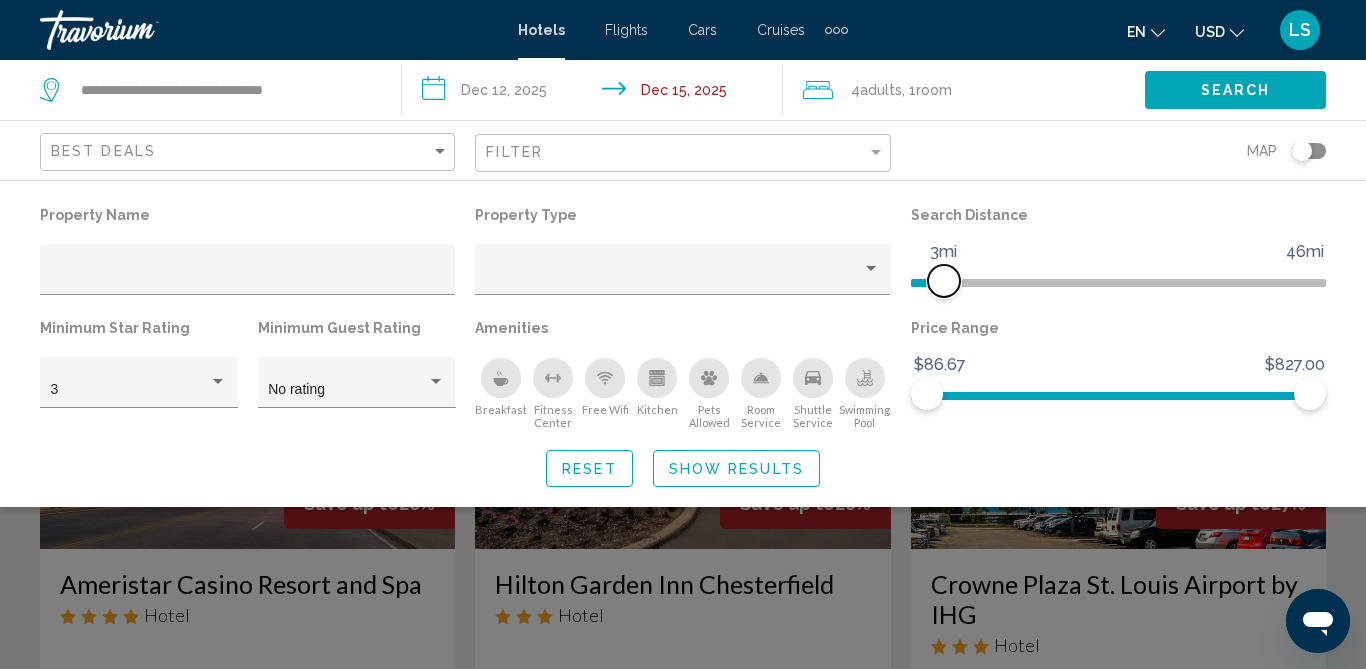 drag, startPoint x: 1172, startPoint y: 278, endPoint x: 943, endPoint y: 275, distance: 229.01965 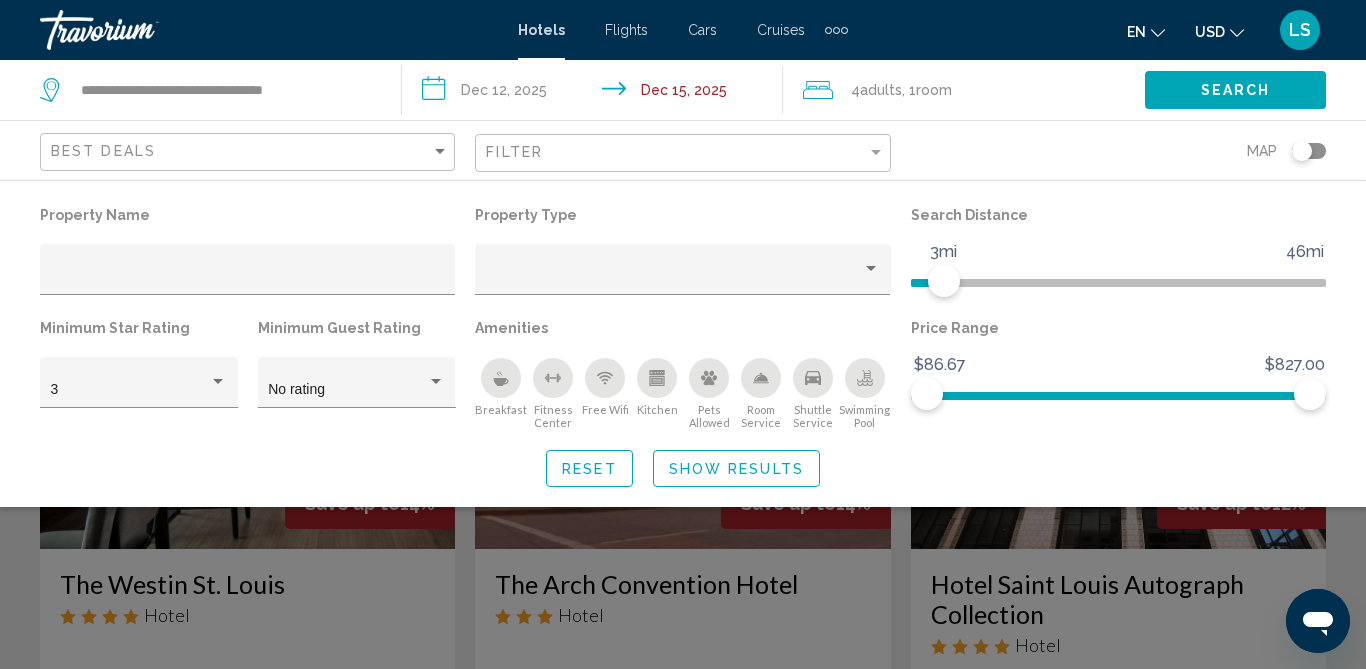 click on "Show Results" 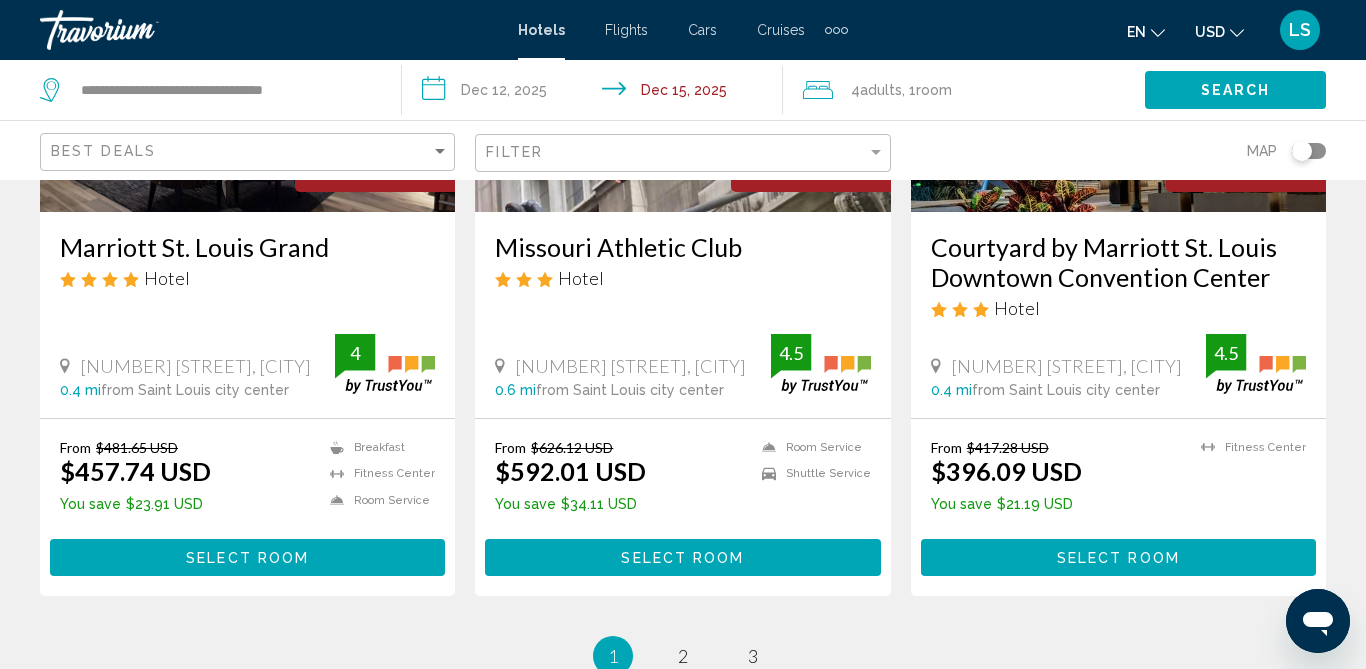scroll, scrollTop: 2658, scrollLeft: 0, axis: vertical 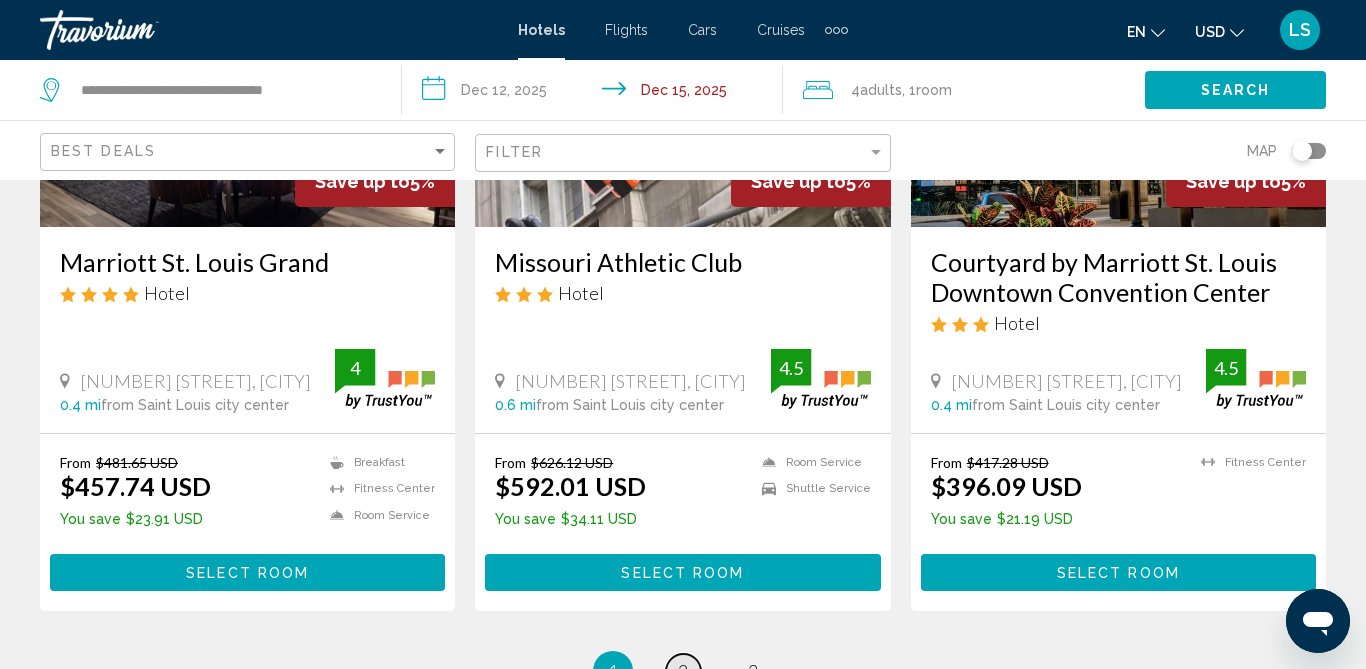 click on "2" at bounding box center (683, 671) 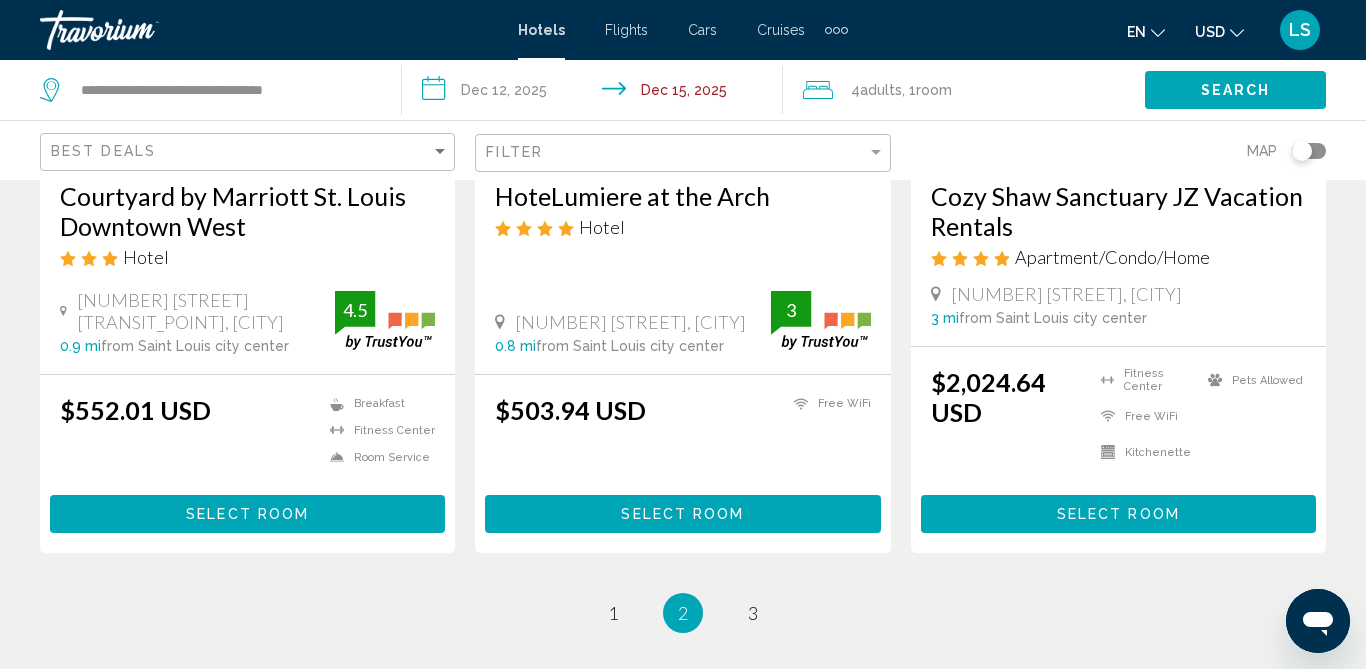 scroll, scrollTop: 2704, scrollLeft: 0, axis: vertical 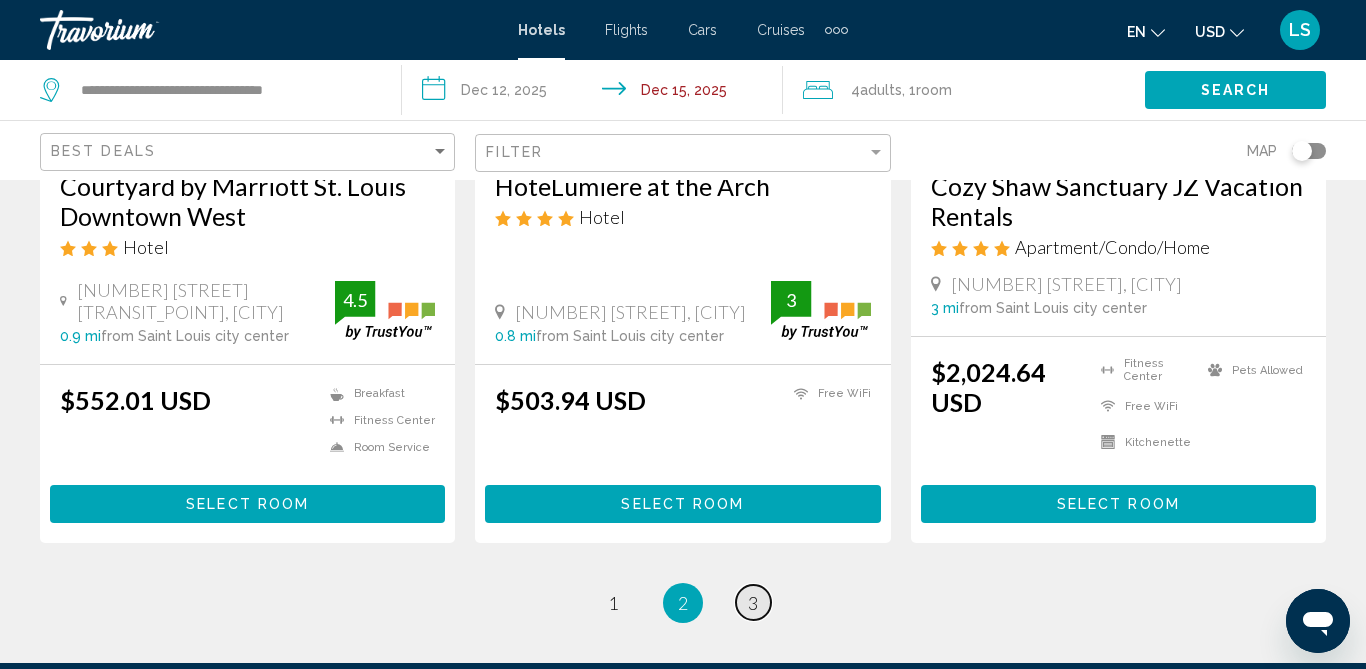 click on "page  3" at bounding box center [753, 602] 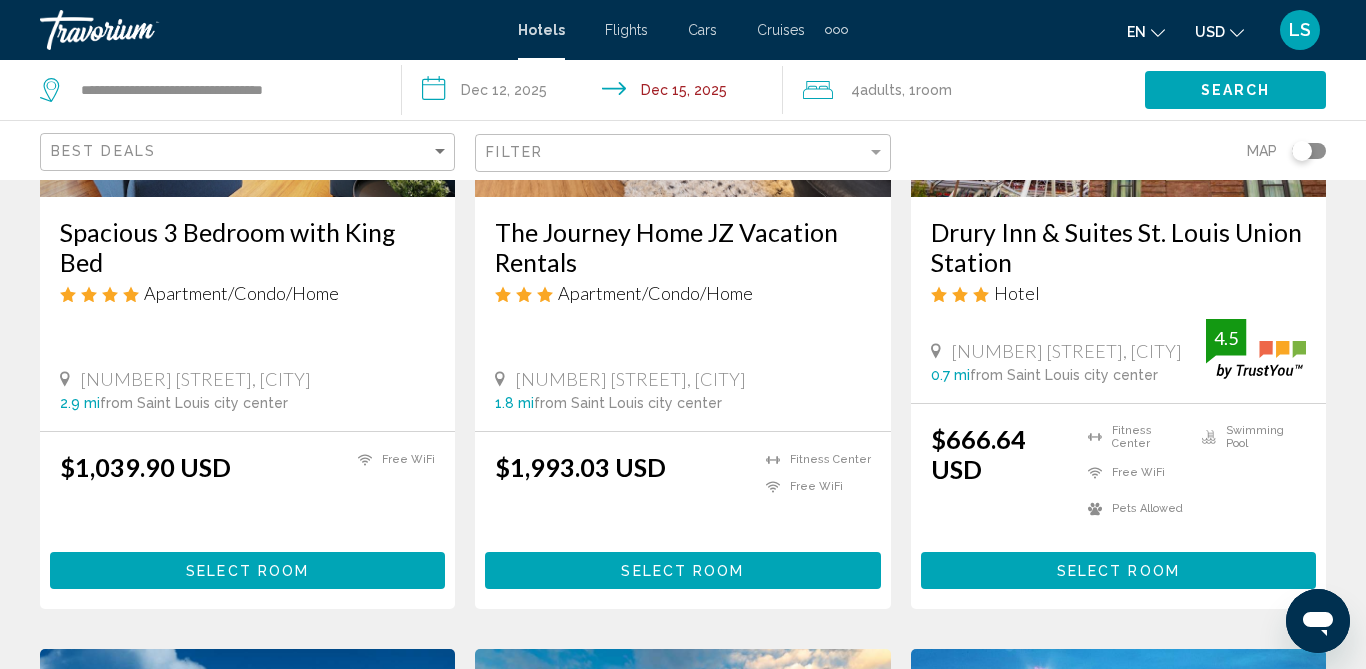 scroll, scrollTop: 1839, scrollLeft: 0, axis: vertical 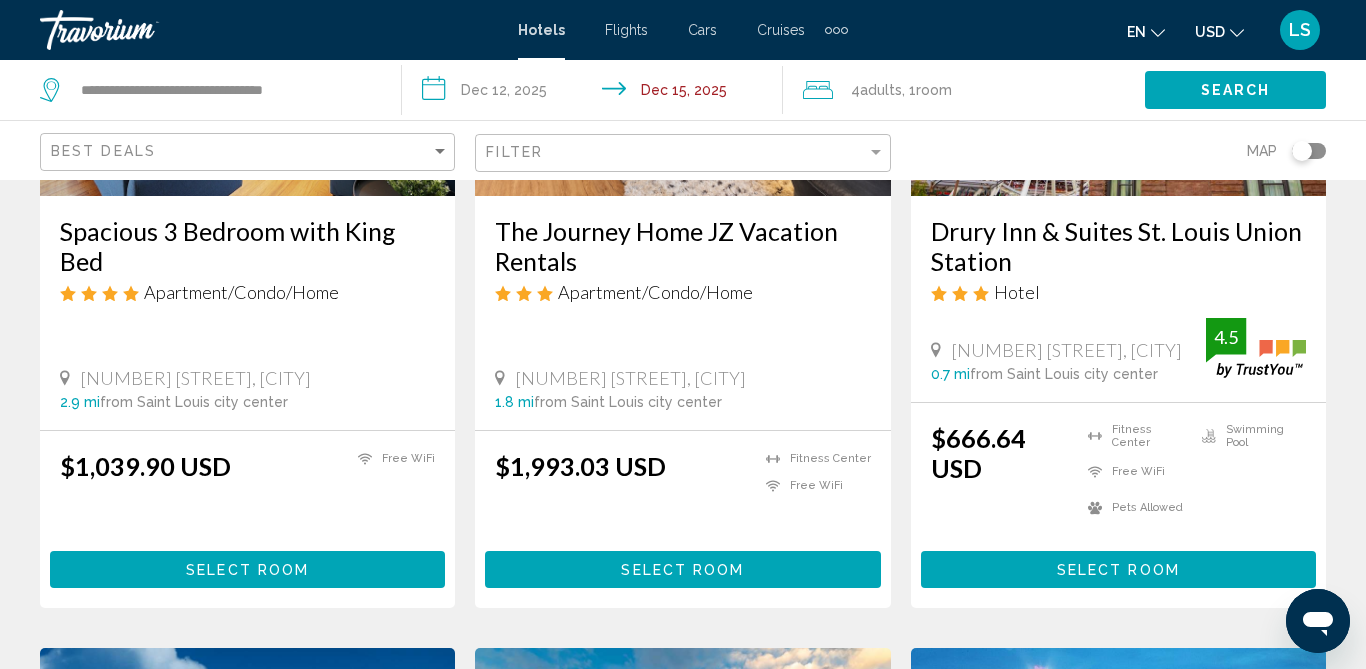 click on "Select Room" at bounding box center [1118, 570] 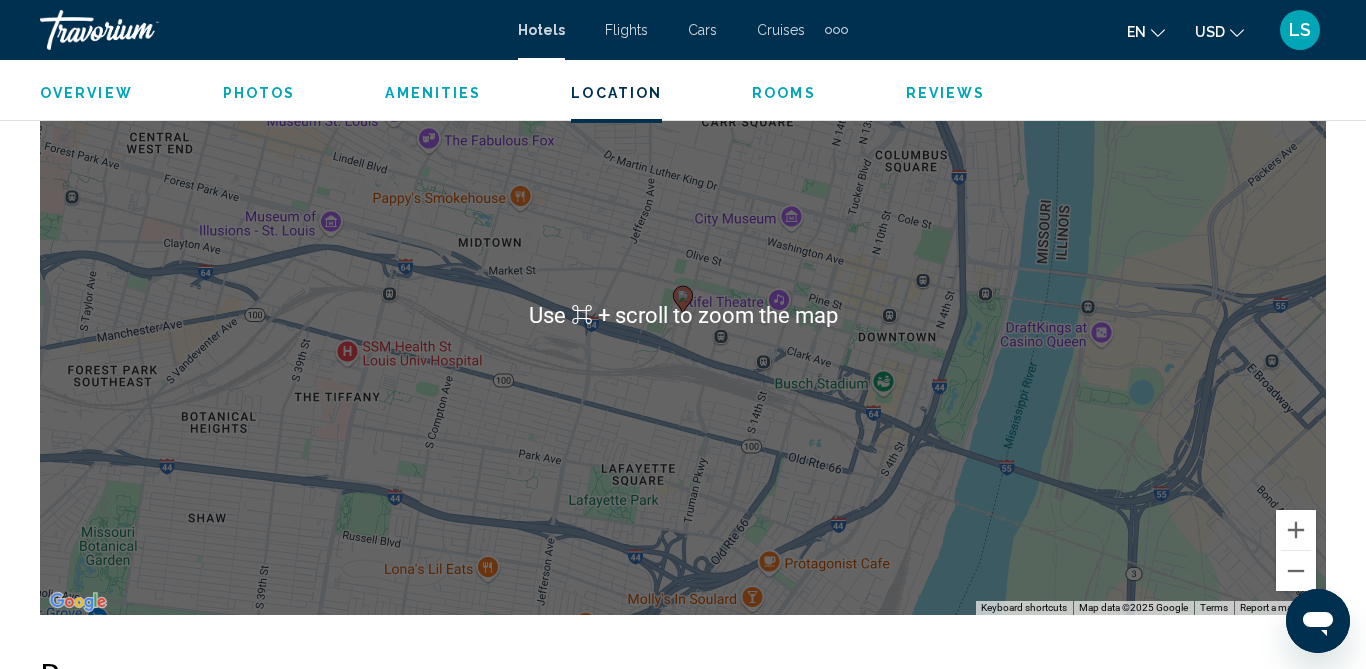 scroll, scrollTop: 2361, scrollLeft: 0, axis: vertical 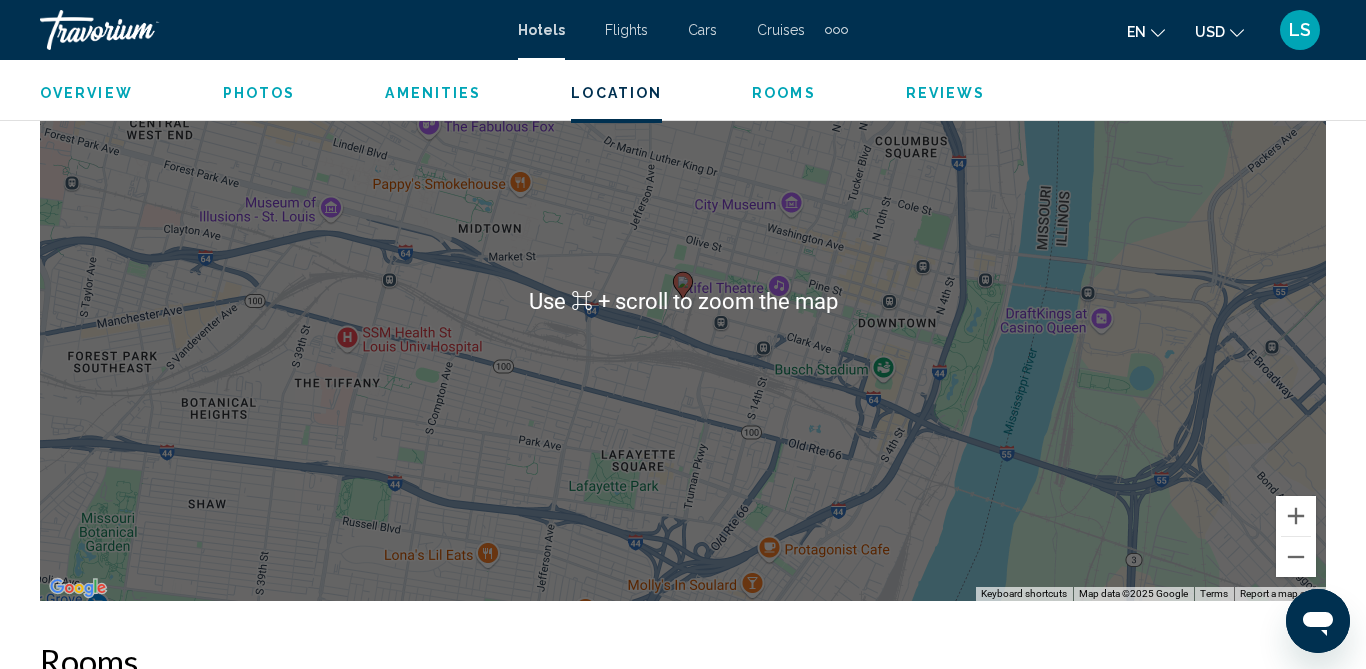 click on "To activate drag with keyboard, press Alt + Enter. Once in keyboard drag state, use the arrow keys to move the marker. To complete the drag, press the Enter key. To cancel, press Escape." at bounding box center [683, 301] 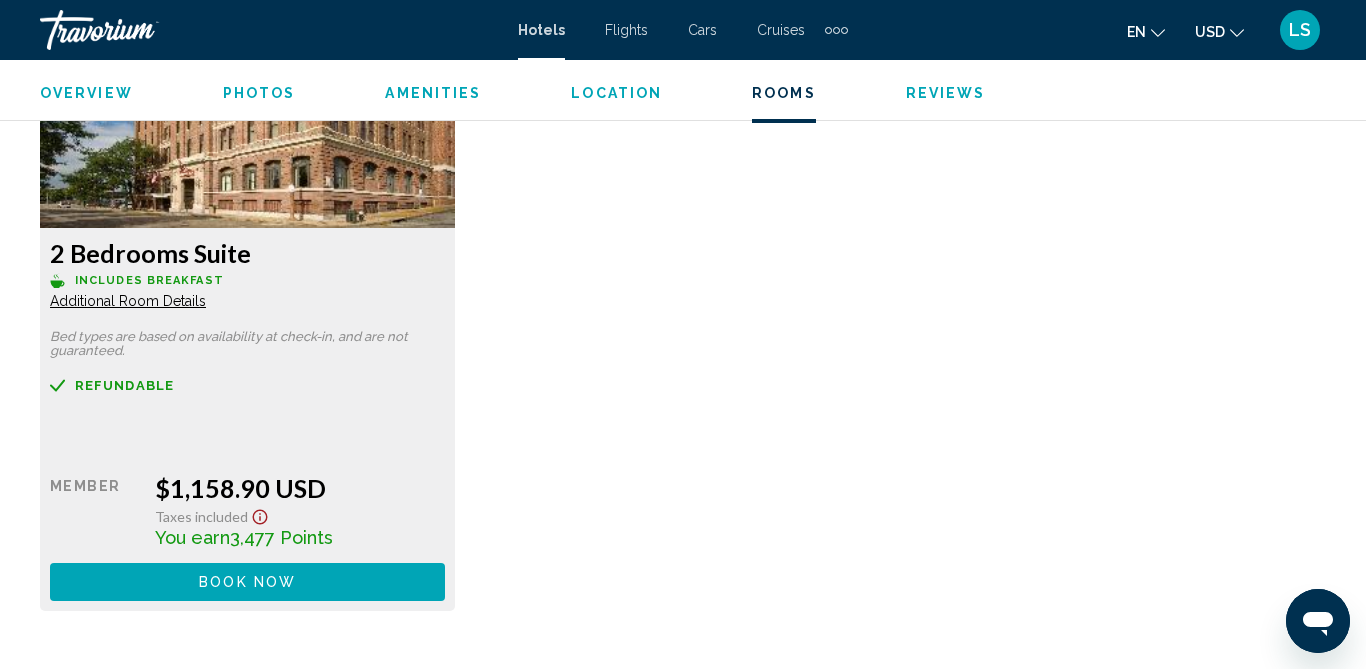 scroll, scrollTop: 5962, scrollLeft: 0, axis: vertical 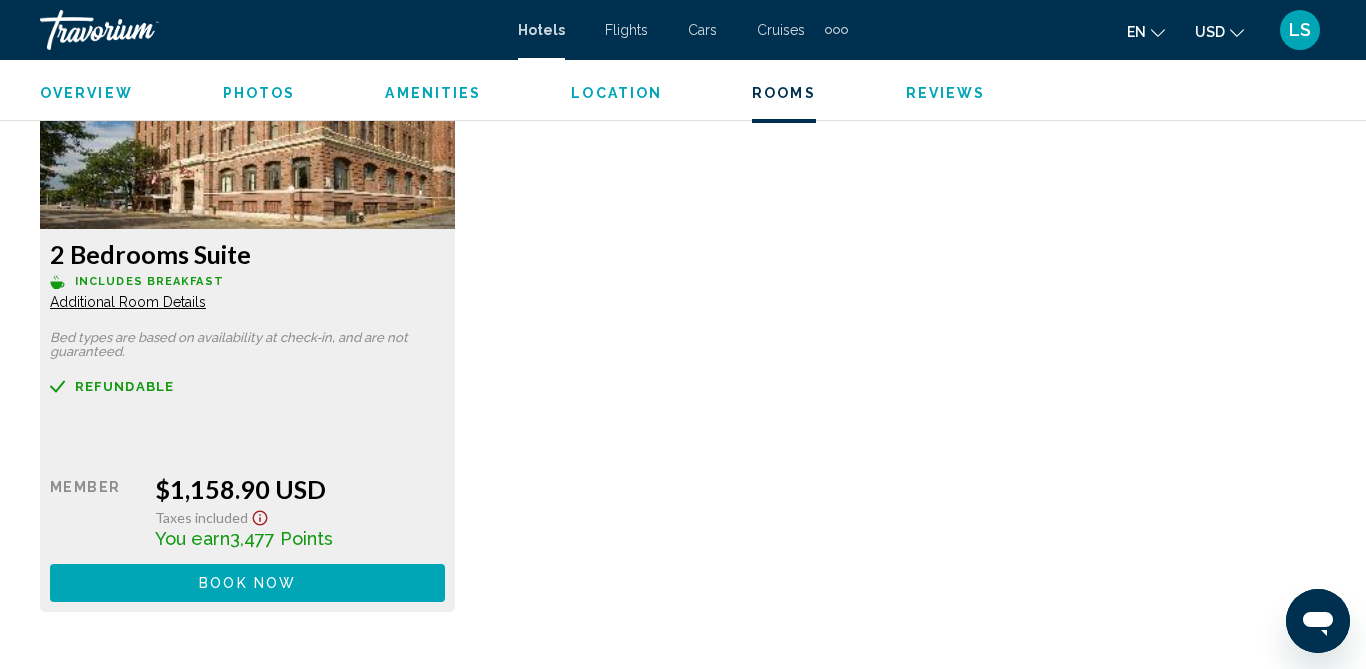 click on "Additional Room Details" at bounding box center [128, -2457] 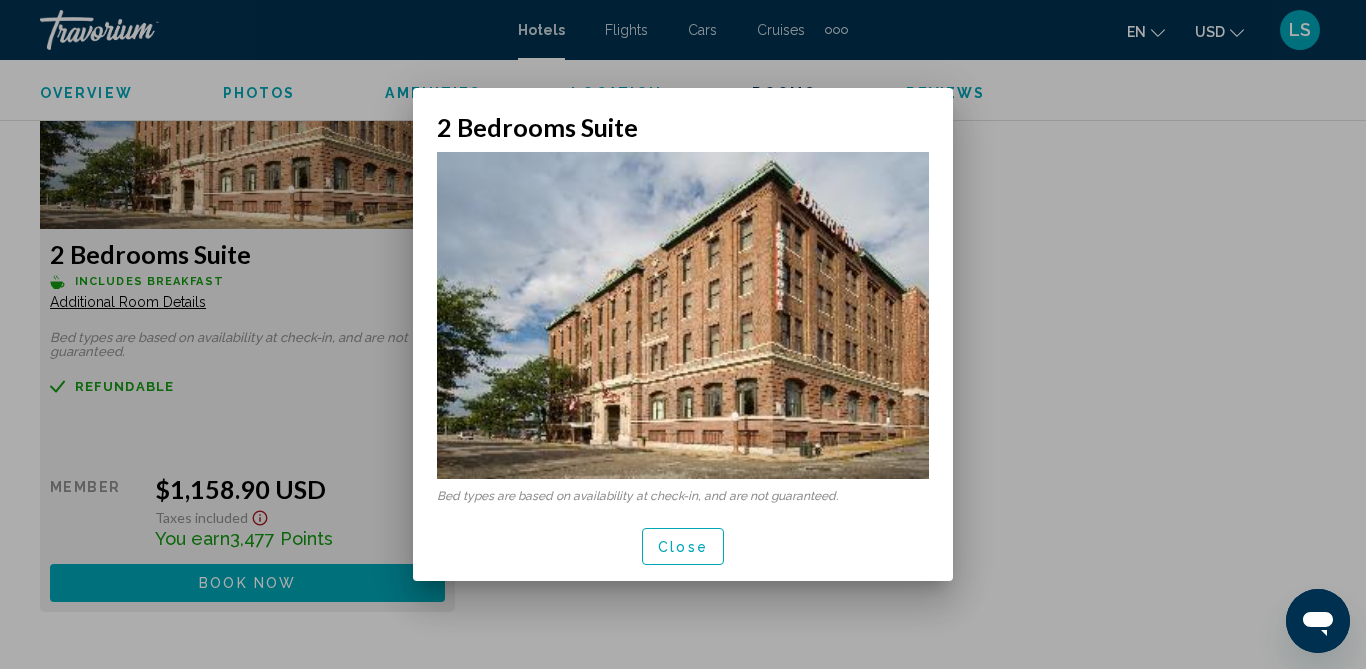 scroll, scrollTop: 0, scrollLeft: 0, axis: both 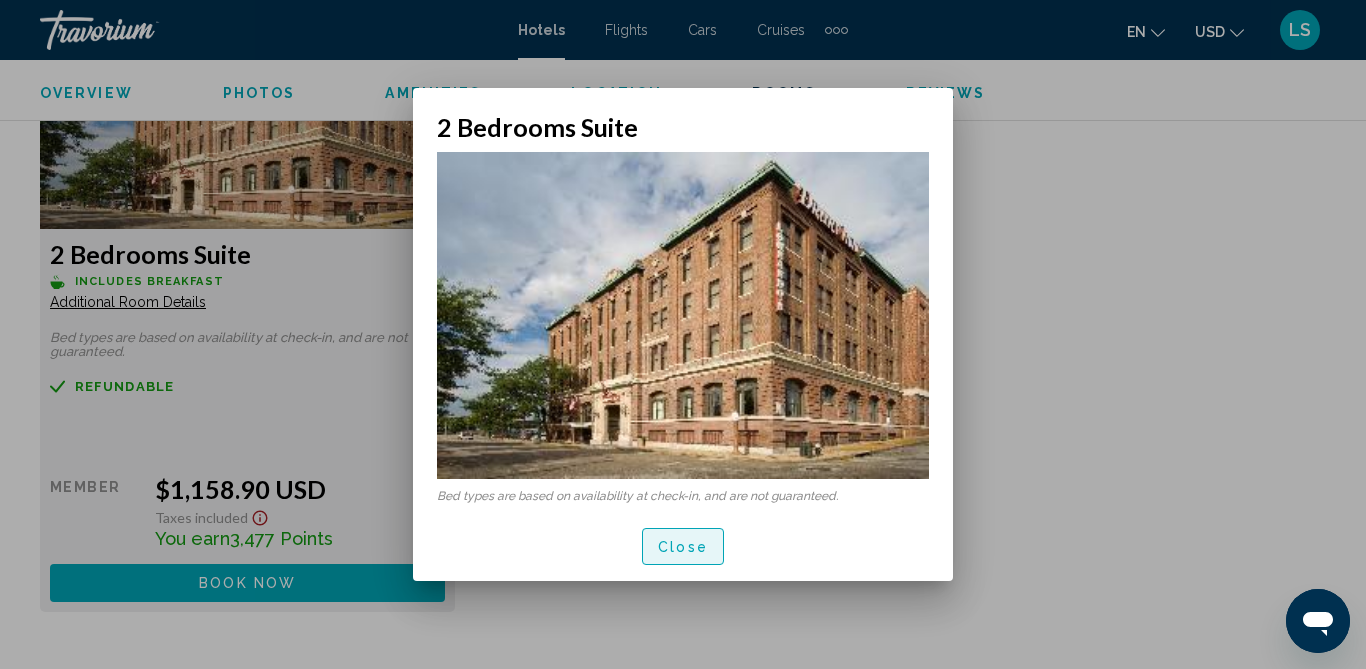 click on "Close" at bounding box center (683, 547) 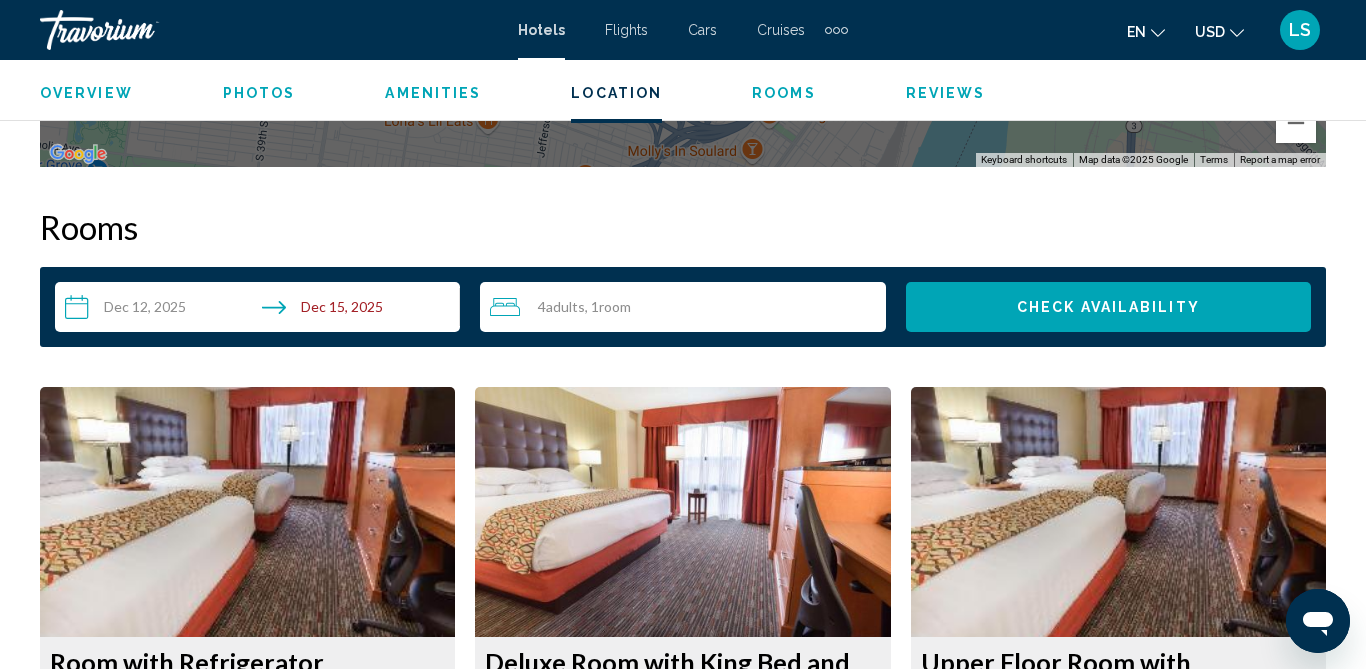 scroll, scrollTop: 2796, scrollLeft: 0, axis: vertical 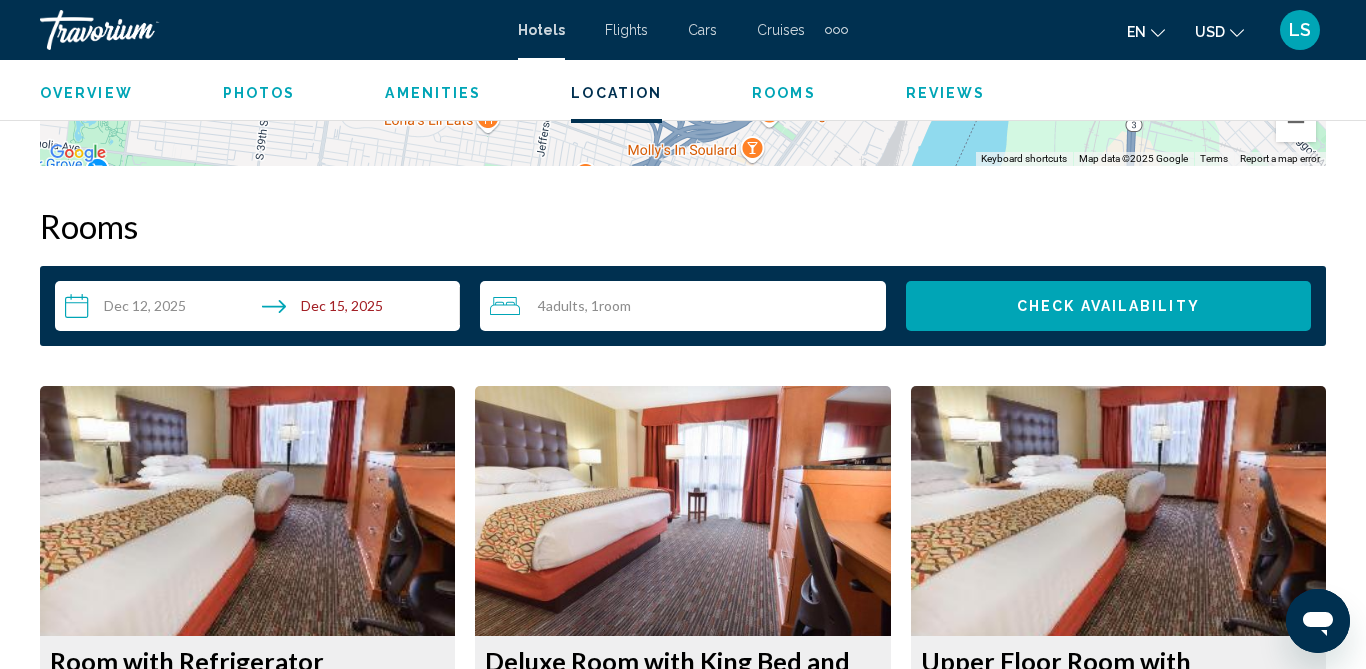 click on "4  Adult Adults , 1  Room rooms" at bounding box center [687, 306] 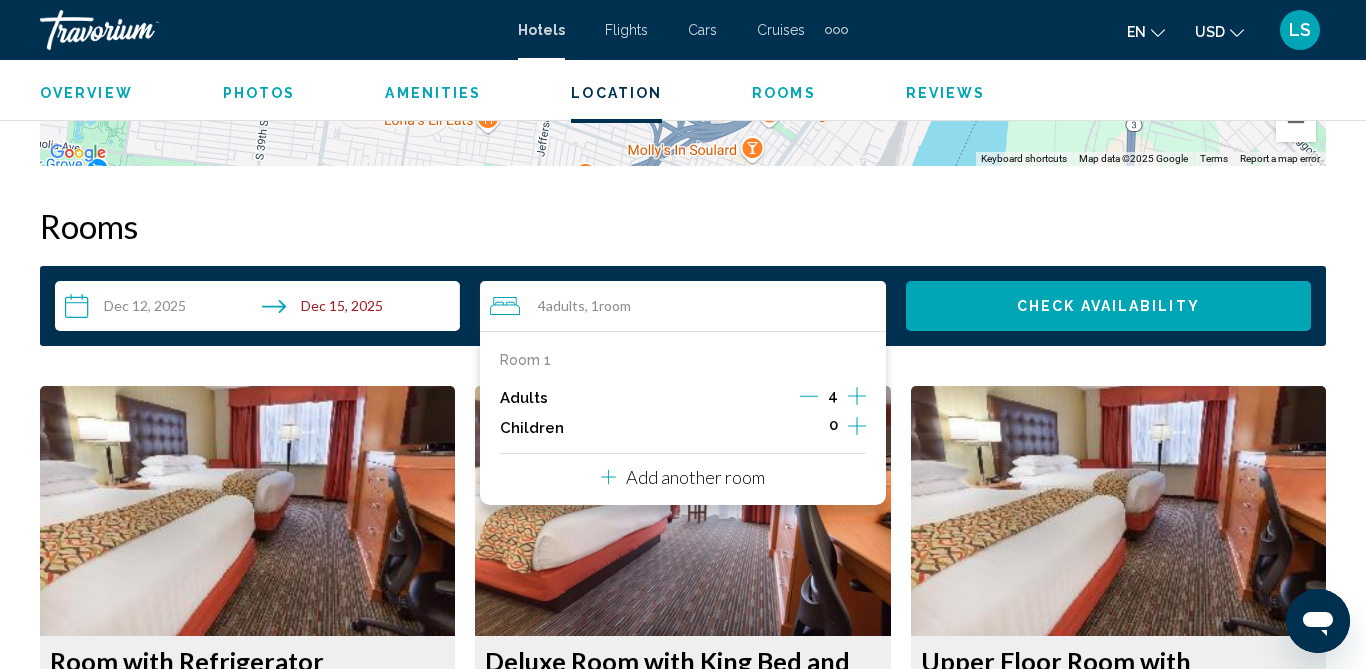 click on "Add another room" at bounding box center (695, 477) 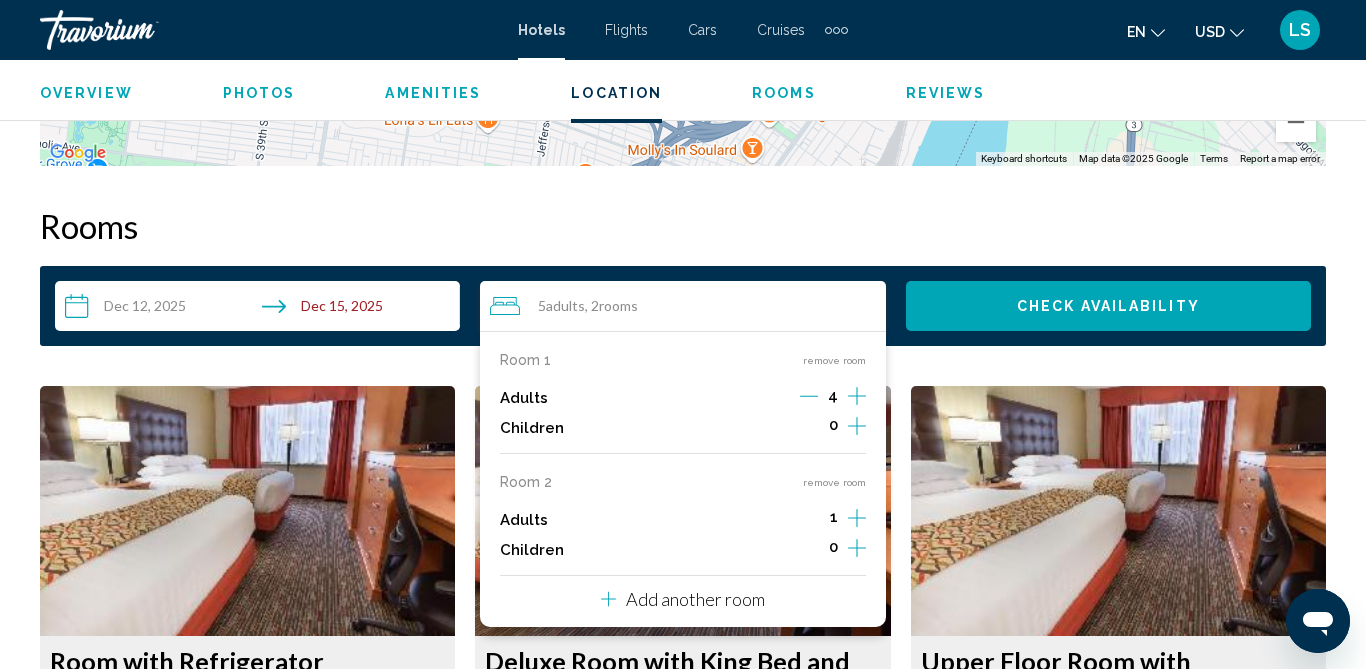 click 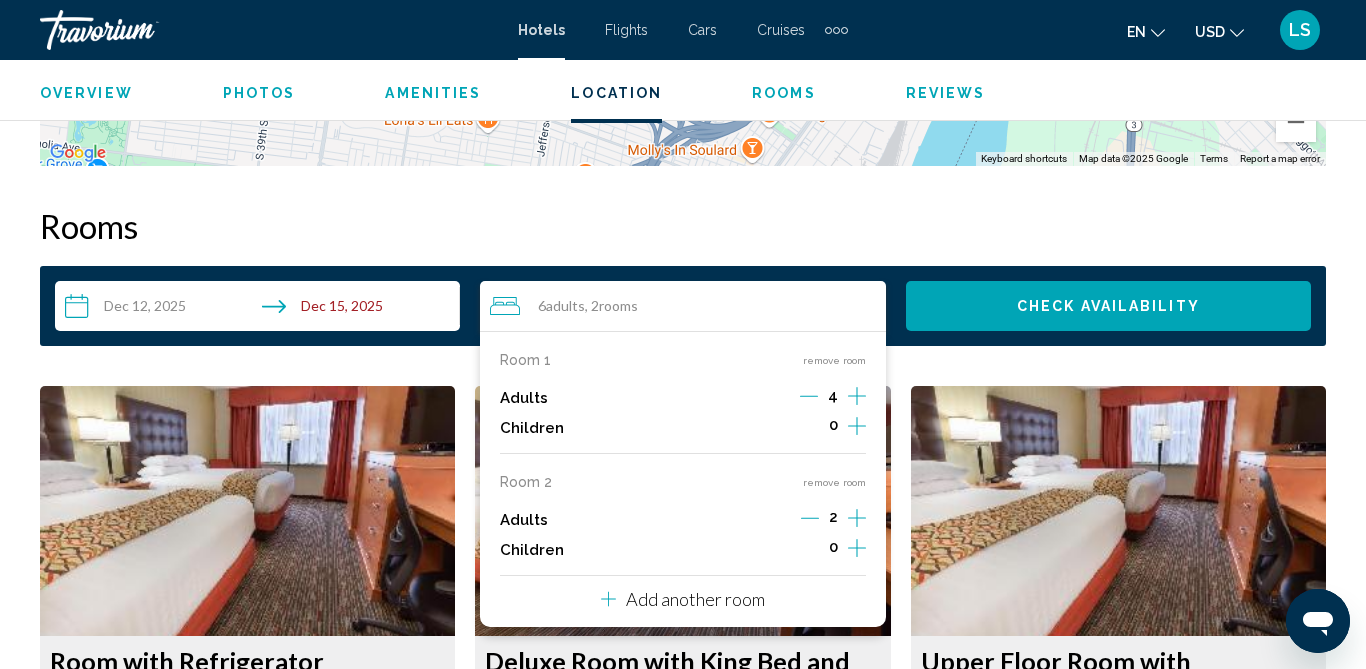 click at bounding box center (857, 428) 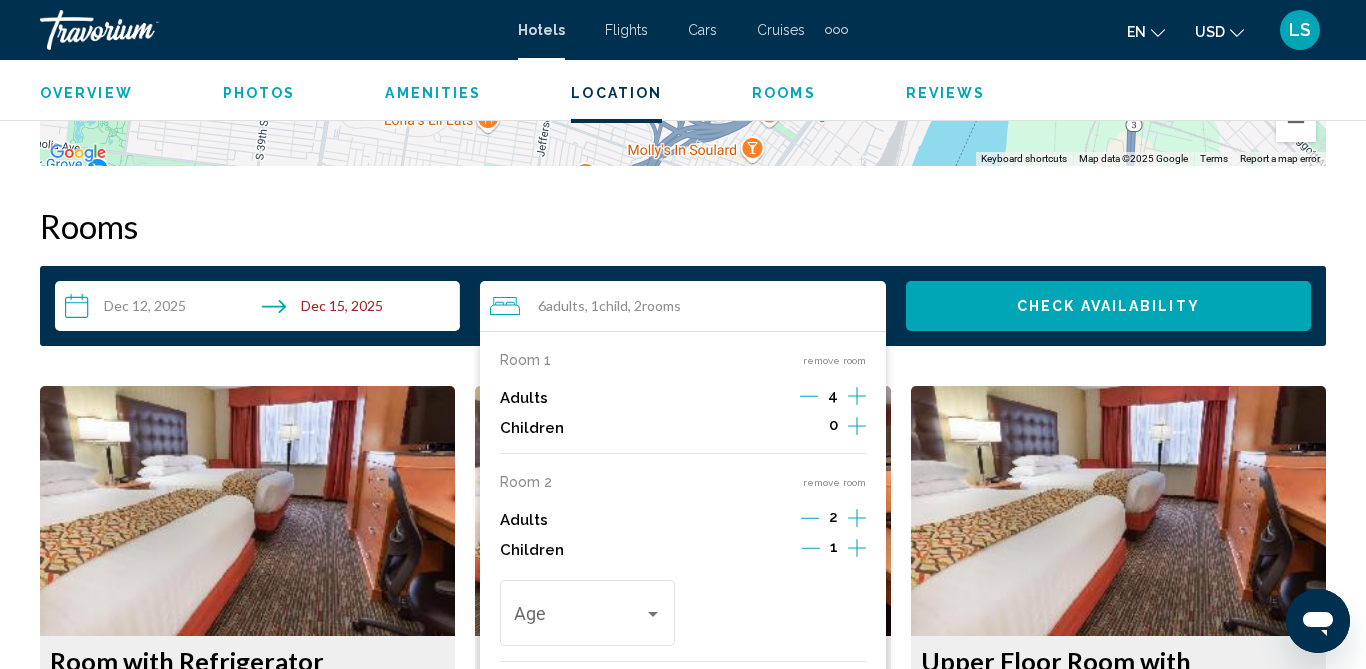 click 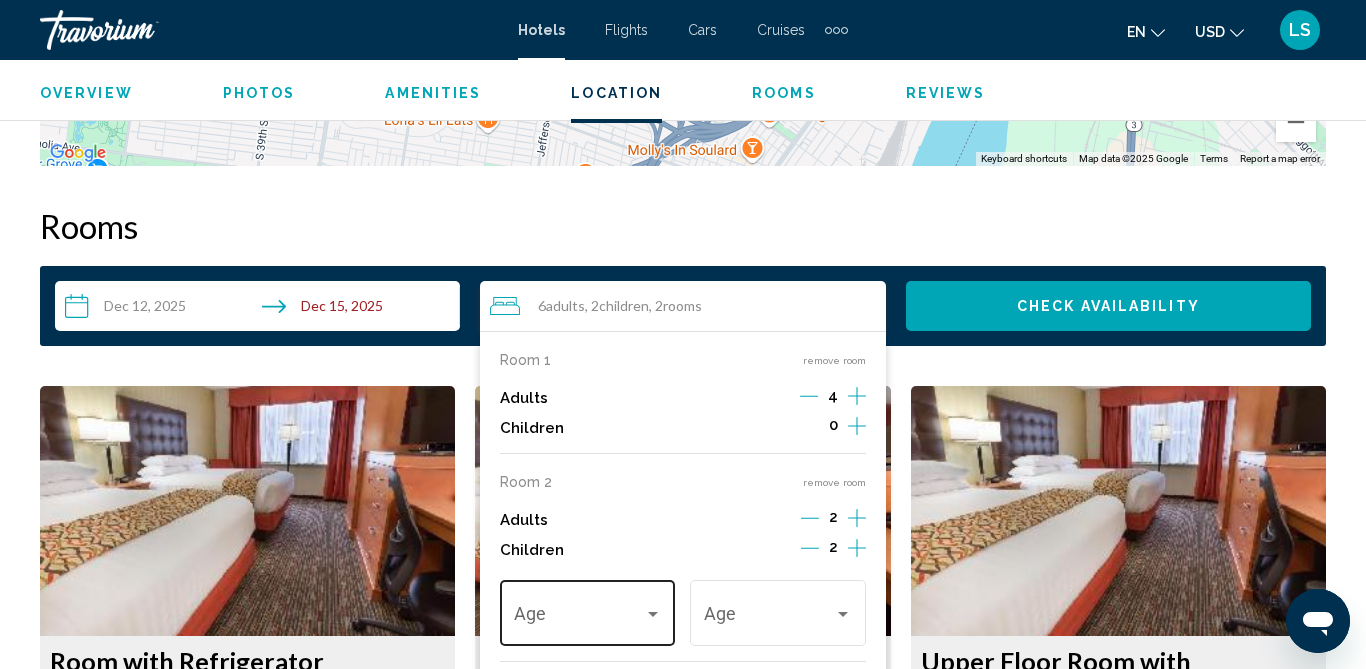 click at bounding box center (653, 614) 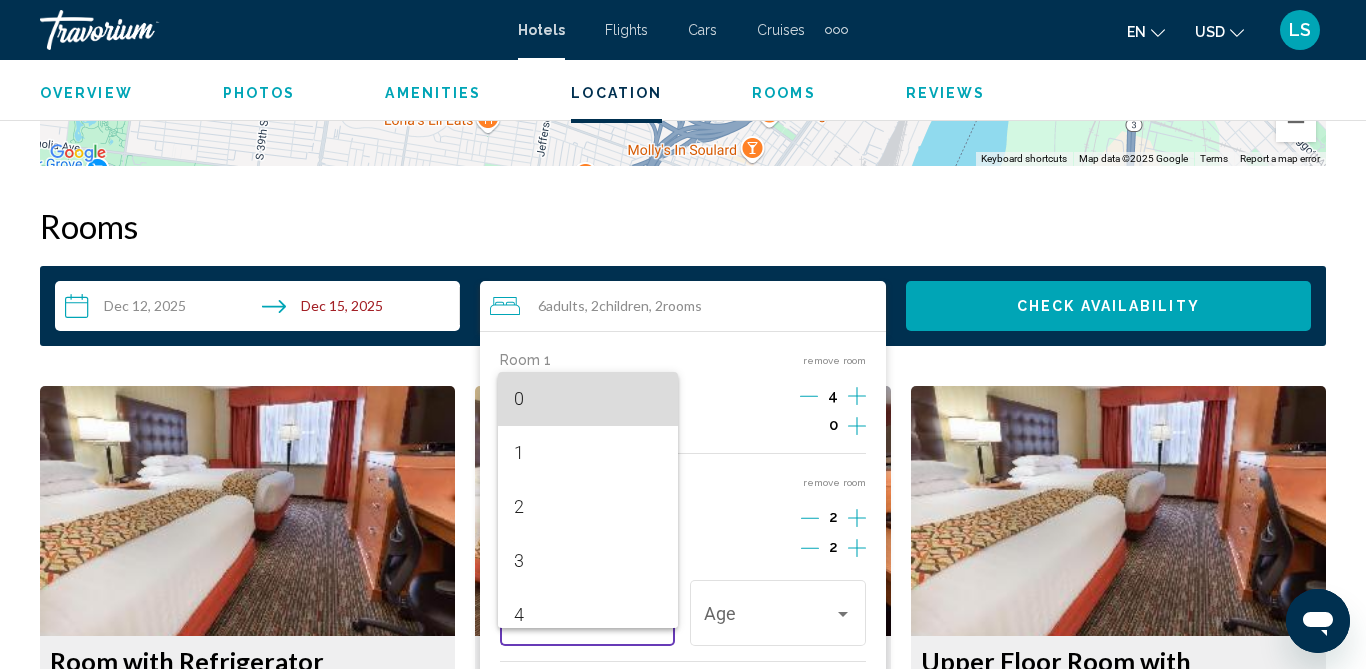 click on "0" at bounding box center [588, 399] 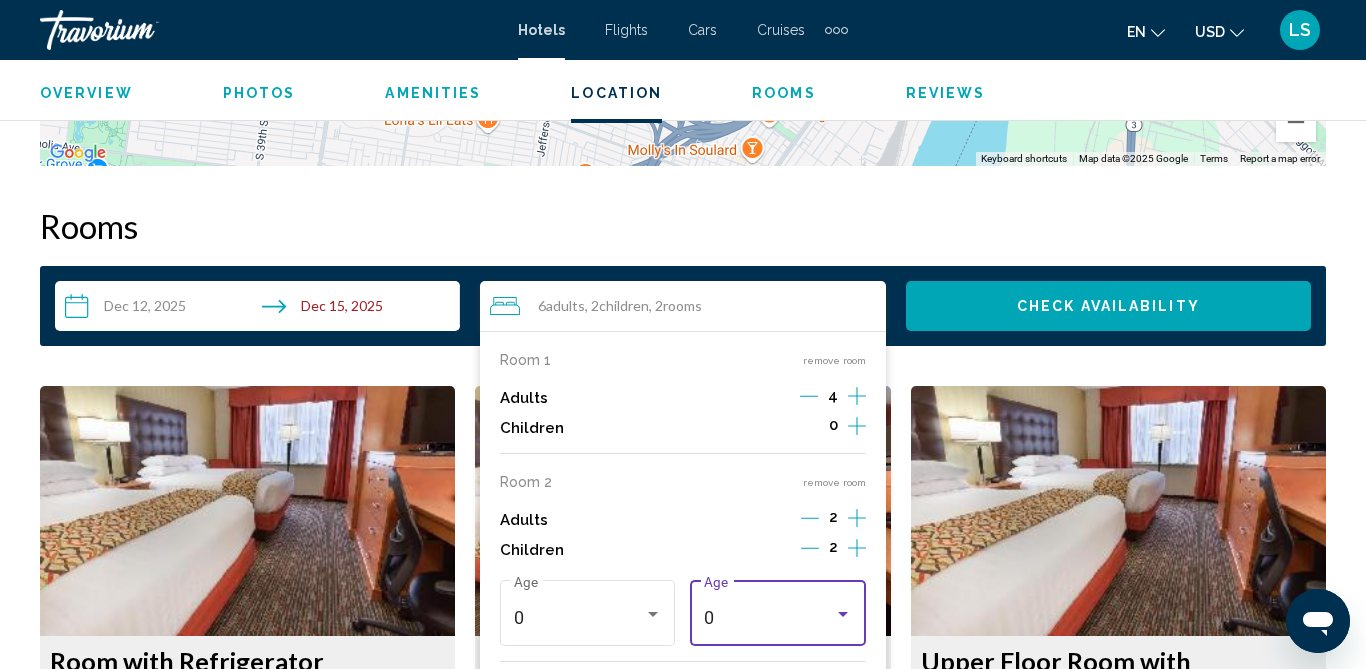 click at bounding box center [843, 614] 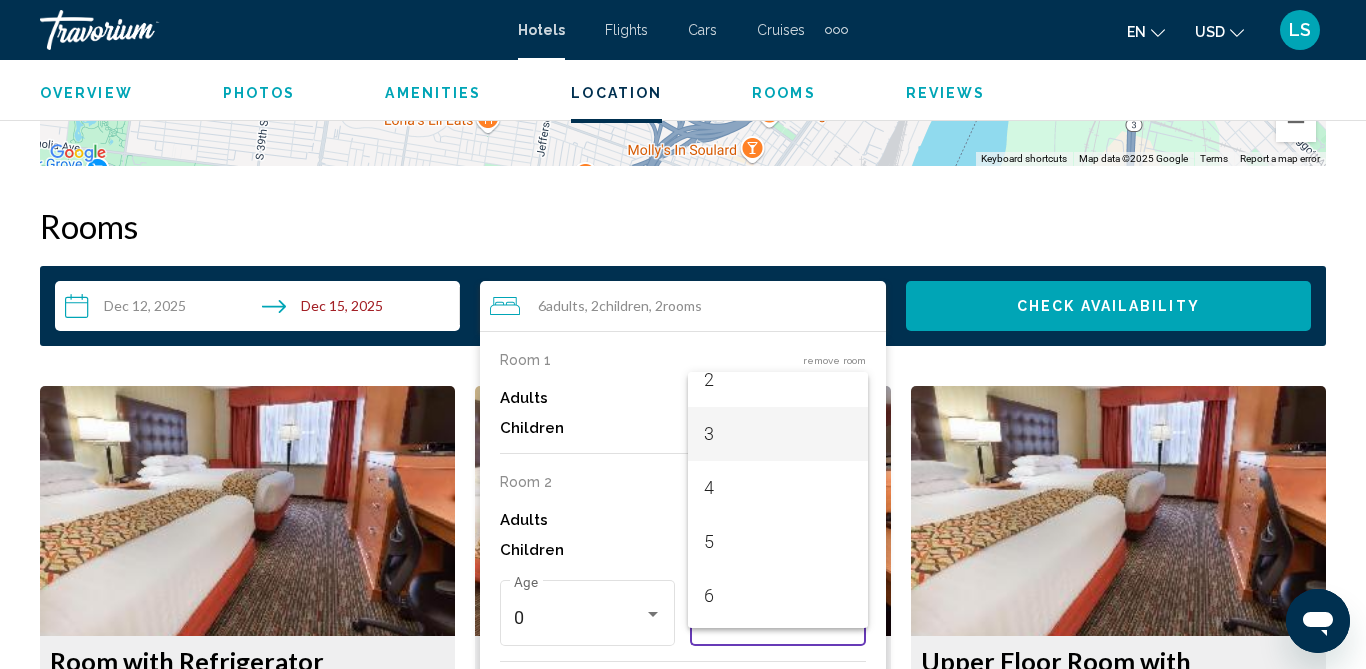 scroll, scrollTop: 140, scrollLeft: 0, axis: vertical 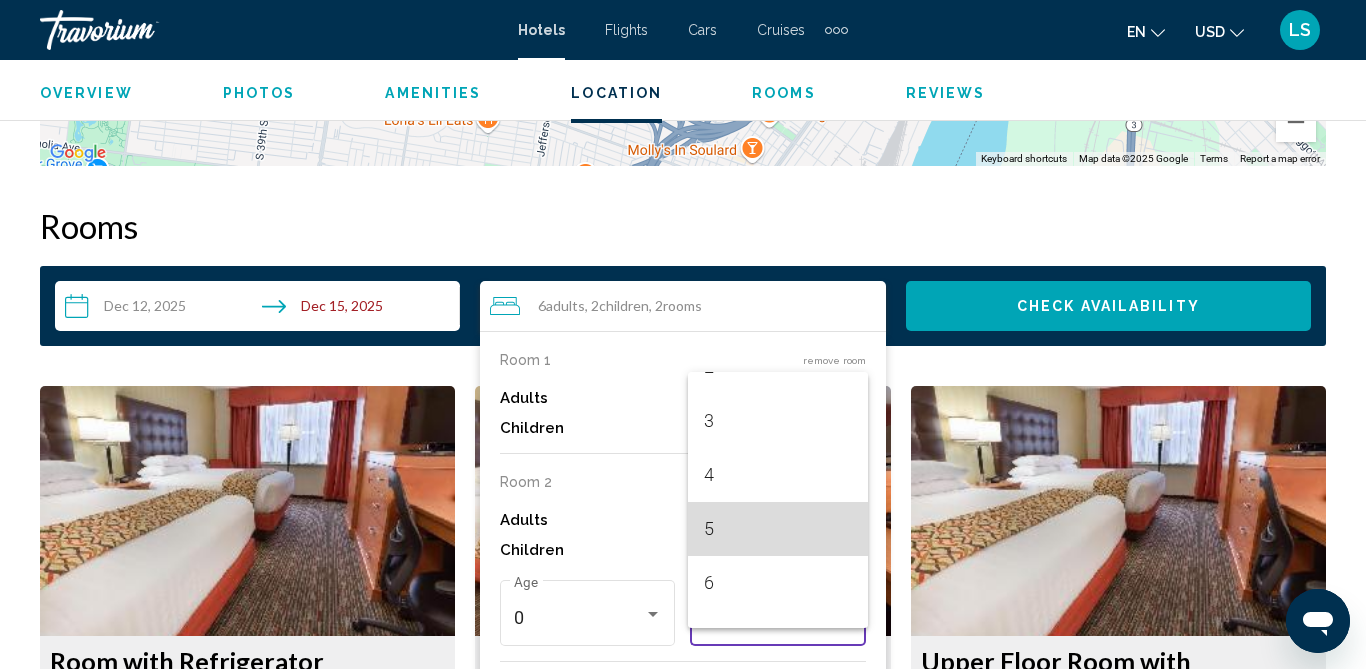 click on "5" at bounding box center [778, 529] 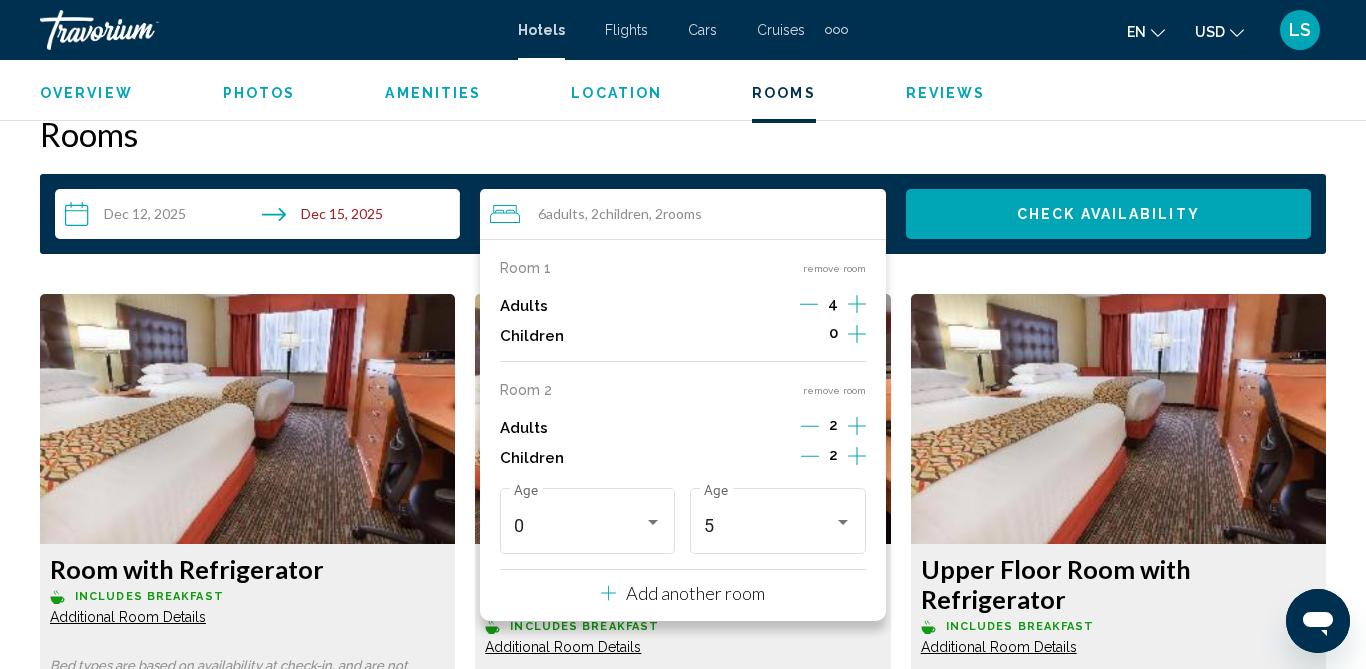 scroll, scrollTop: 2889, scrollLeft: 0, axis: vertical 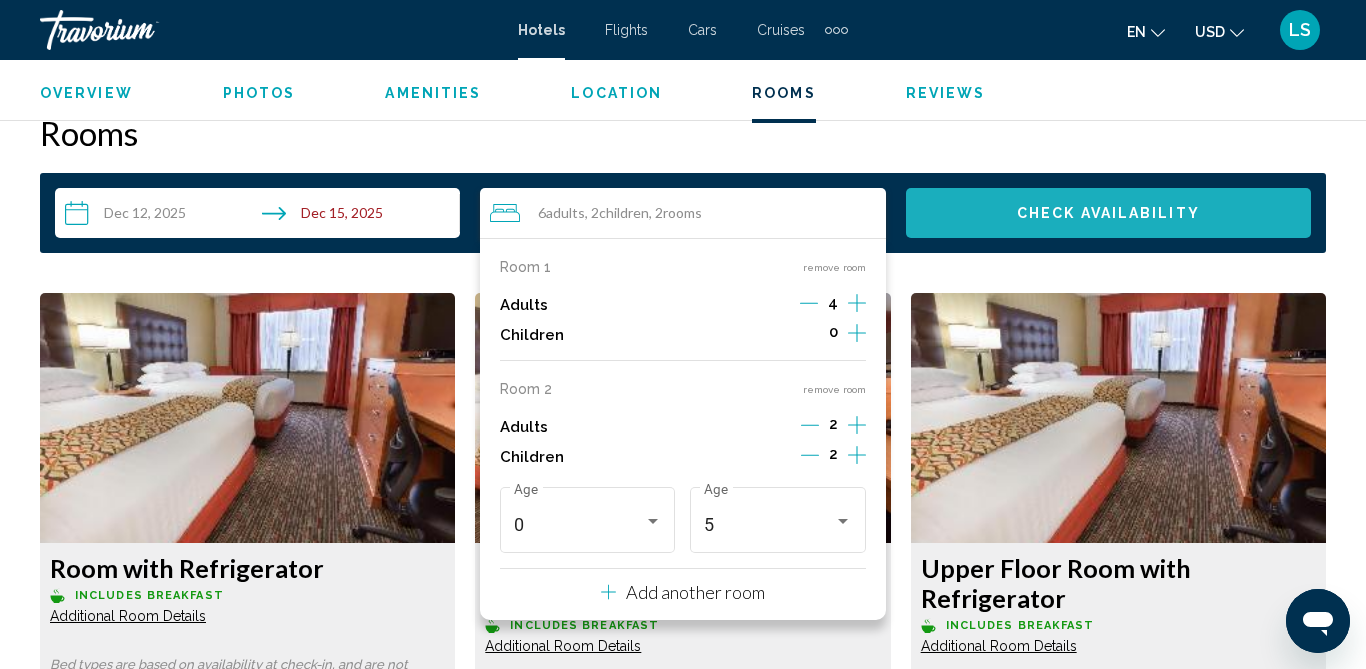 click on "Check Availability" at bounding box center (1108, 213) 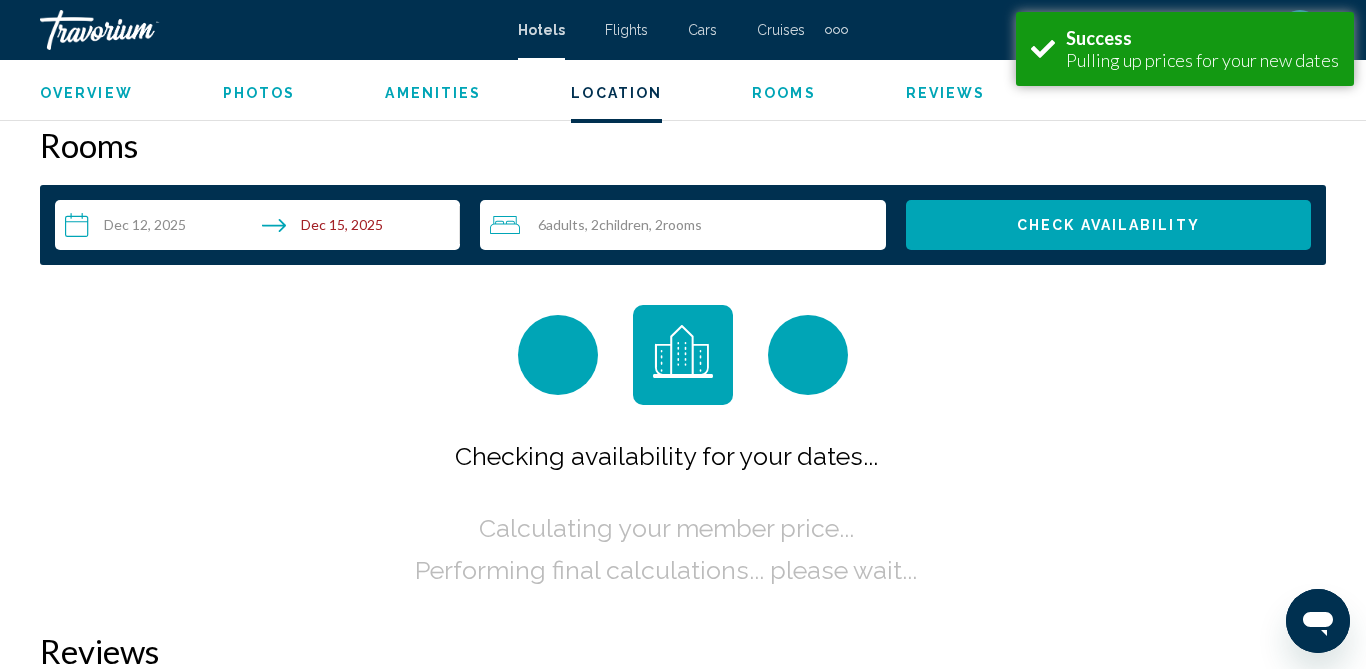 scroll, scrollTop: 2881, scrollLeft: 0, axis: vertical 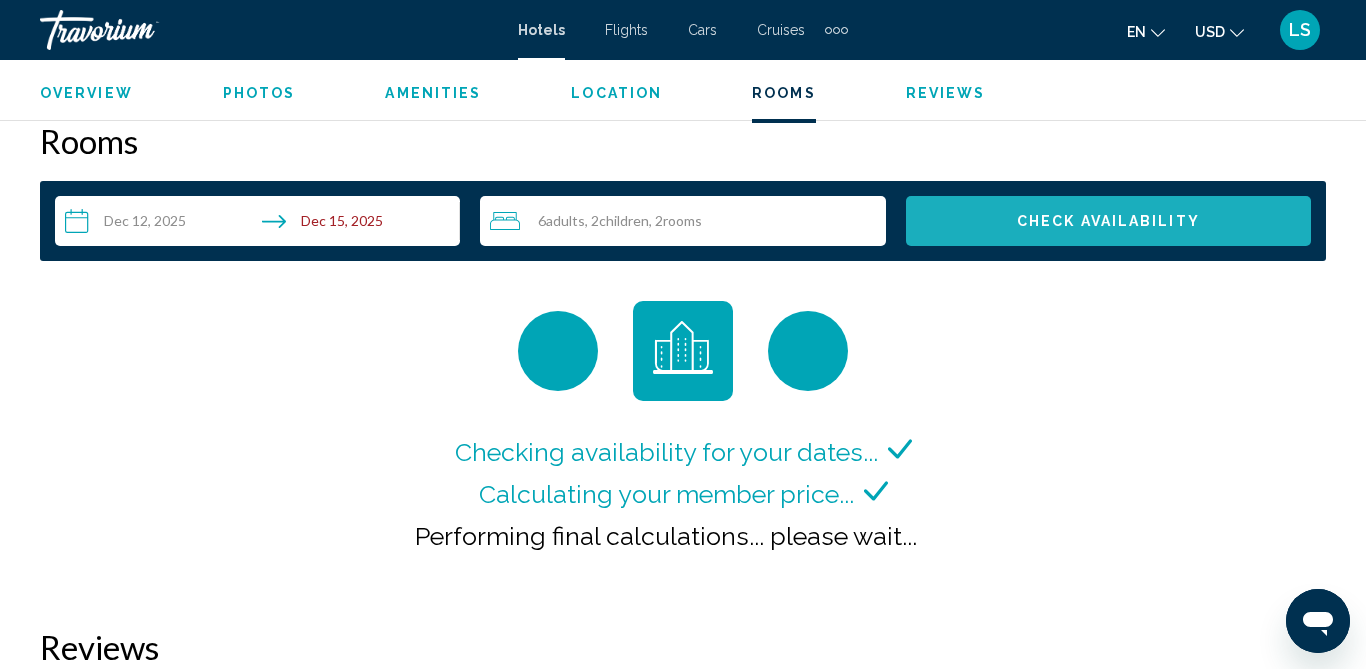 click on "Check Availability" at bounding box center (1108, 222) 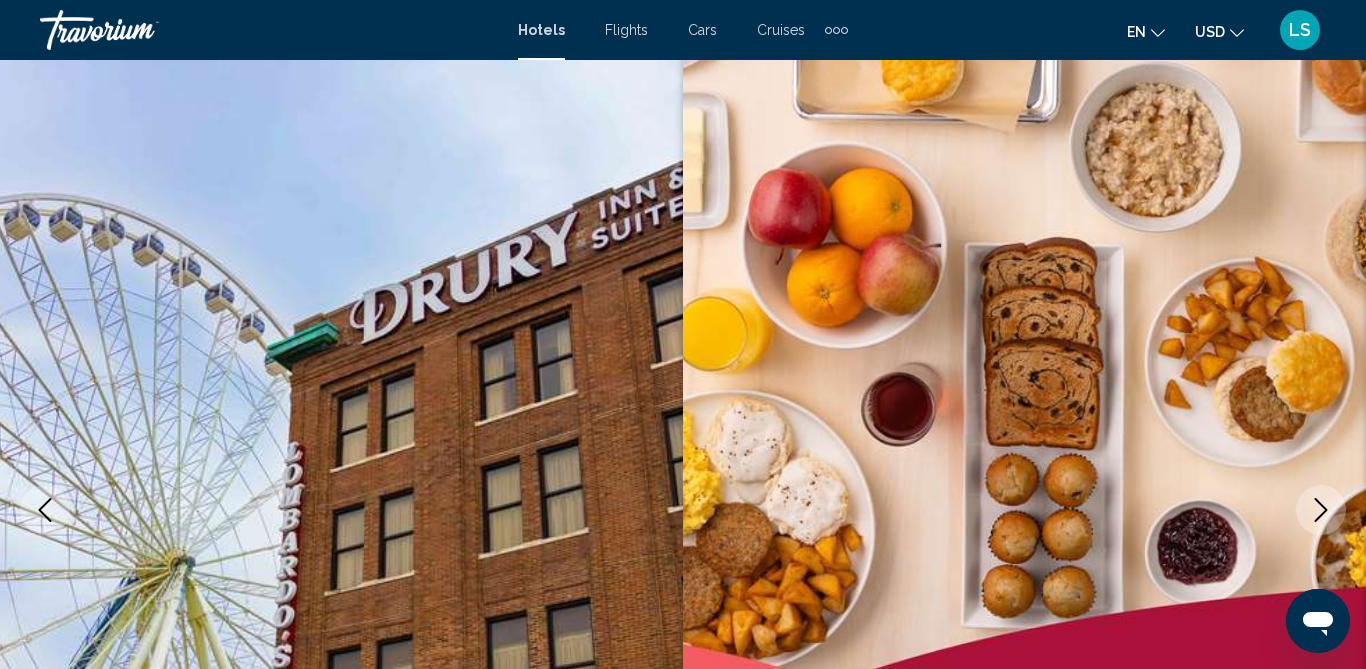 scroll, scrollTop: 27, scrollLeft: 0, axis: vertical 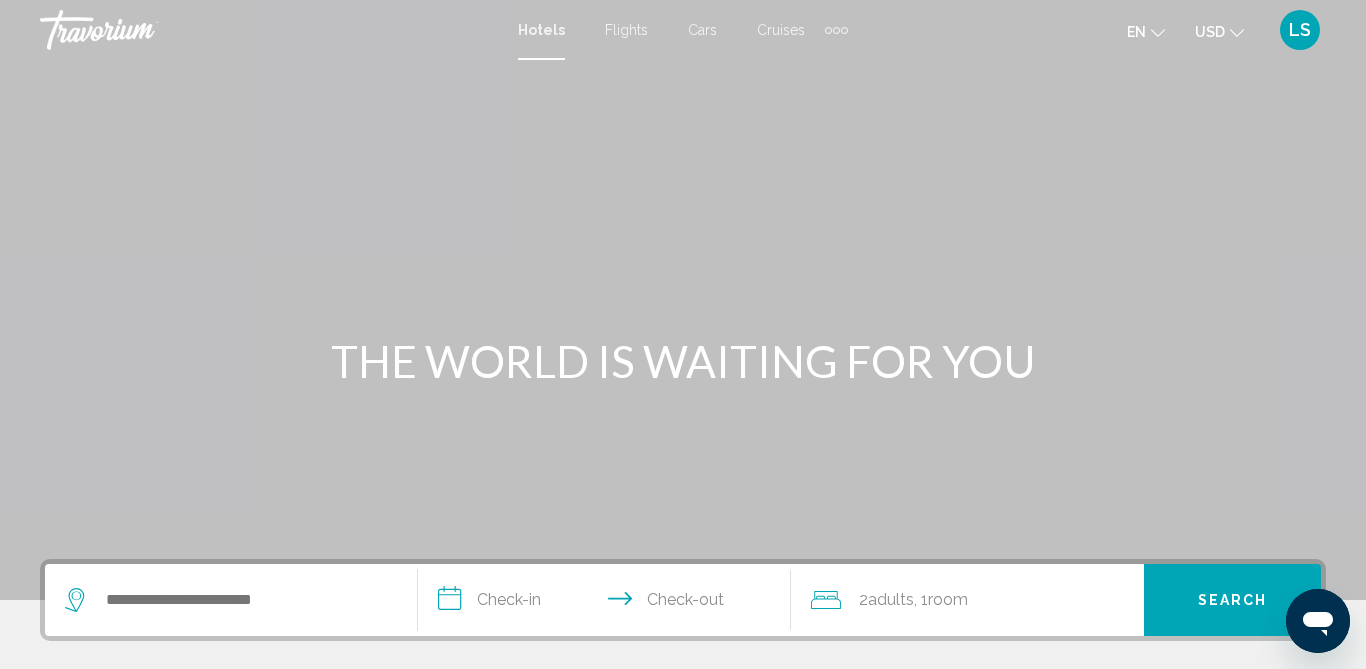 click at bounding box center (836, 30) 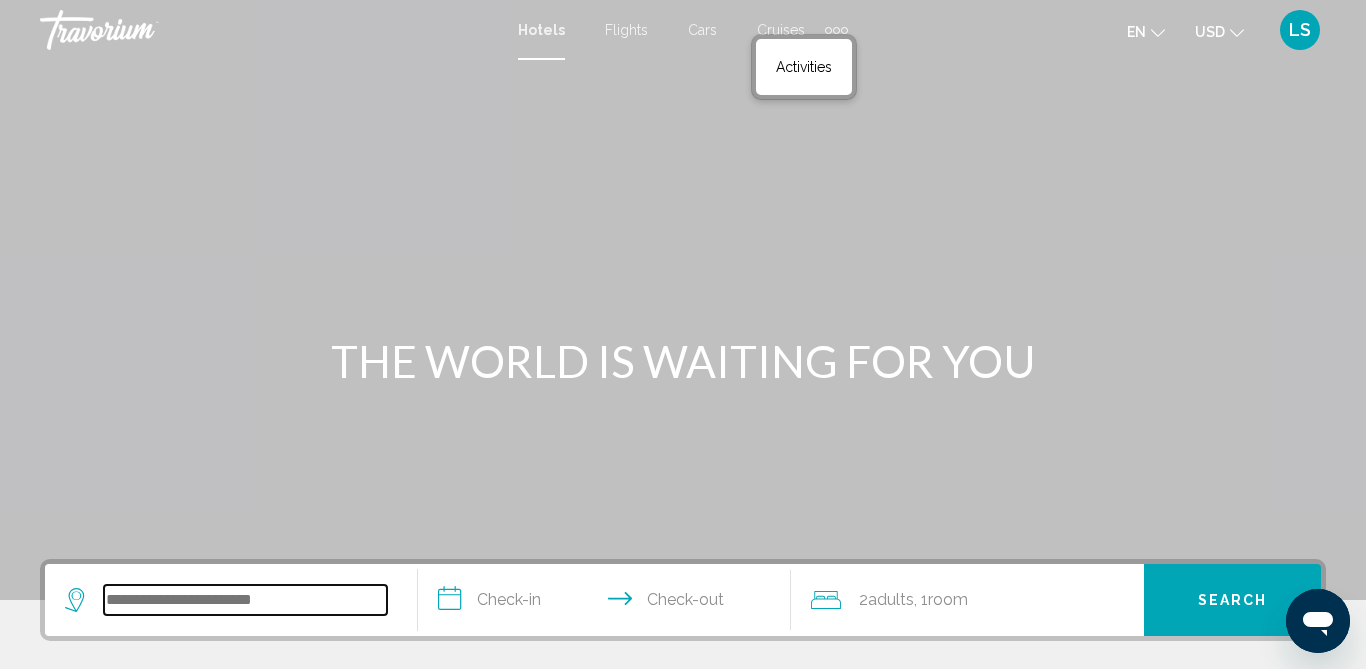 click at bounding box center [245, 600] 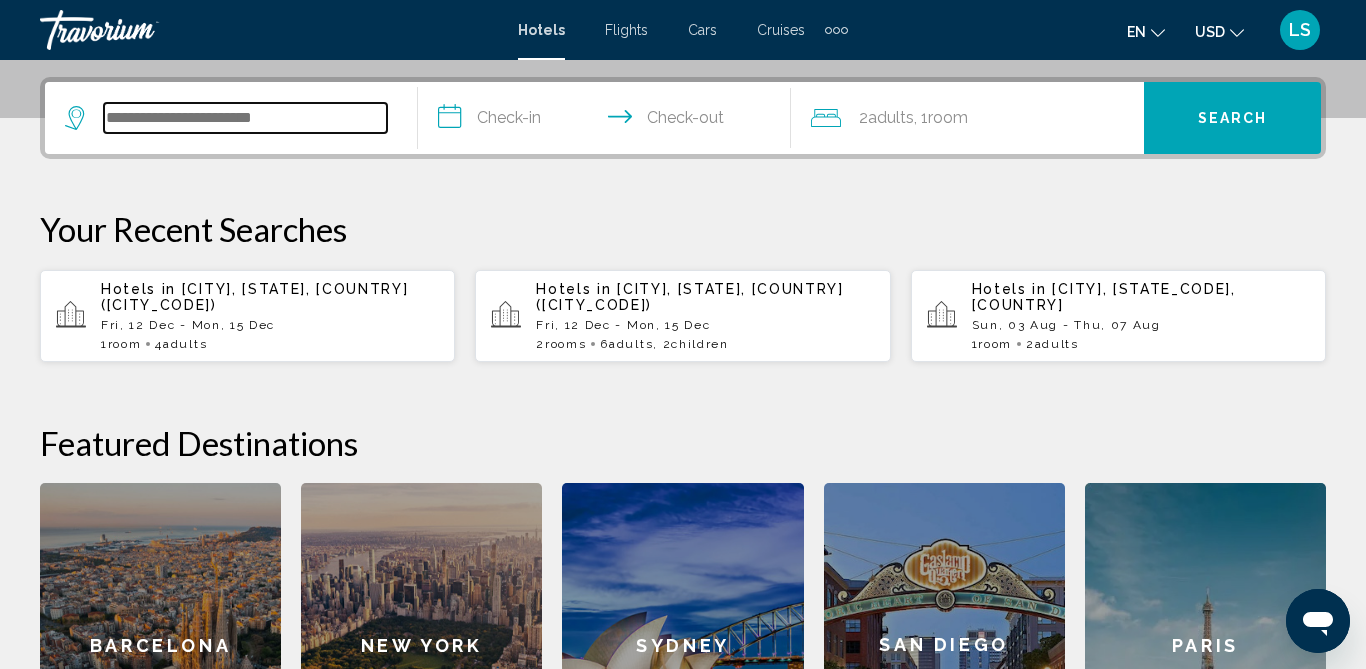 scroll, scrollTop: 494, scrollLeft: 0, axis: vertical 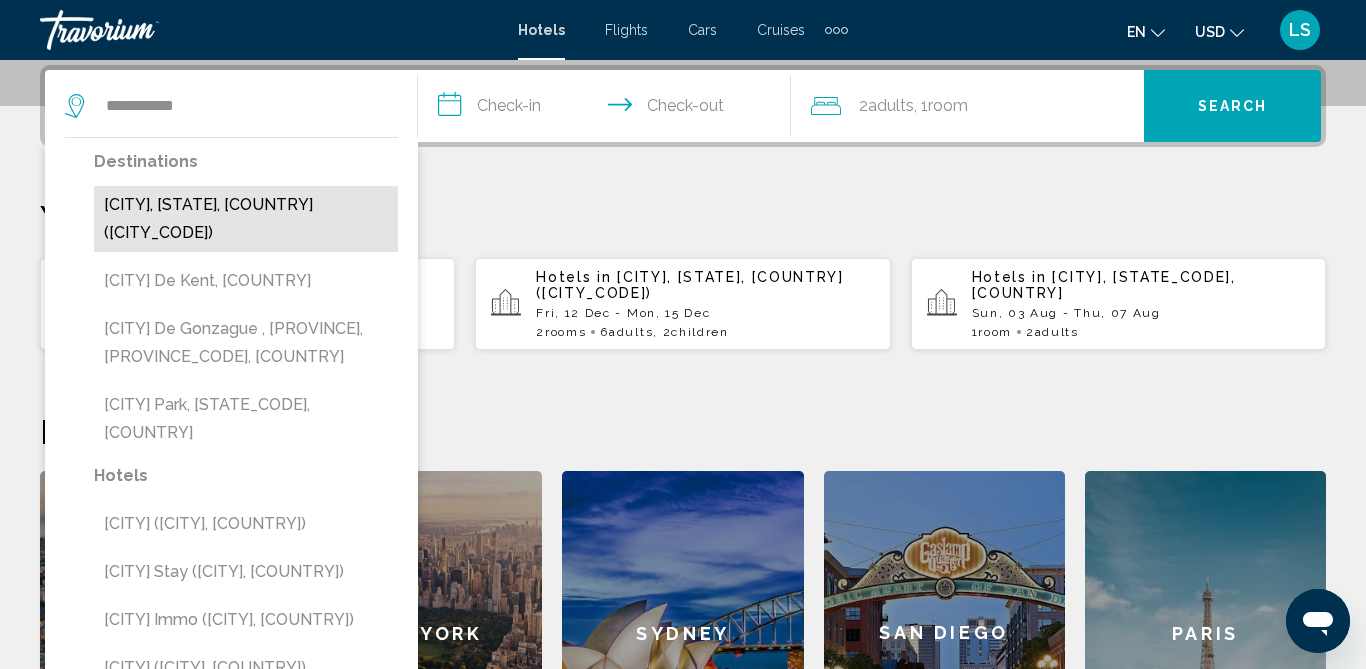 click on "[CITY], [STATE], United States ([Abbreviation])" at bounding box center [246, 219] 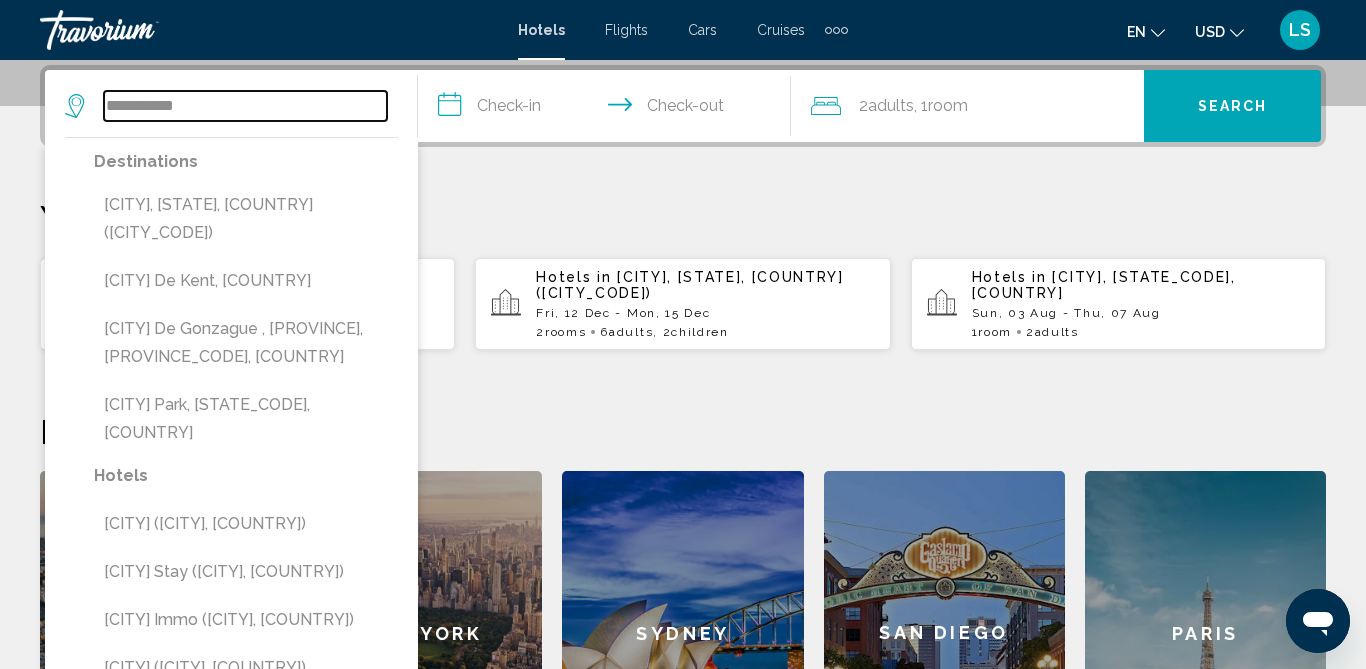 type on "**********" 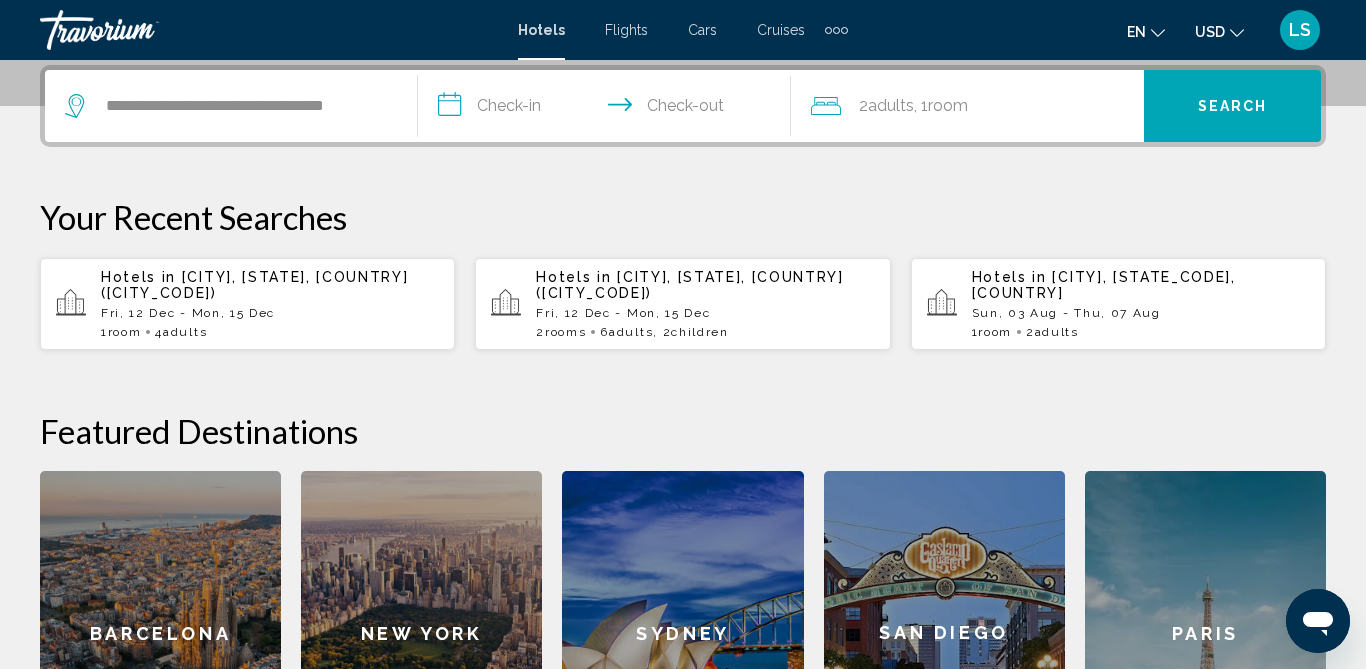 click on "**********" at bounding box center (608, 109) 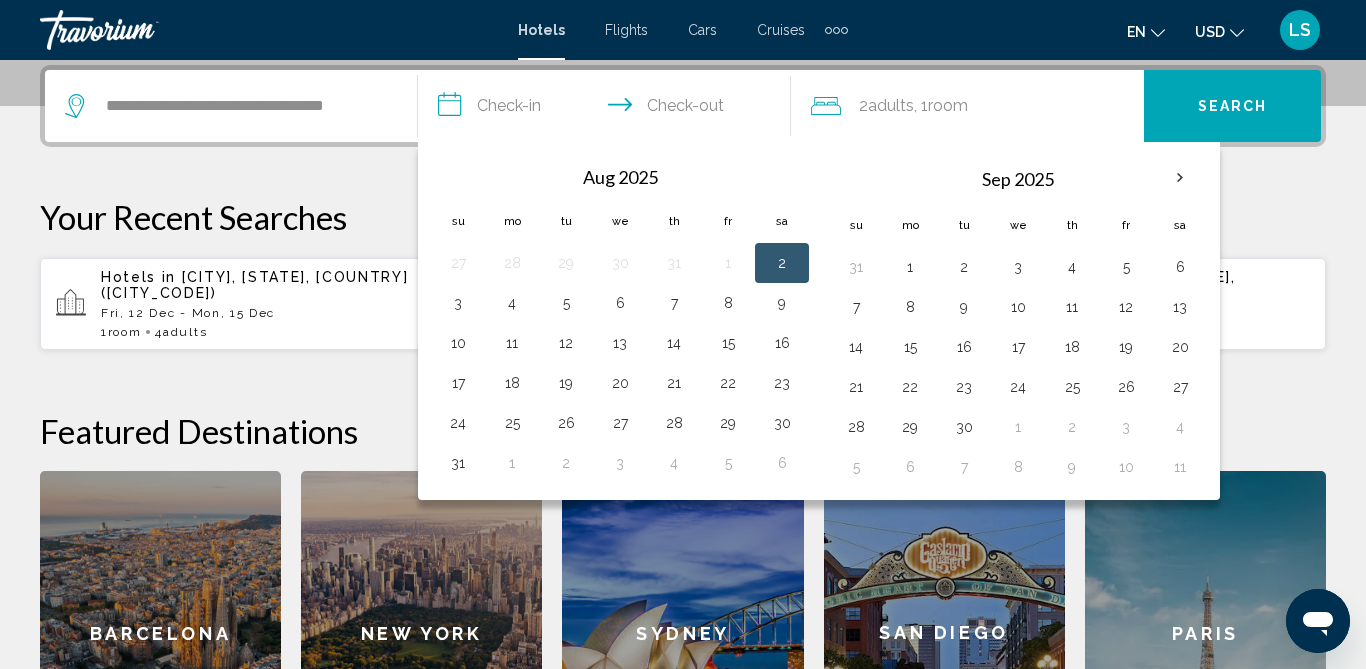 click on "**********" at bounding box center [683, 430] 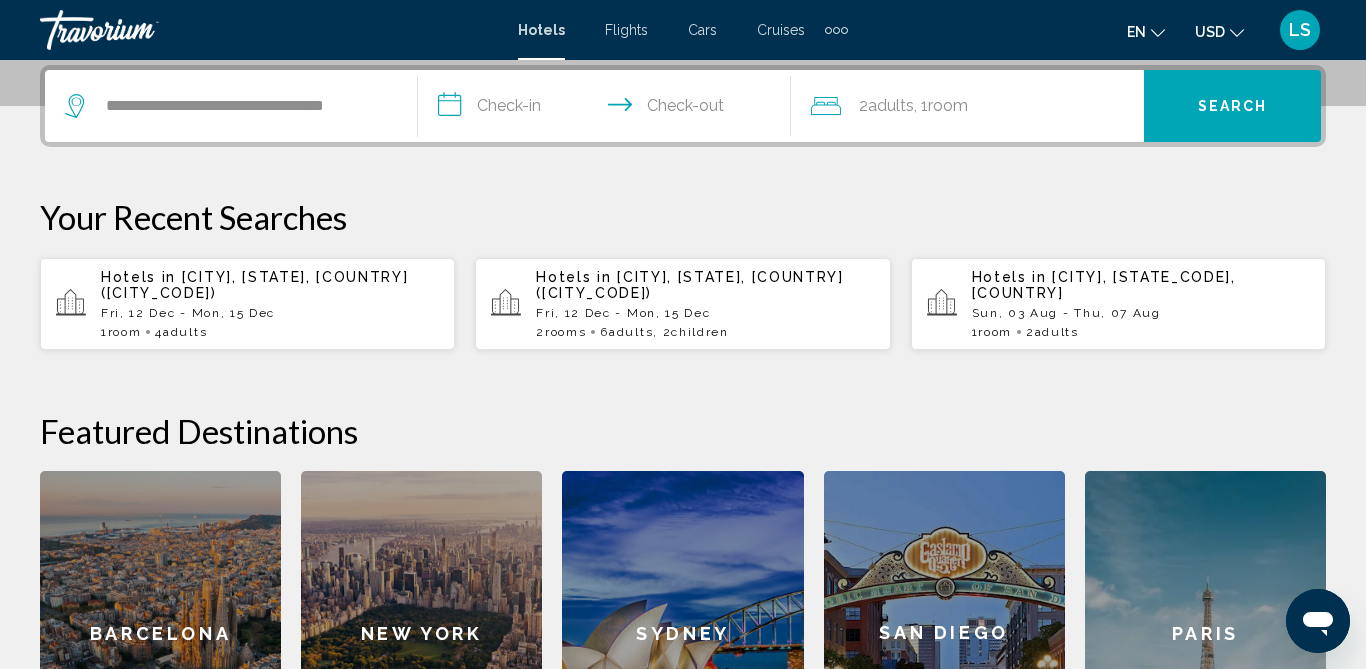 click at bounding box center [836, 30] 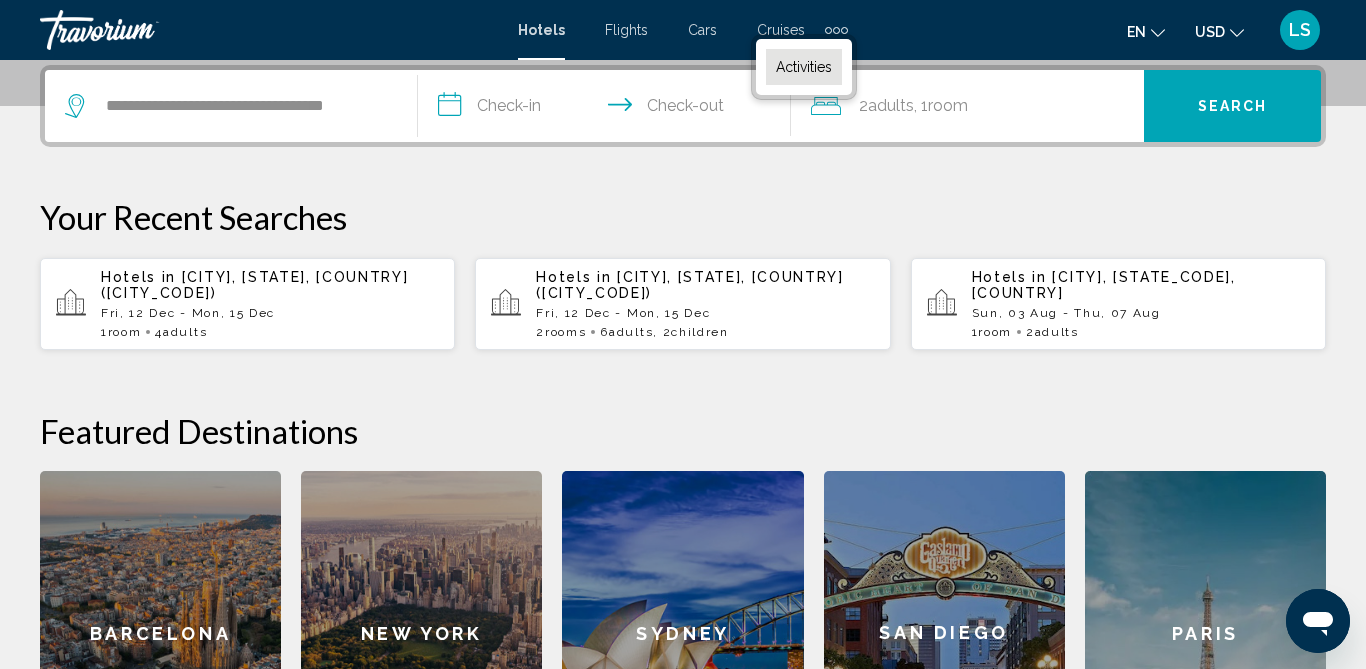 click on "Activities" at bounding box center (804, 67) 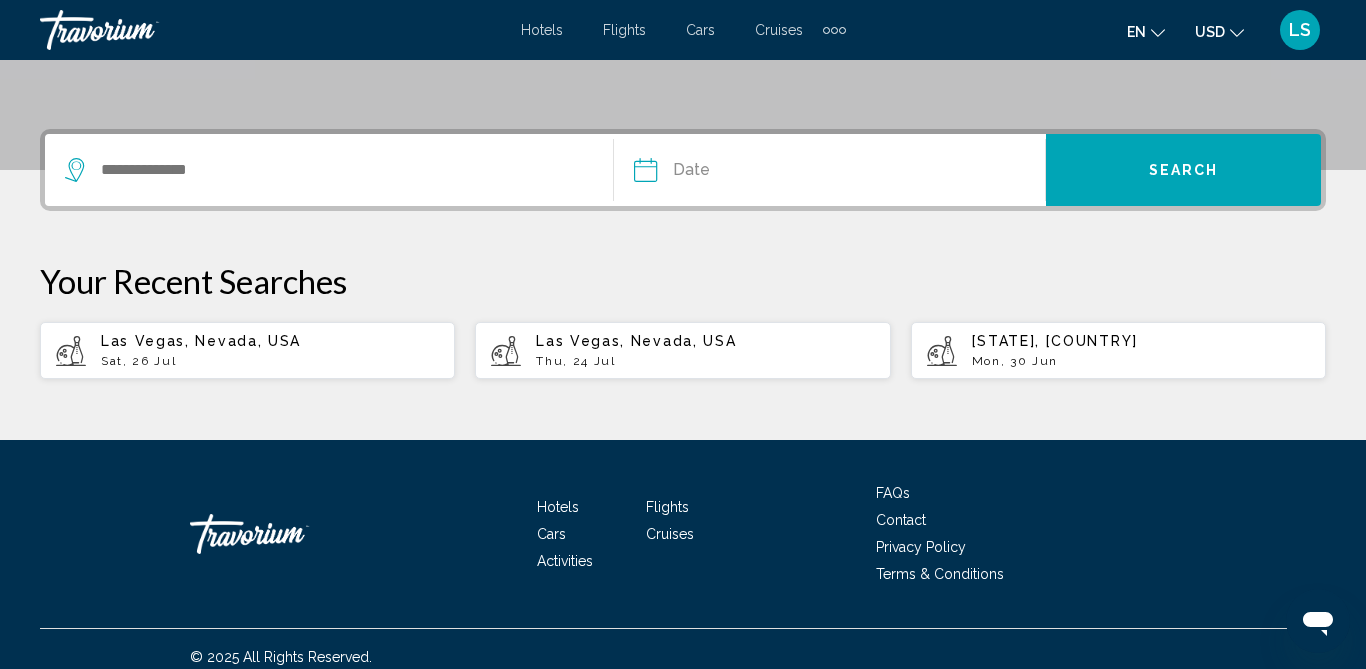 scroll, scrollTop: 431, scrollLeft: 0, axis: vertical 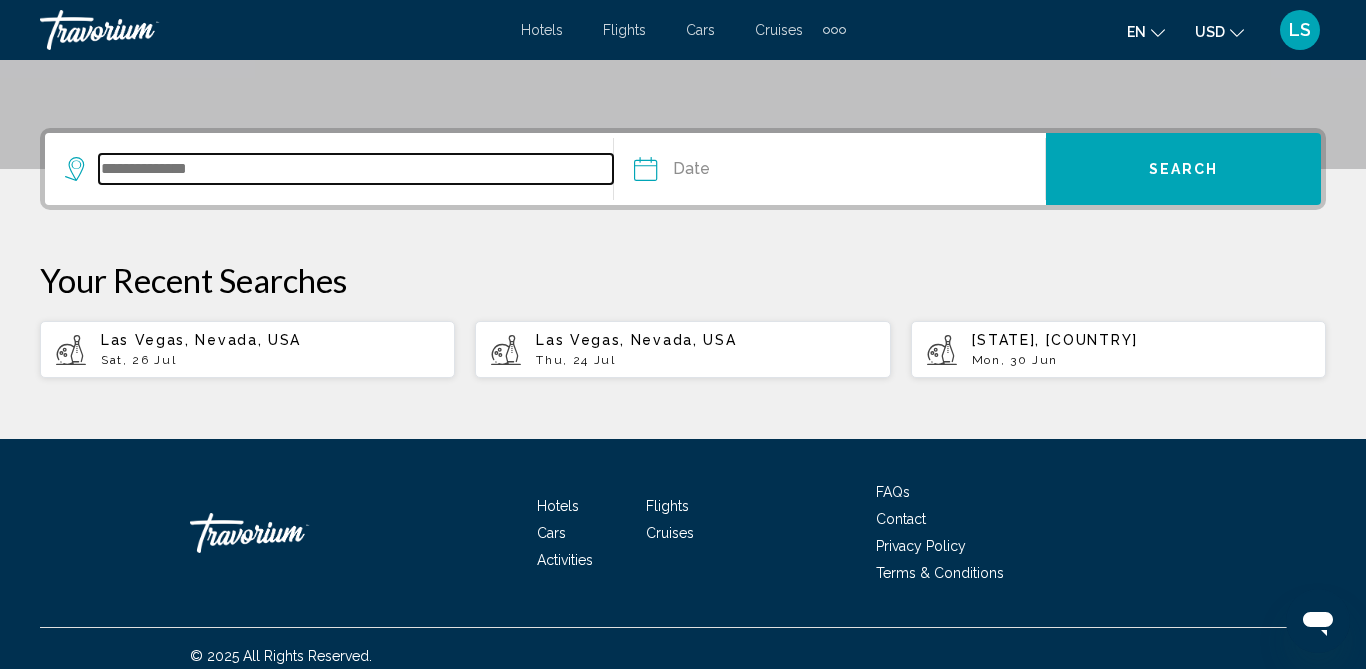 click at bounding box center (356, 169) 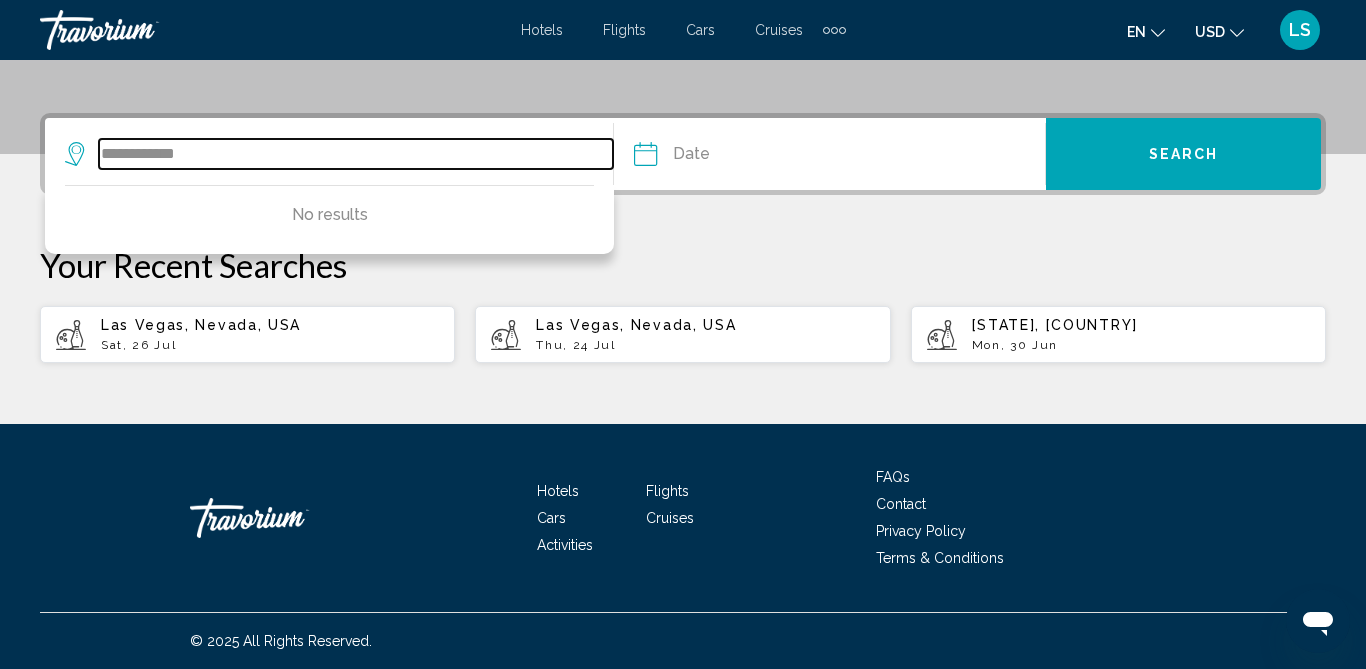 drag, startPoint x: 235, startPoint y: 149, endPoint x: 41, endPoint y: 129, distance: 195.0282 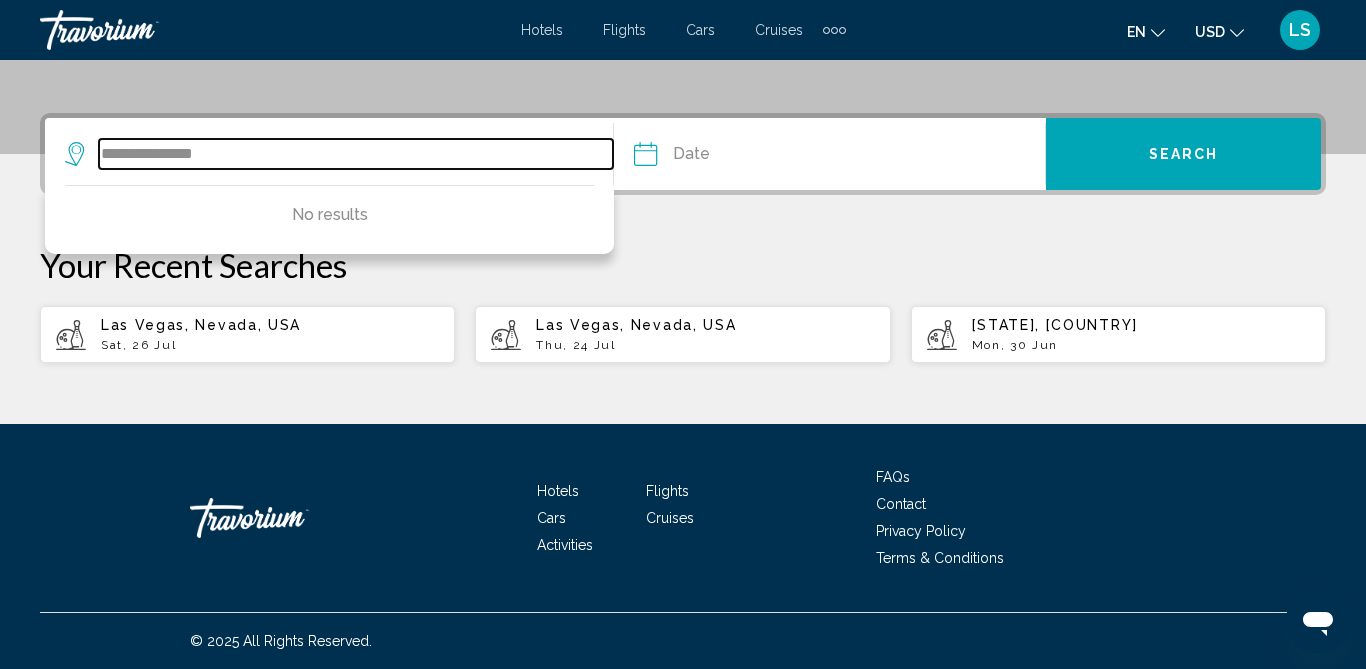 type on "**********" 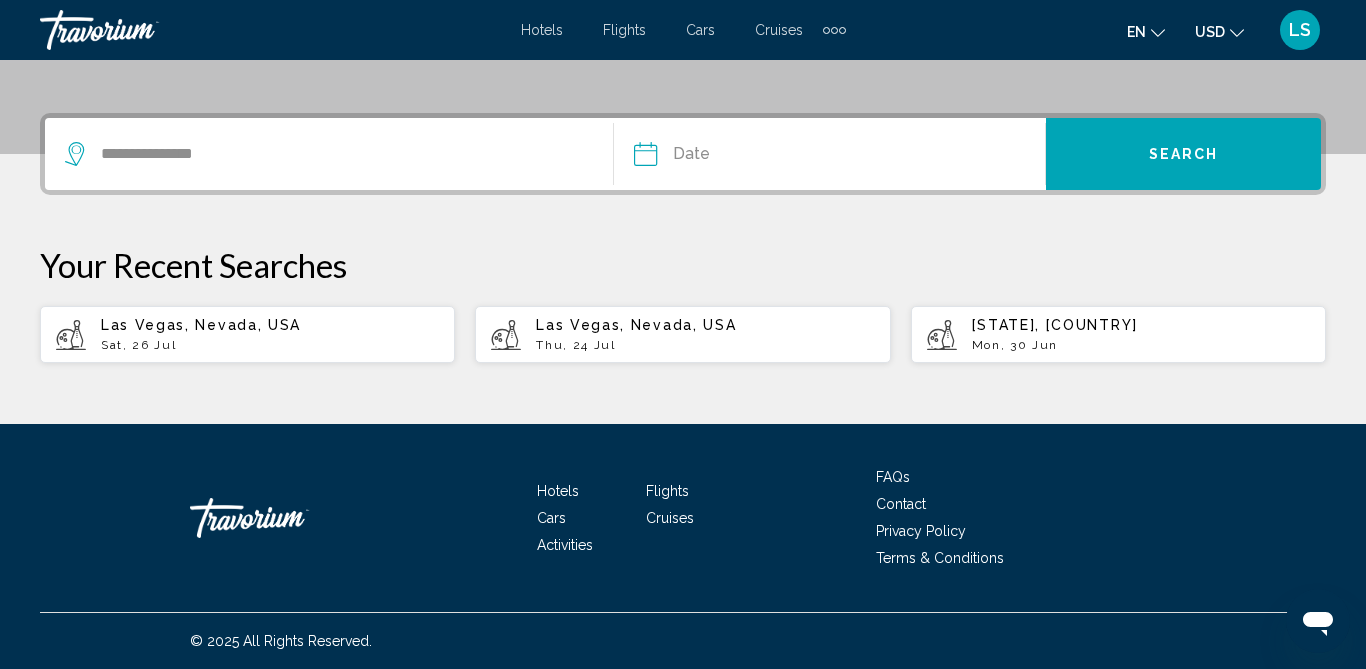 click at bounding box center [736, 157] 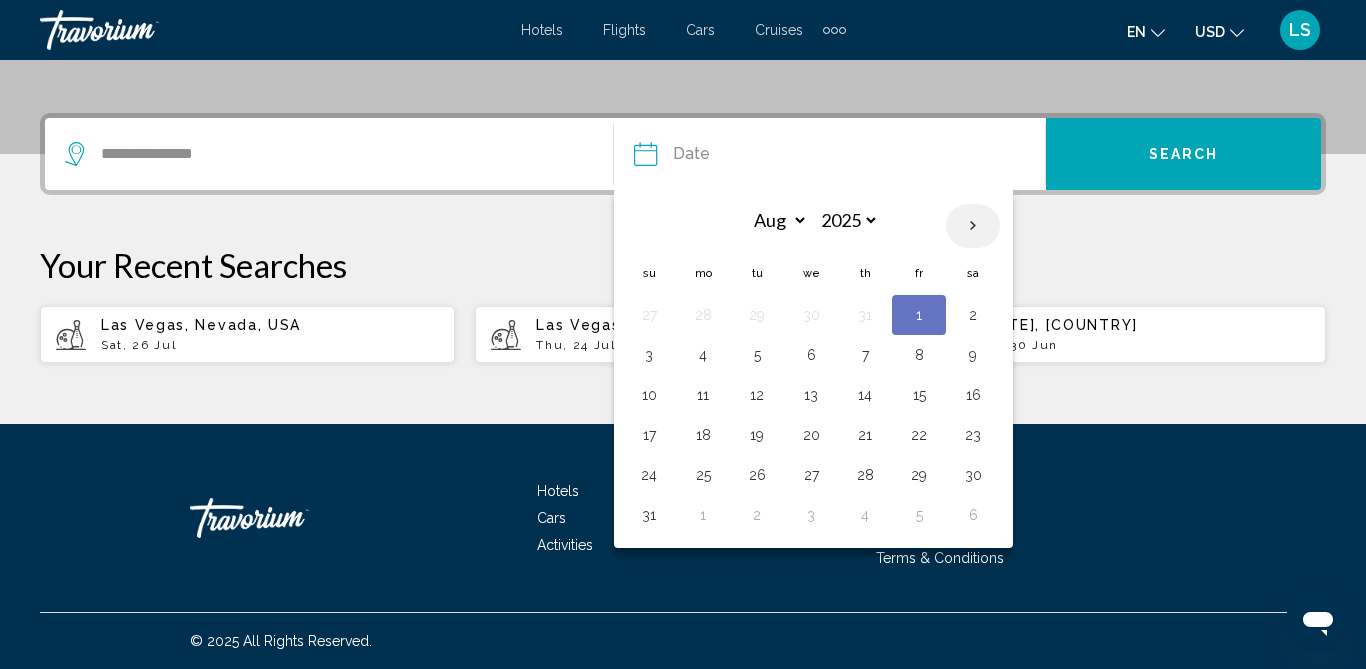 click at bounding box center (973, 226) 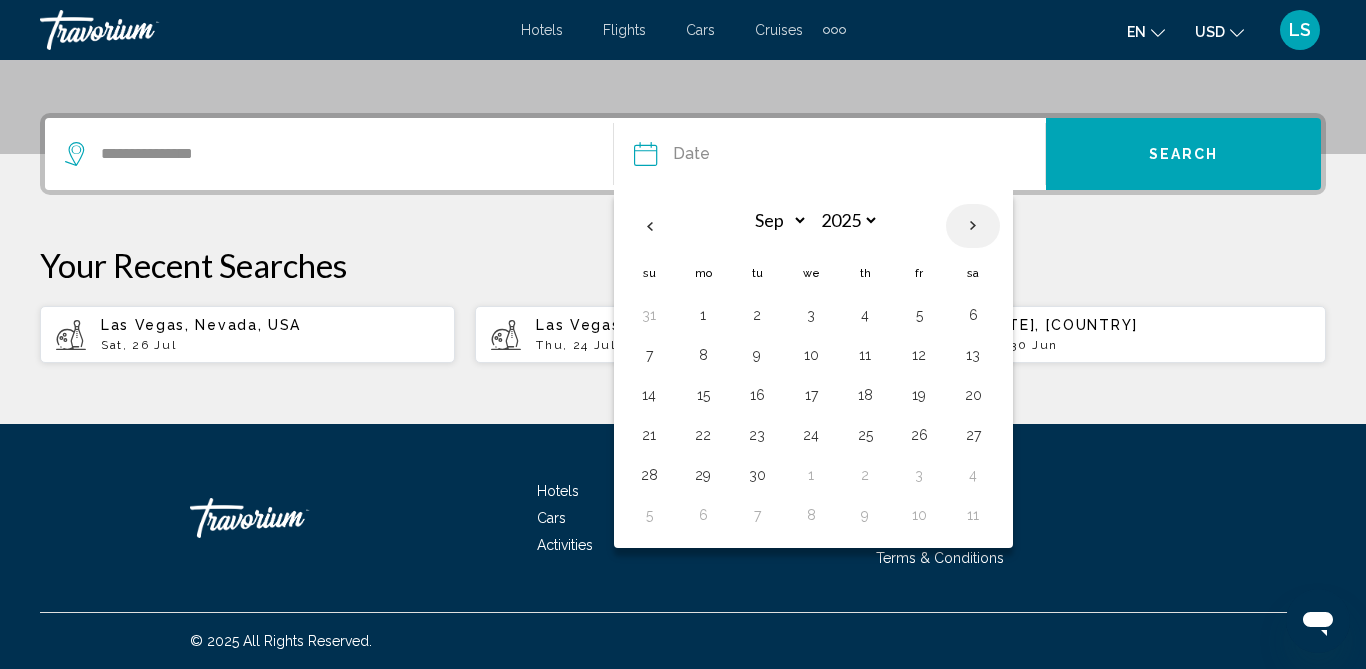 click at bounding box center (973, 226) 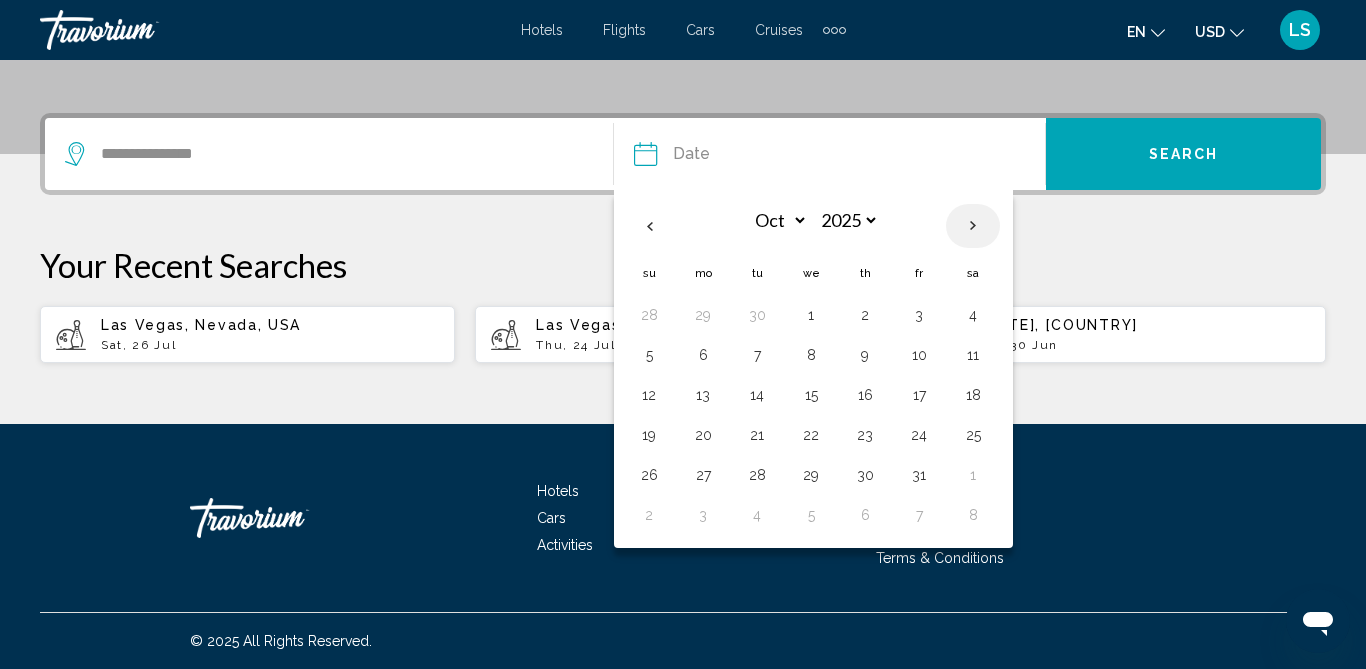 click at bounding box center (973, 226) 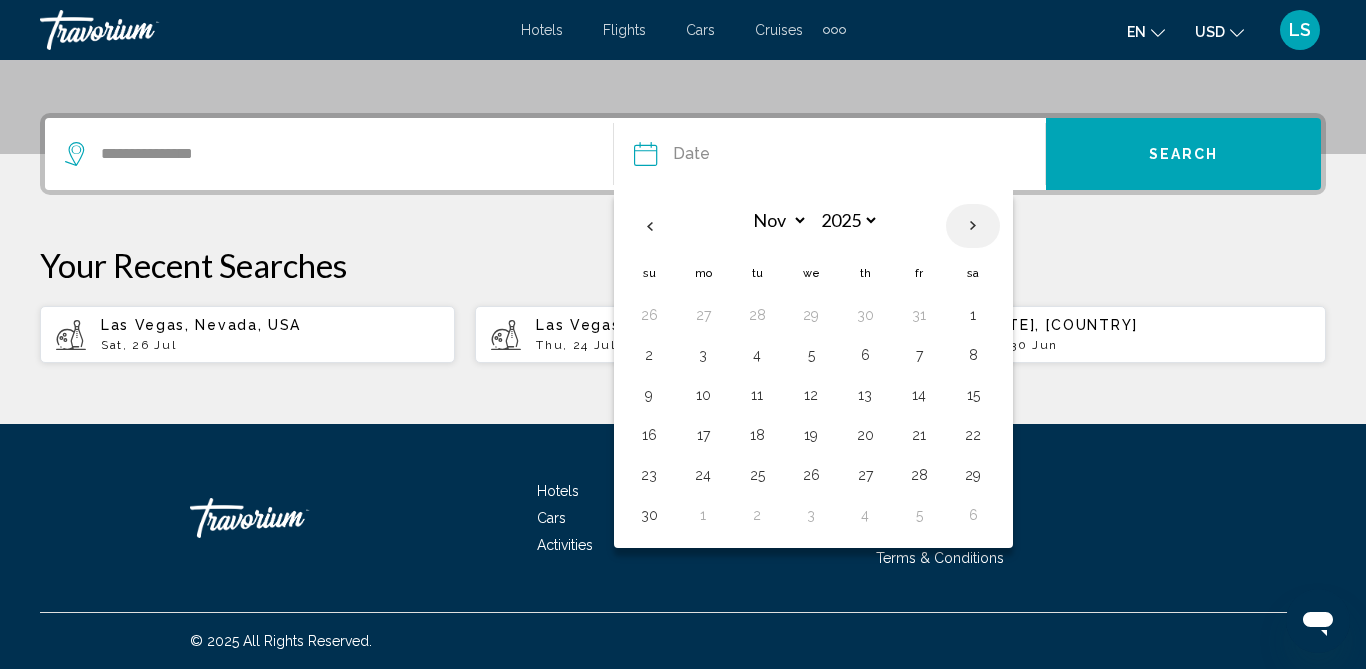 click at bounding box center [973, 226] 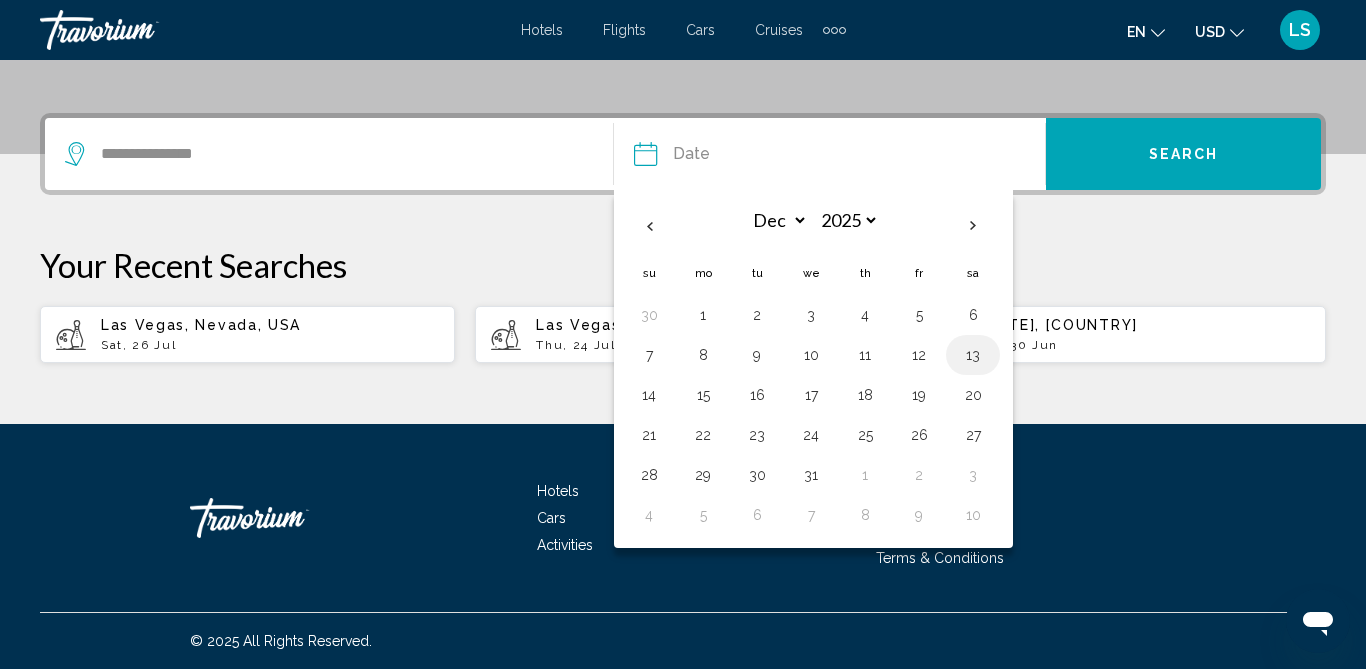 click on "13" at bounding box center [973, 355] 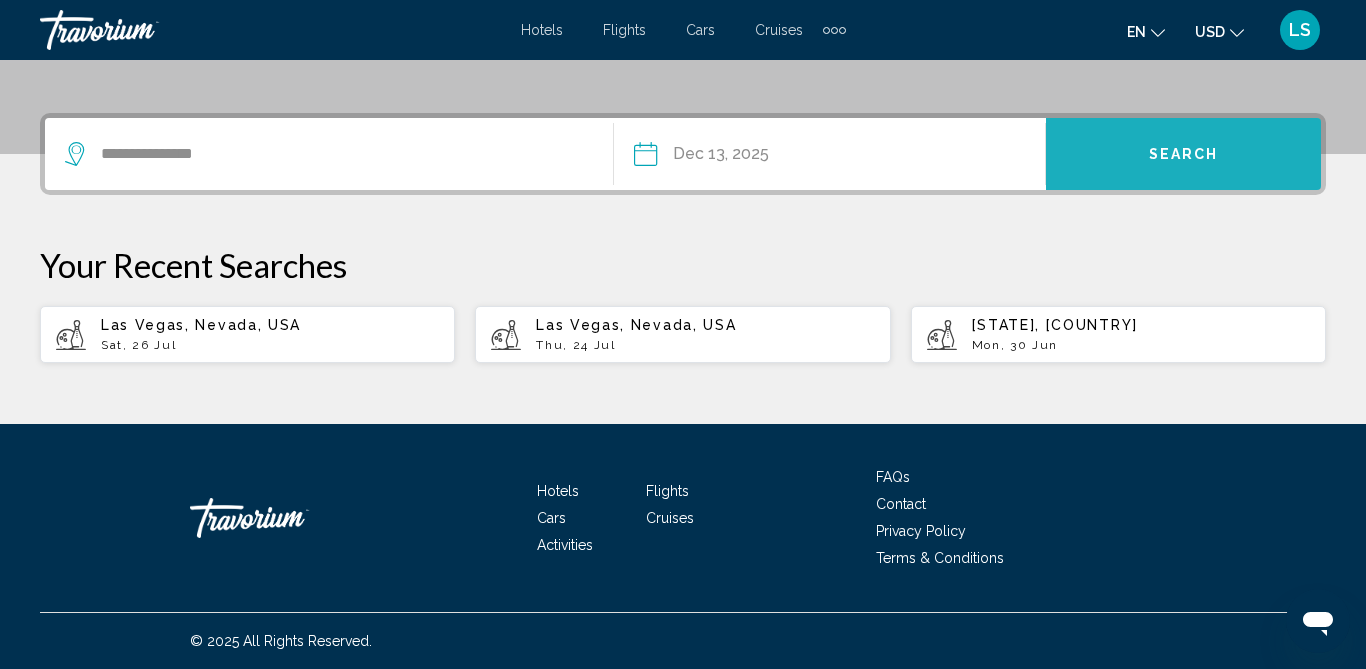 click on "Search" at bounding box center (1184, 155) 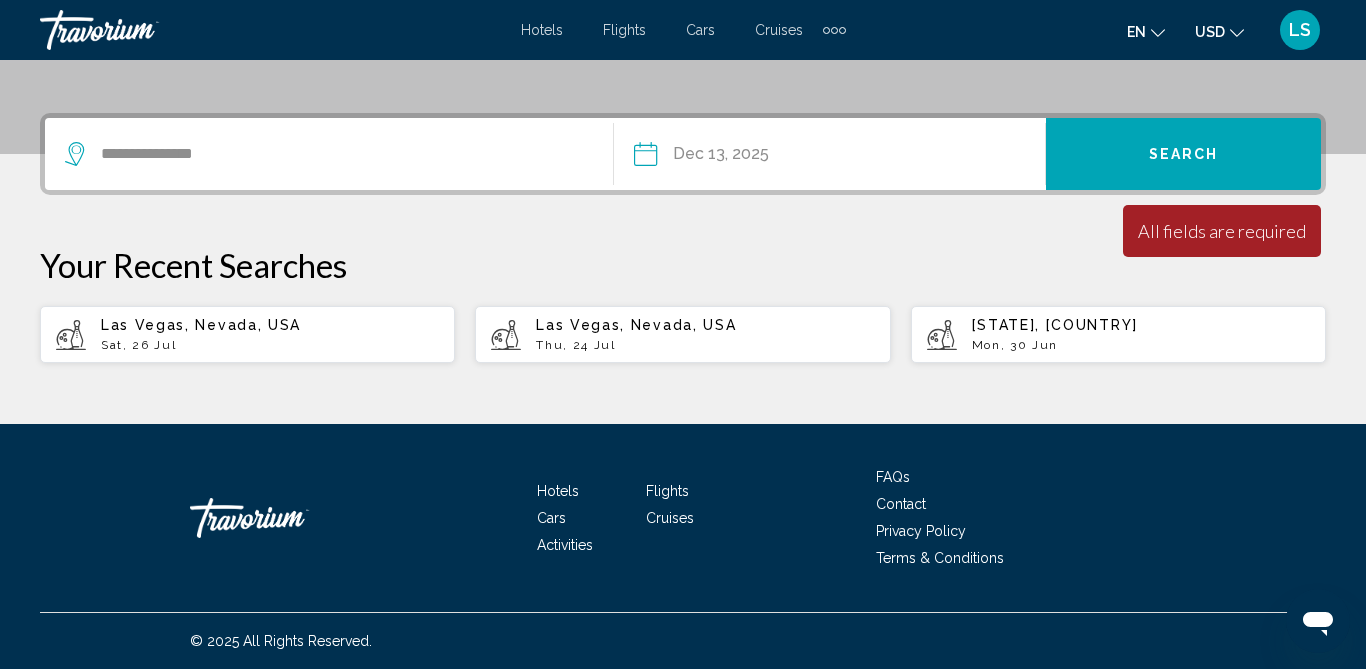 click on "**********" at bounding box center (339, 154) 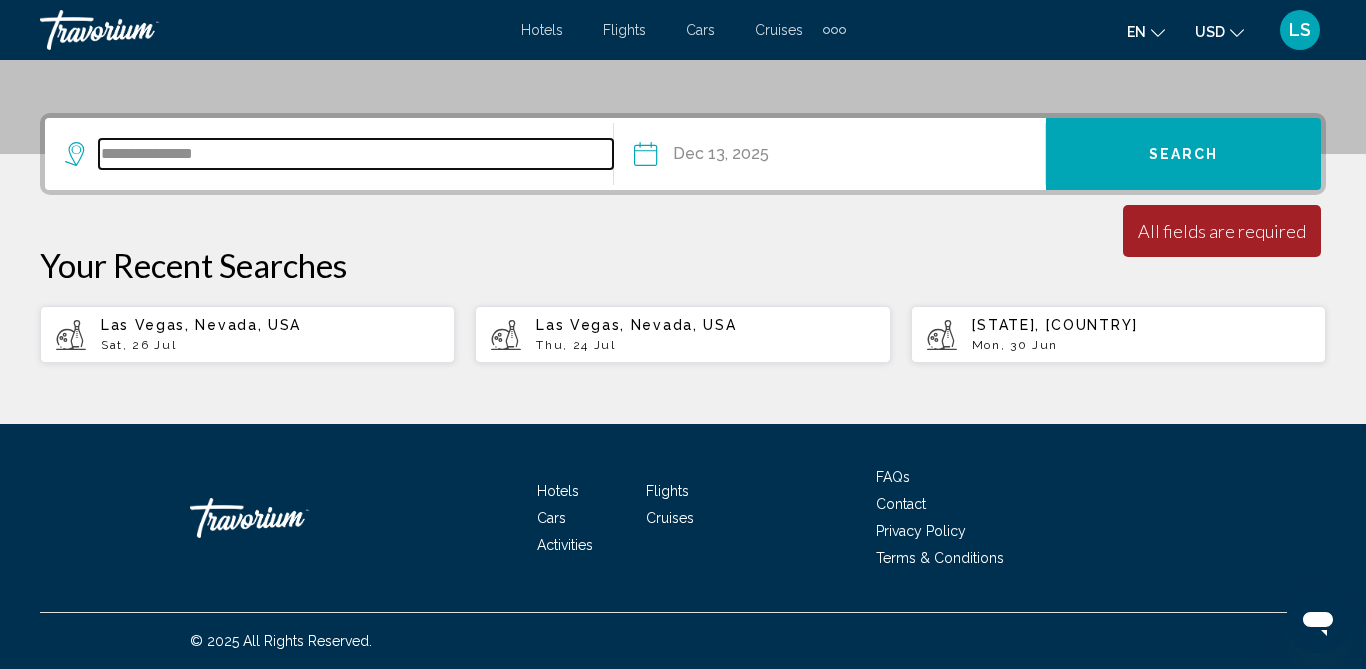 click on "**********" at bounding box center [356, 154] 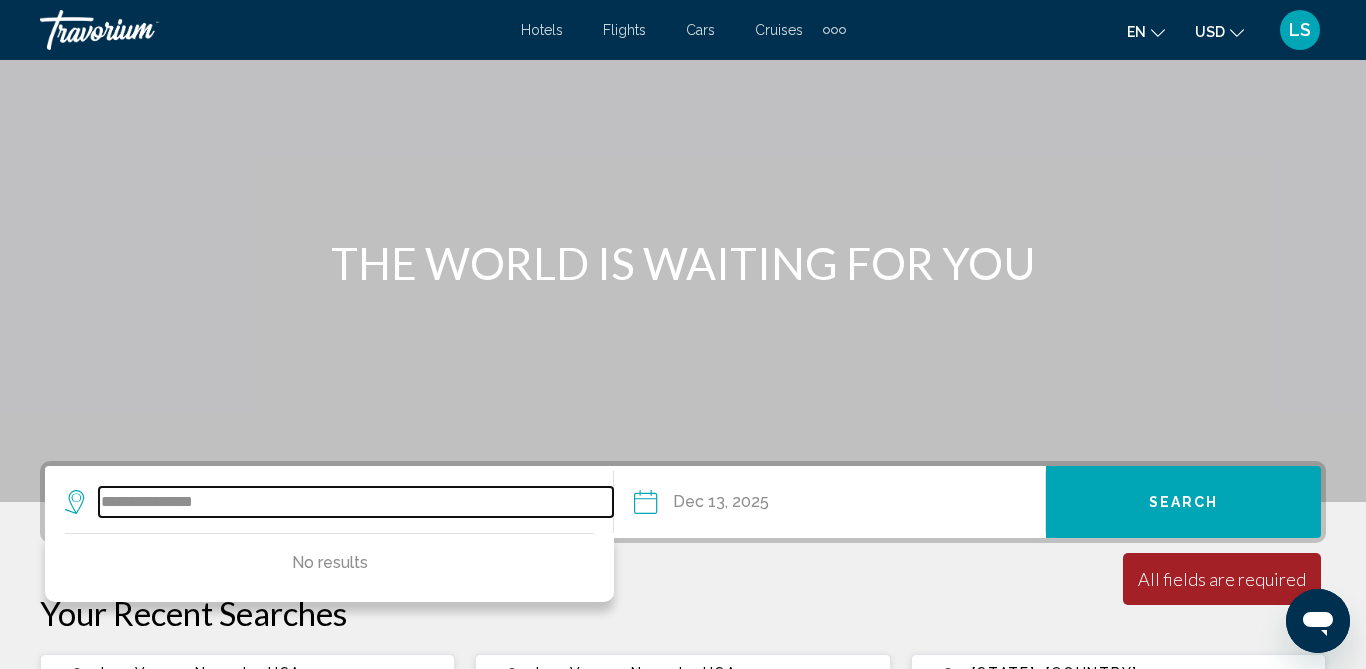 scroll, scrollTop: 0, scrollLeft: 0, axis: both 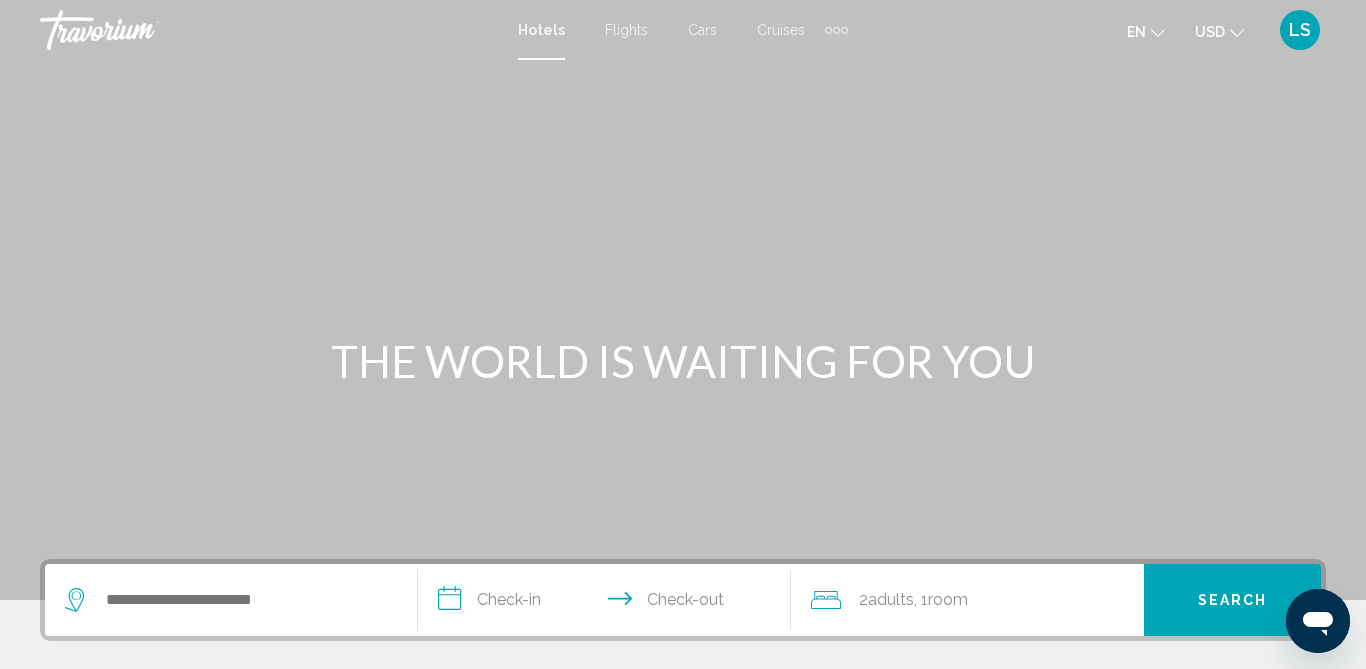 click on "Hotels Flights Cars Cruises Activities Hotels Flights Cars Cruises Activities en
English Español Français Italiano Português русский USD
USD ($) MXN (Mex$) CAD (Can$) GBP (£) EUR (€) AUD (A$) NZD (NZ$) CNY (CN¥) LS Login" at bounding box center (683, 30) 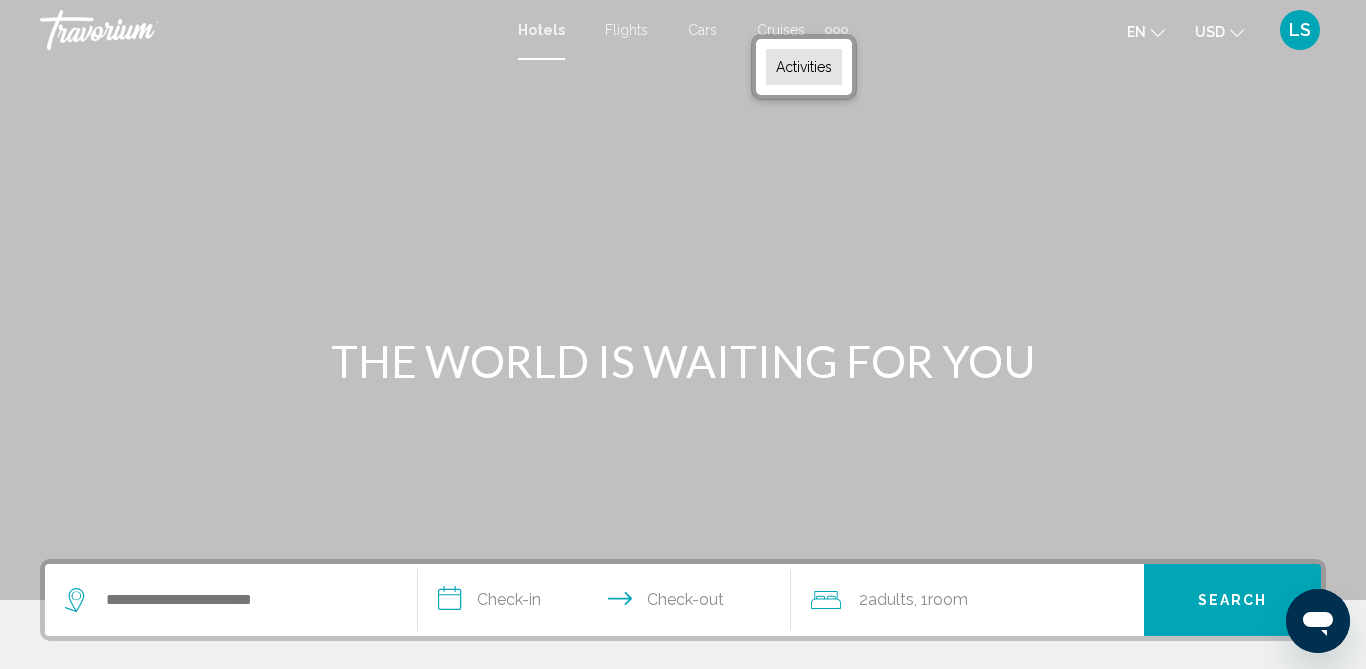 click on "Activities" at bounding box center [804, 67] 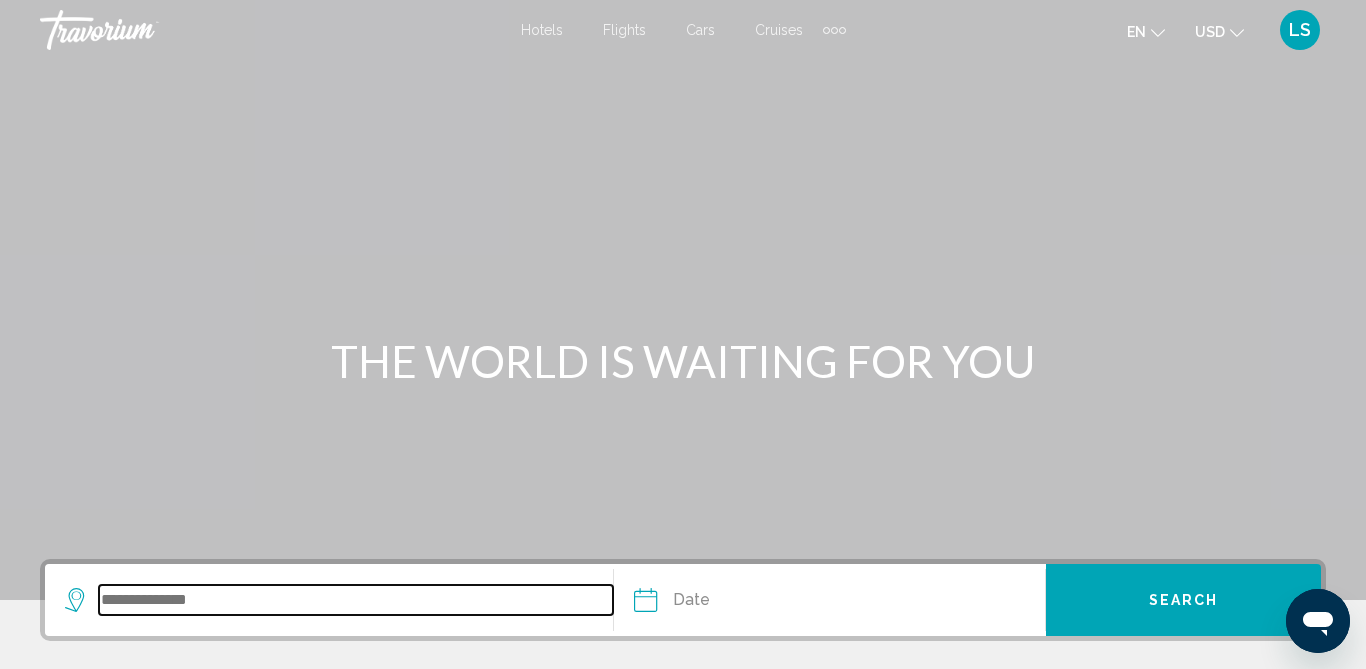 click at bounding box center [356, 600] 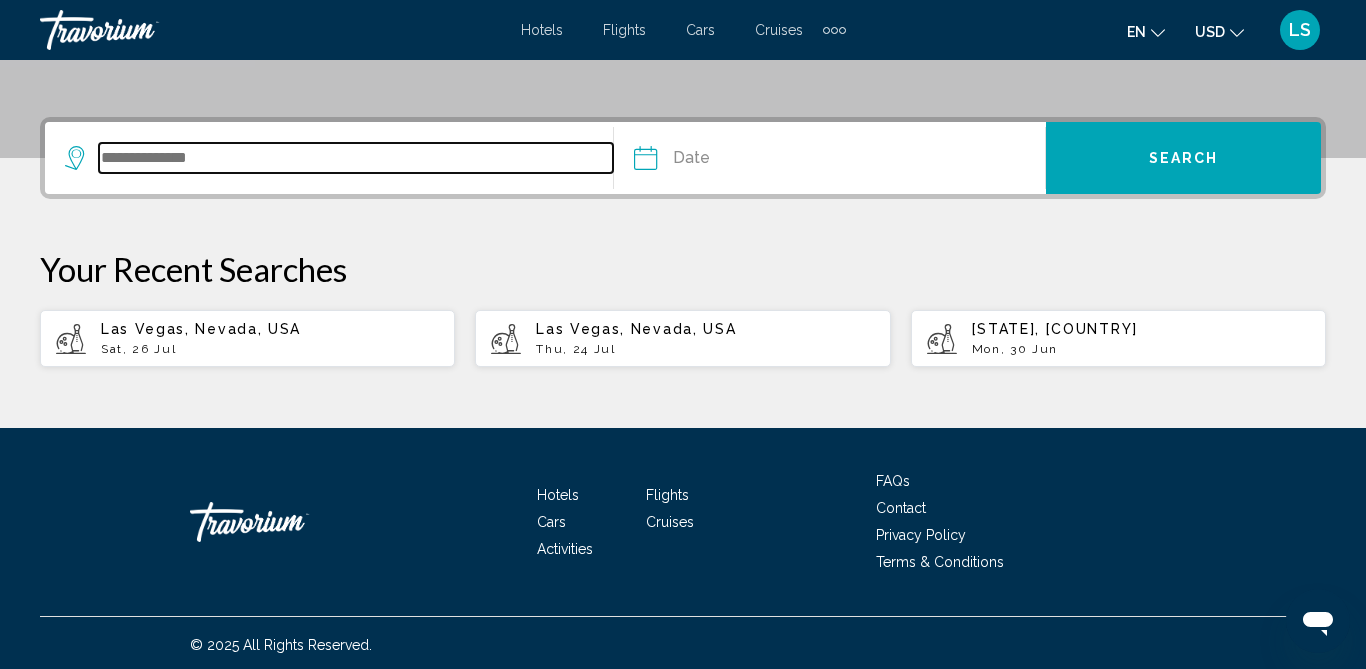 scroll, scrollTop: 446, scrollLeft: 0, axis: vertical 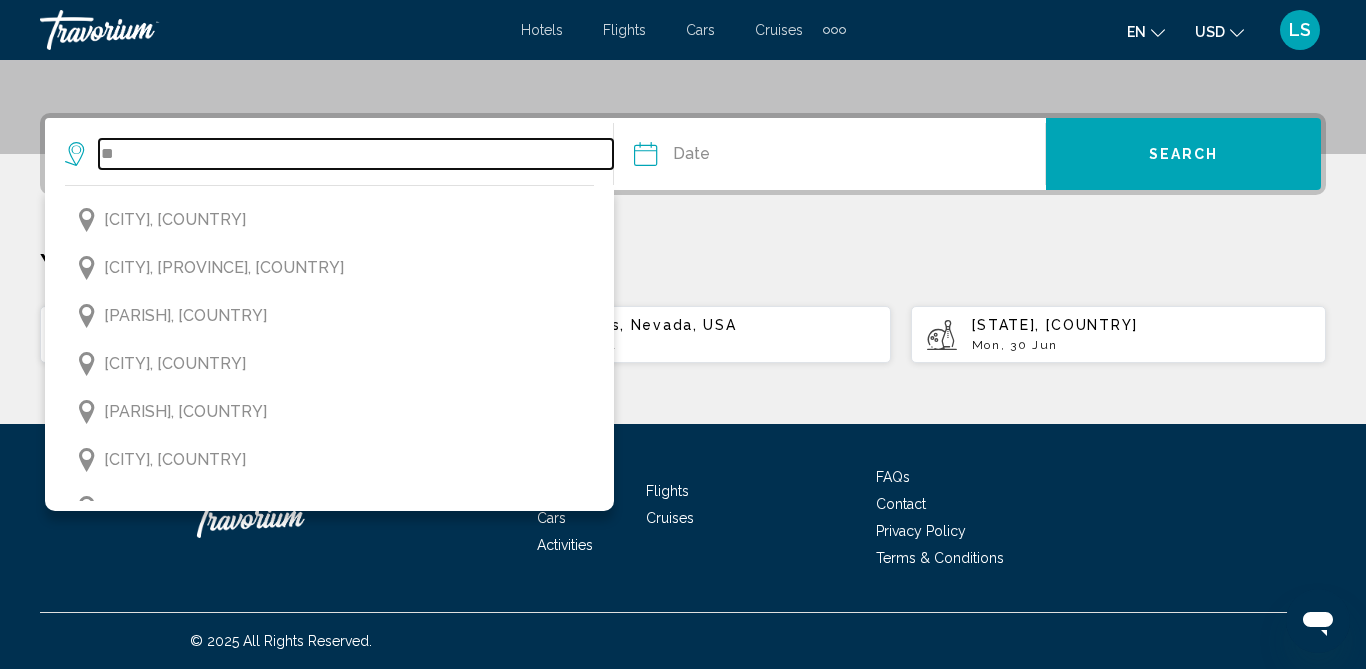 type on "*" 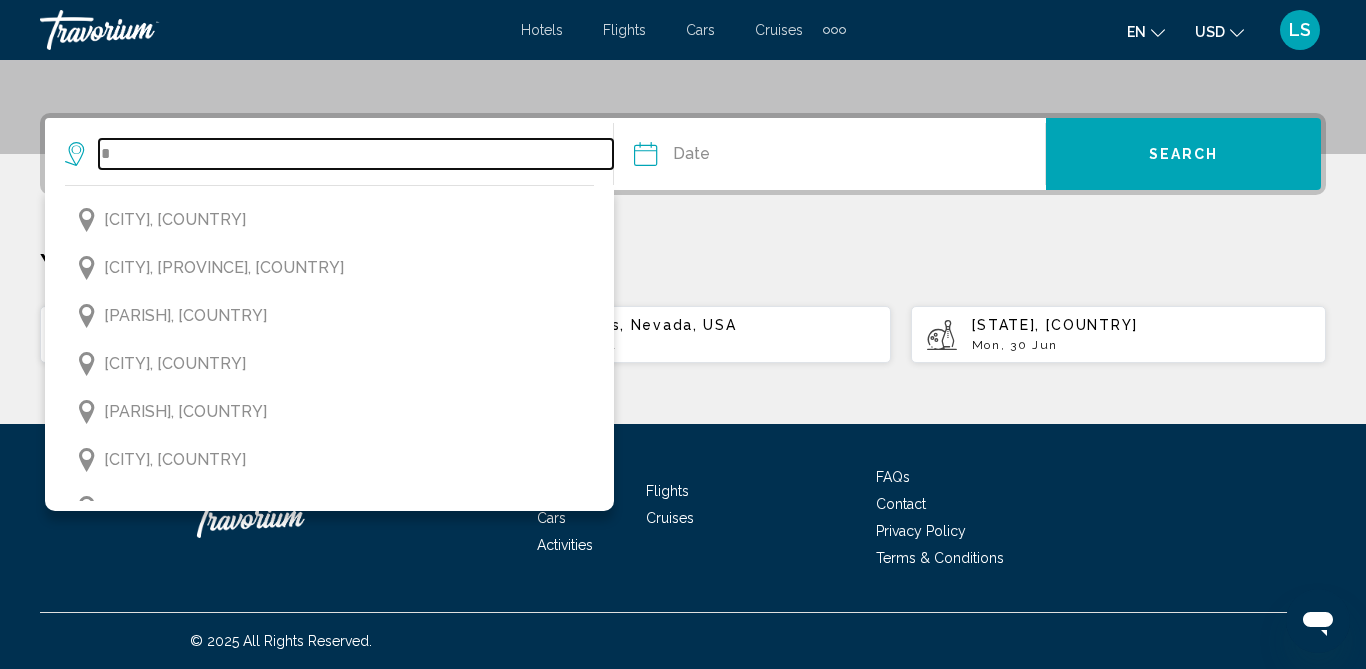 type 